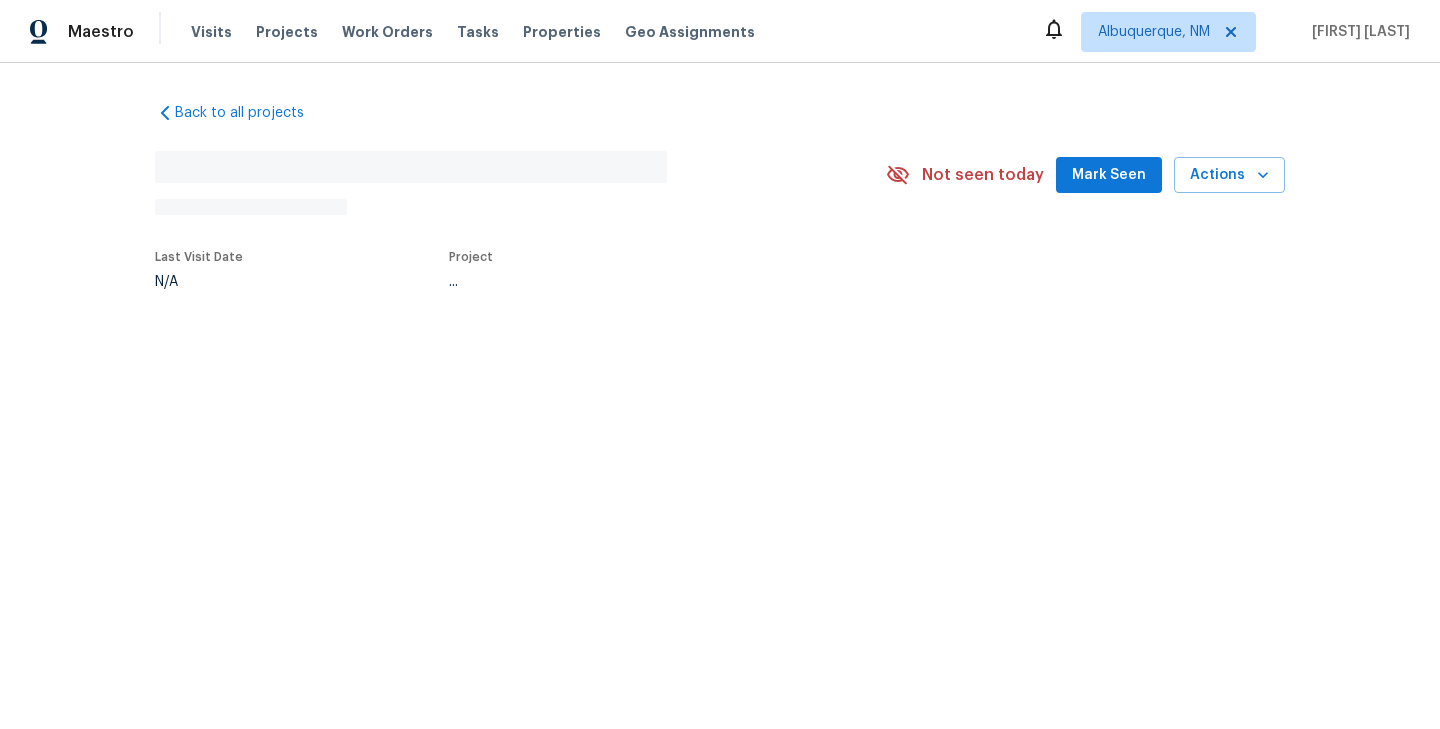 scroll, scrollTop: 0, scrollLeft: 0, axis: both 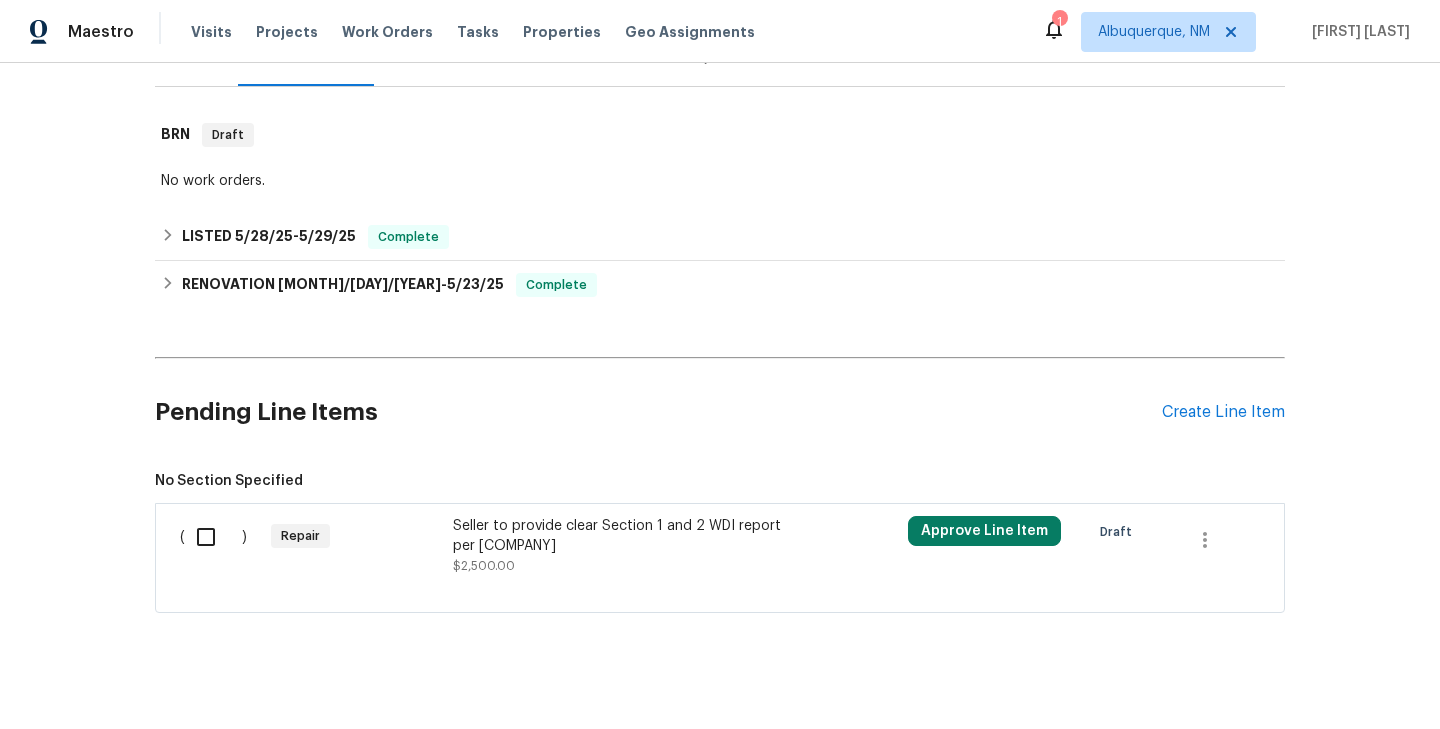 click on "Seller to provide clear Section 1 and 2 WDI report per Impressive Exterminating" at bounding box center [629, 536] 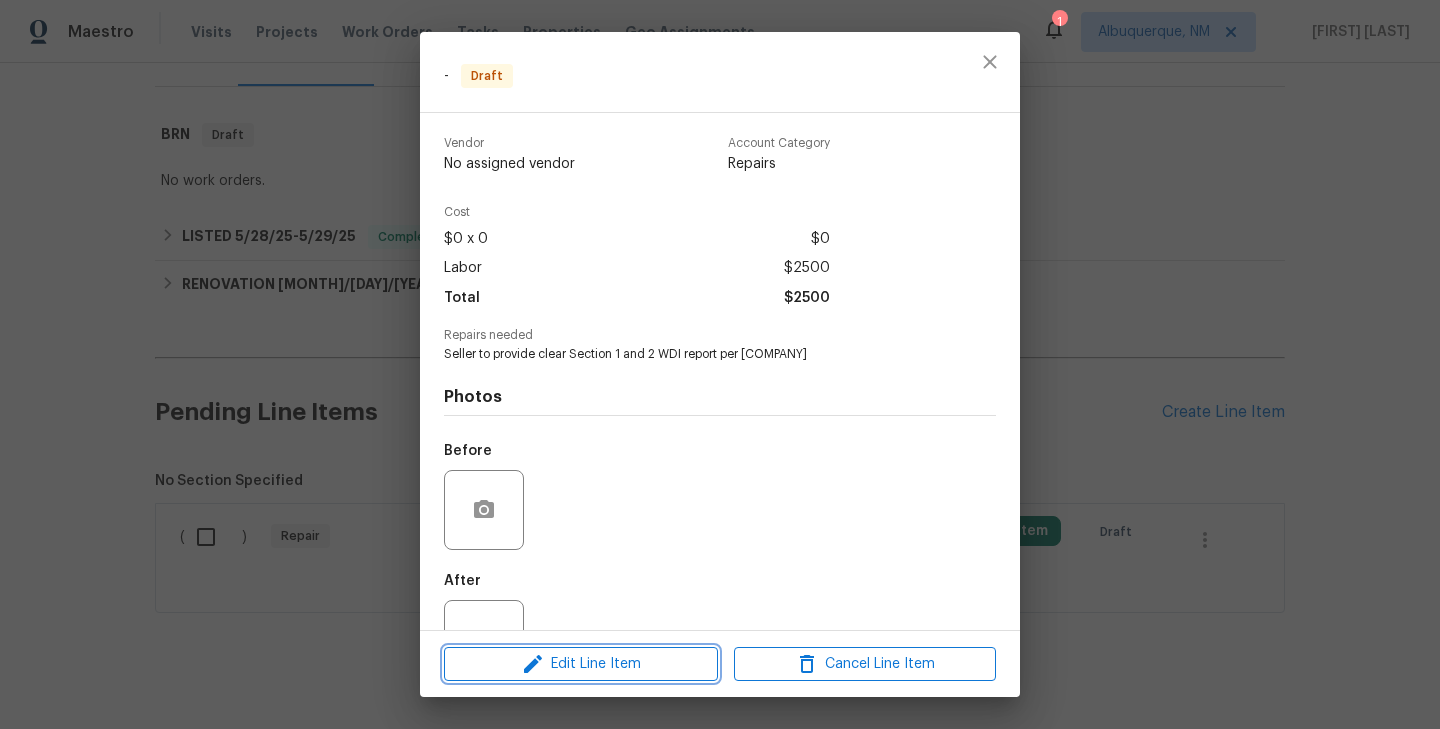 click on "Edit Line Item" at bounding box center [581, 664] 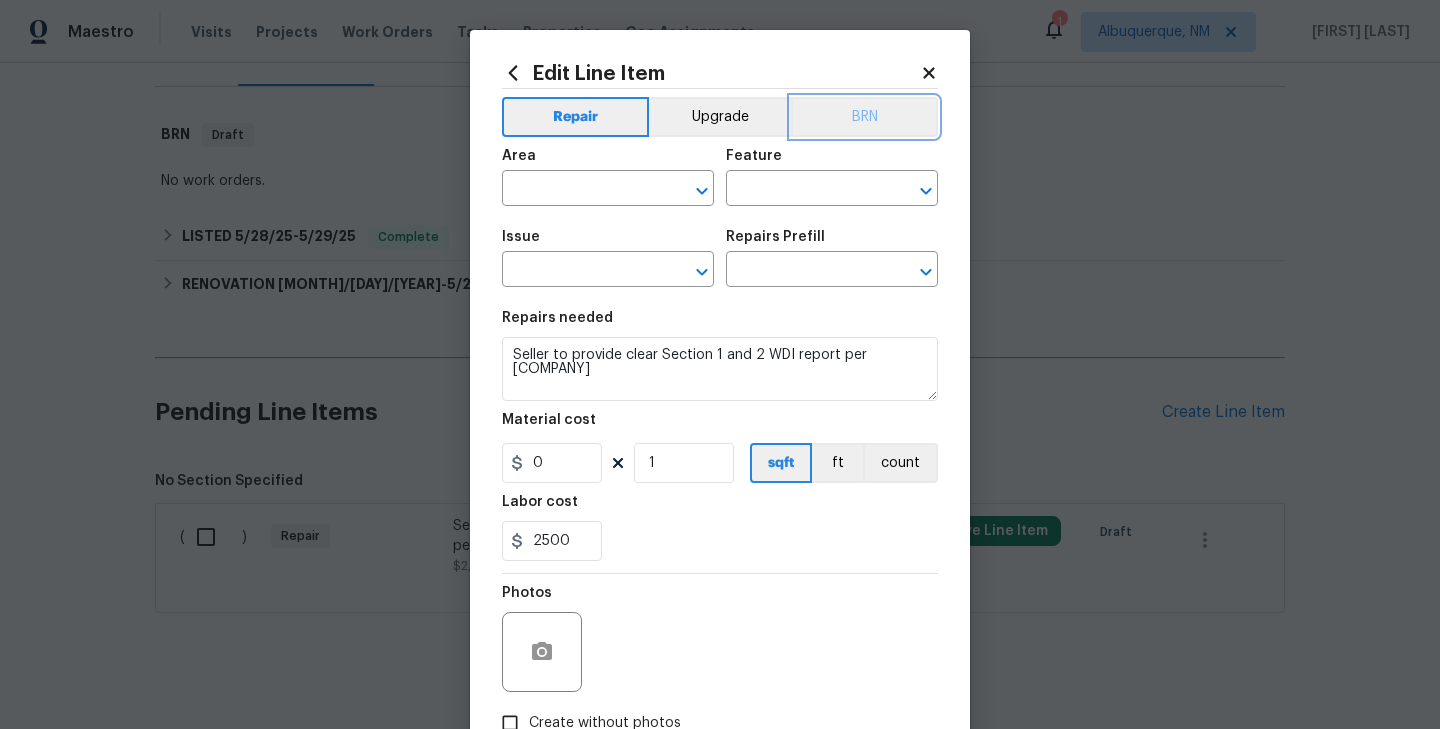 click on "BRN" at bounding box center (864, 117) 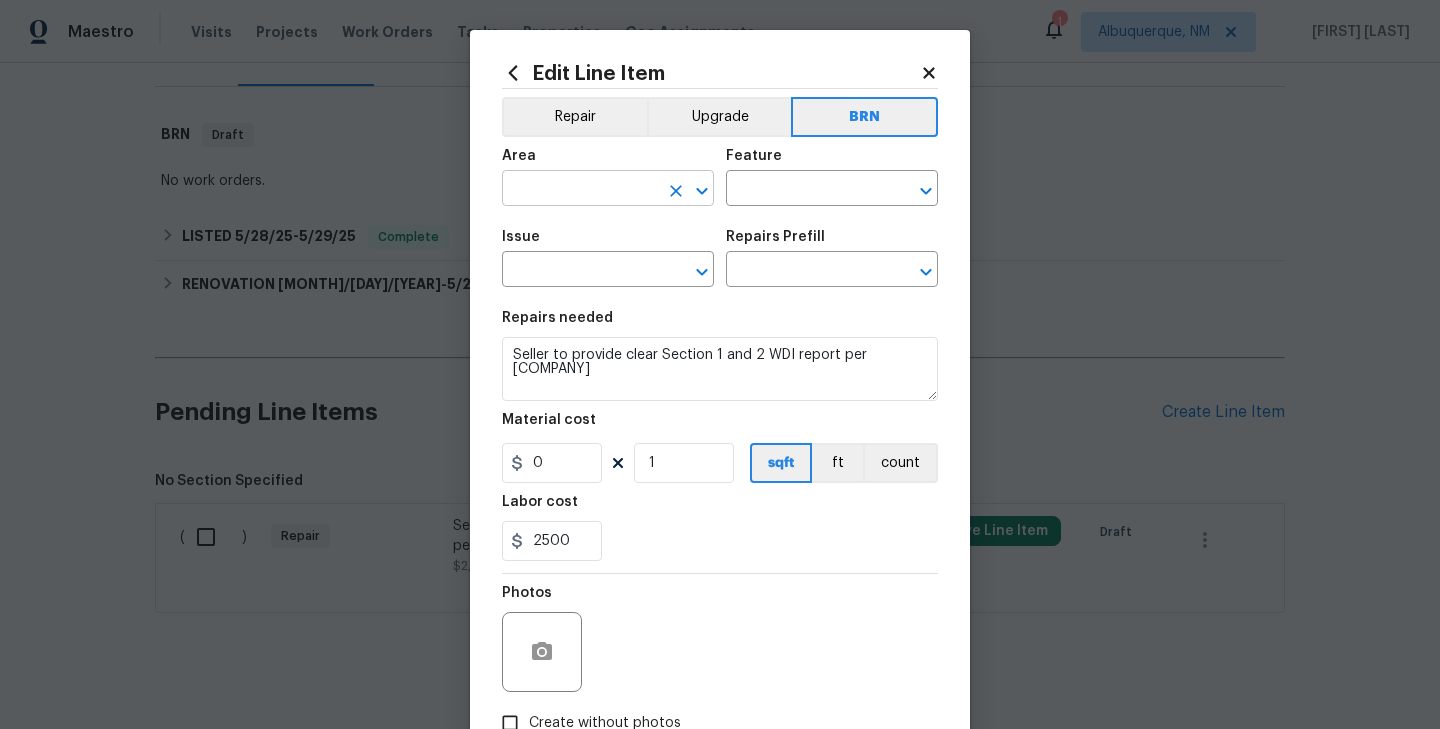 click at bounding box center (580, 190) 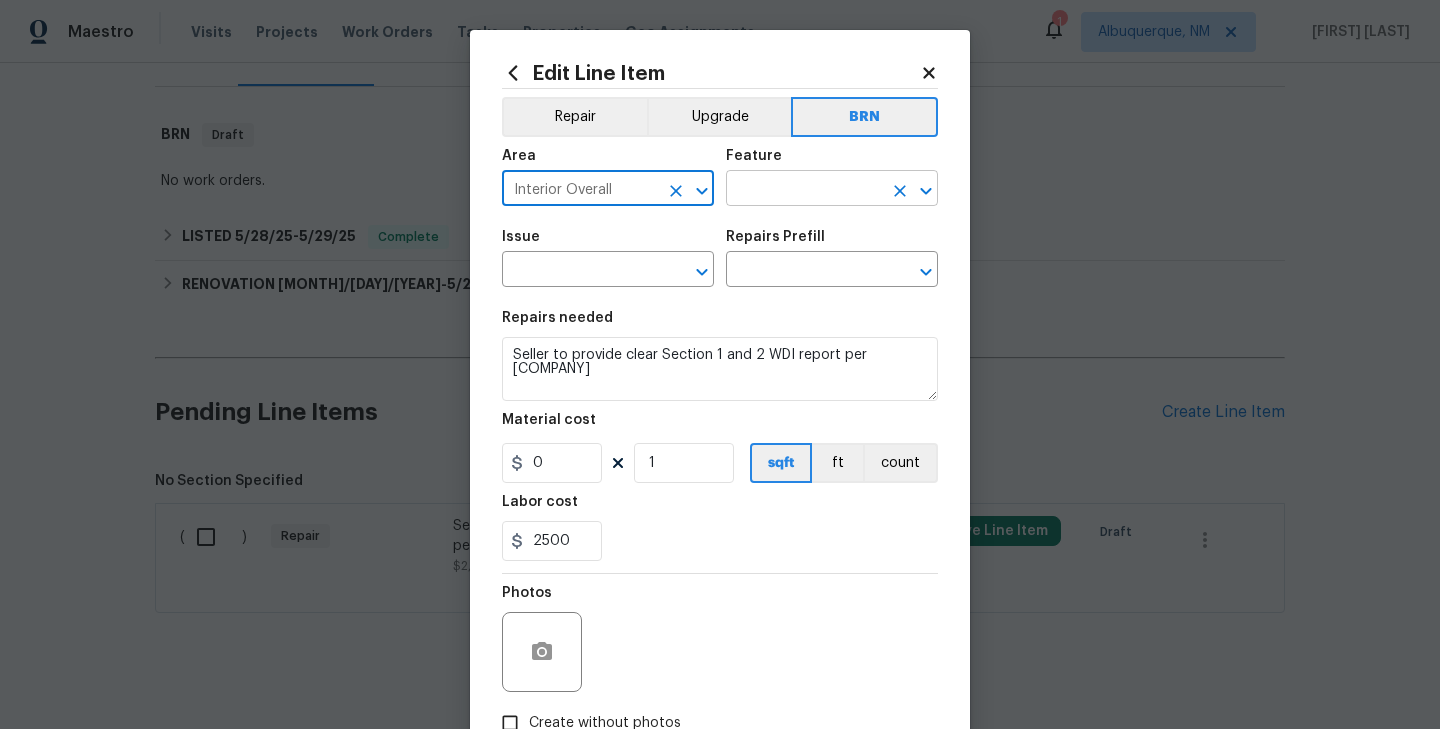 type on "Interior Overall" 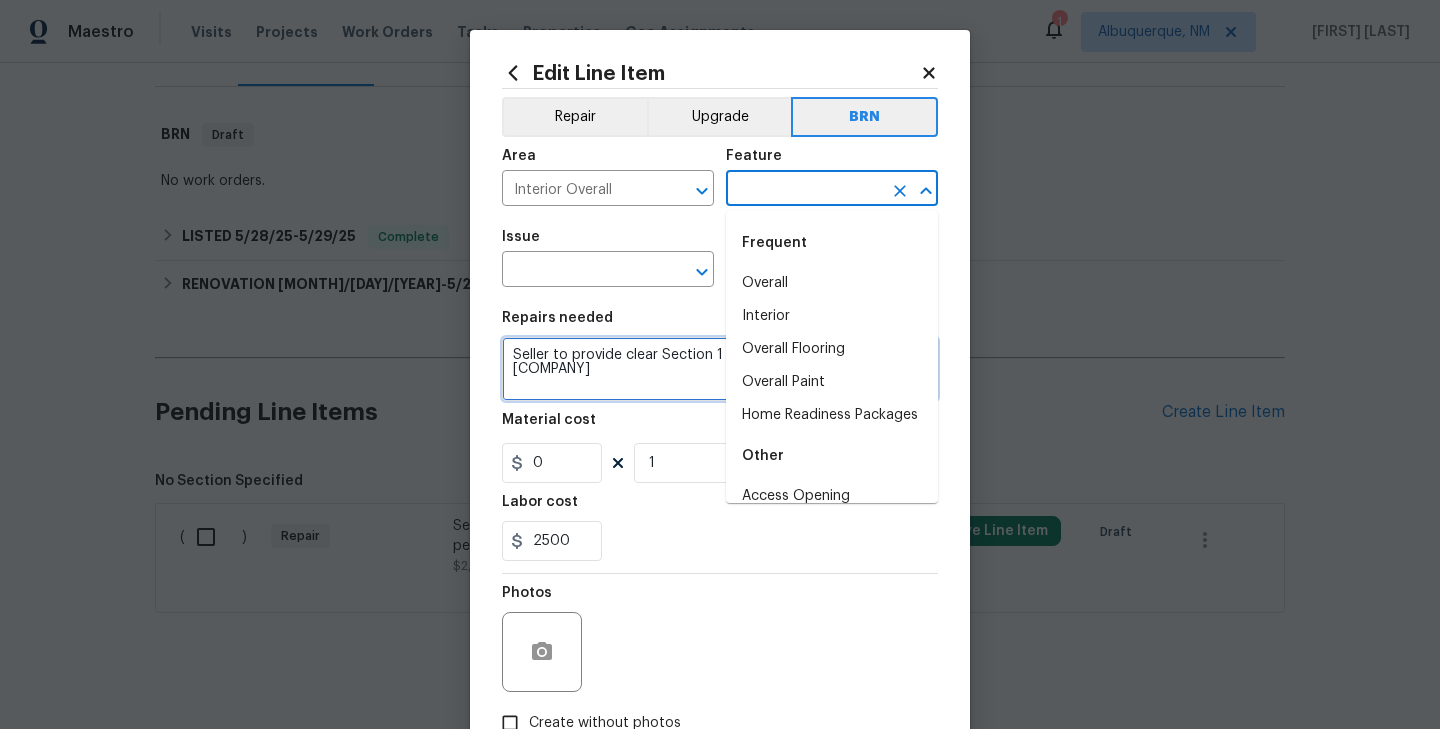 click on "Seller to provide clear Section 1 and 2 WDI  report per Impressive Exterminating" at bounding box center [720, 369] 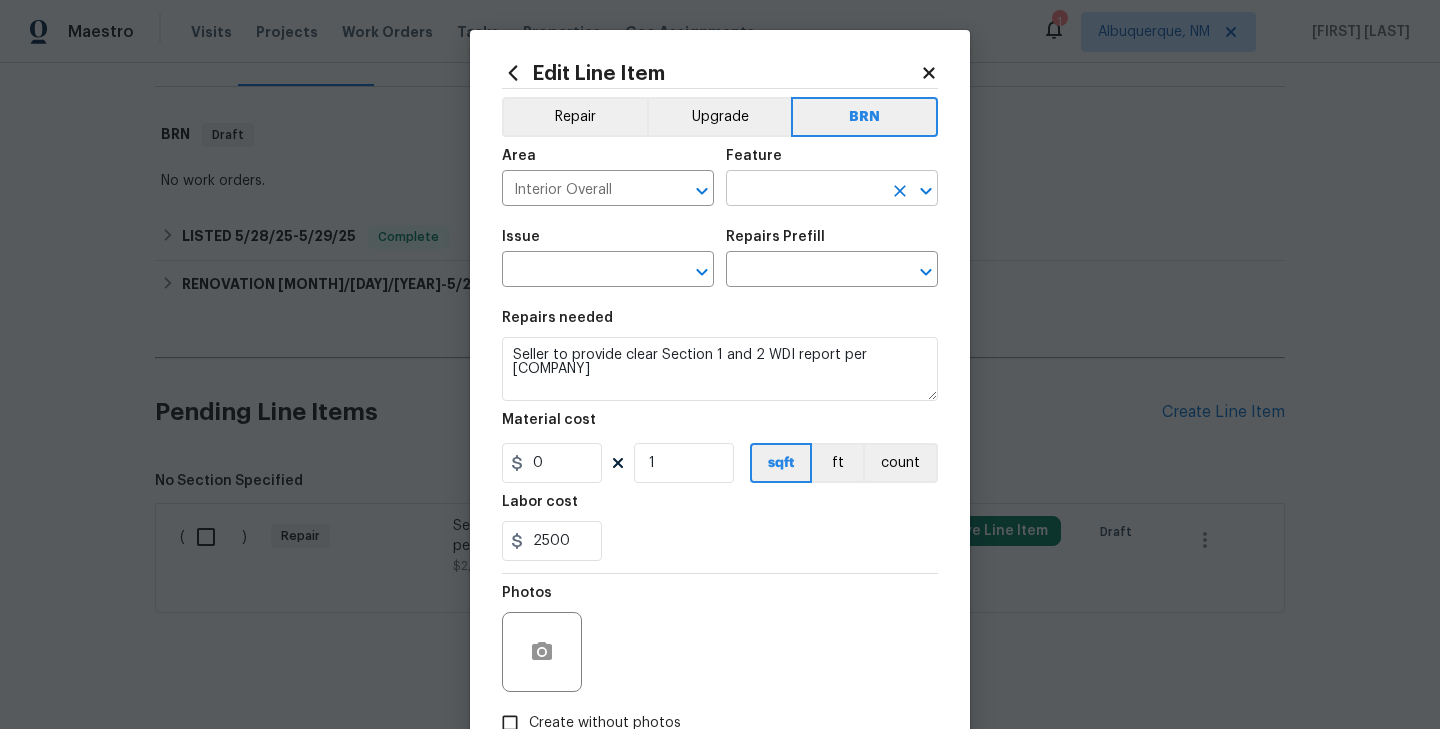 click at bounding box center [804, 190] 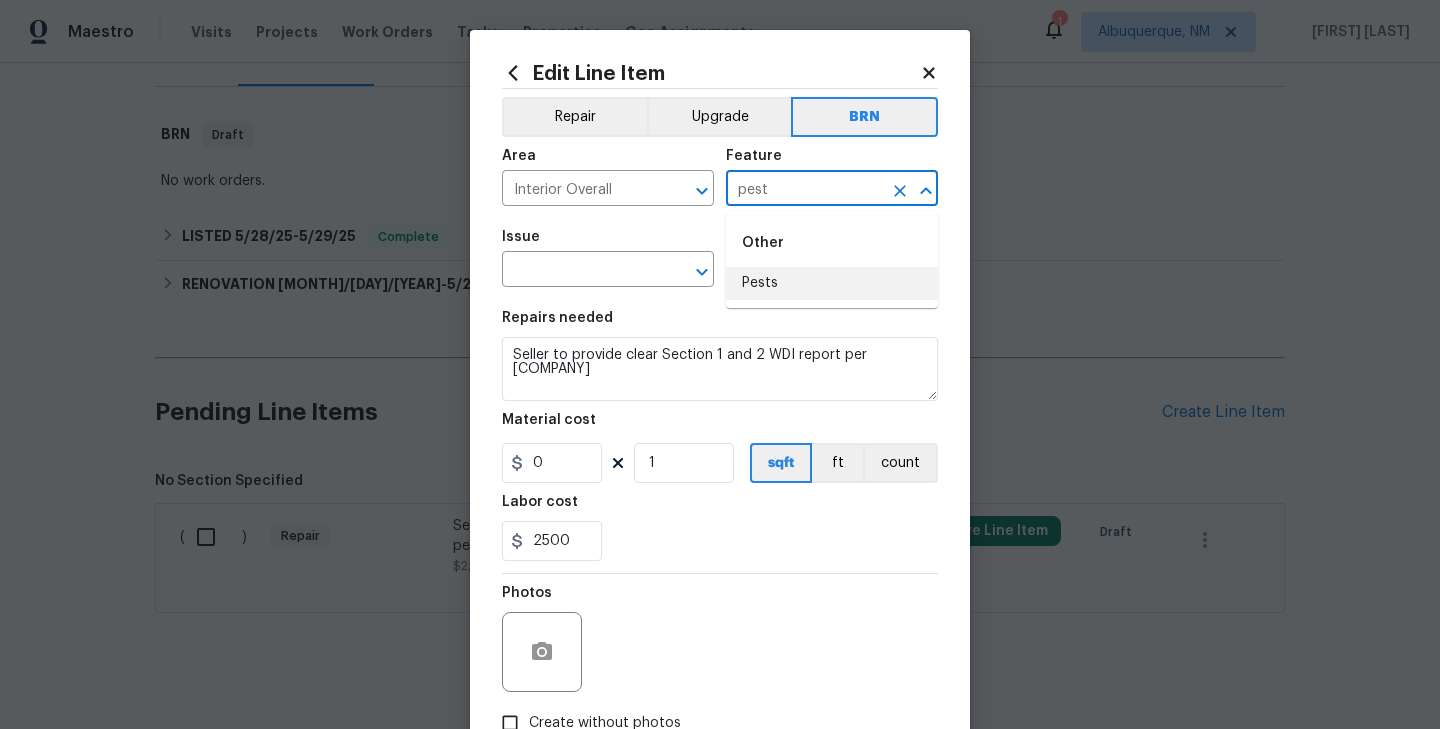 click on "Pests" at bounding box center [832, 283] 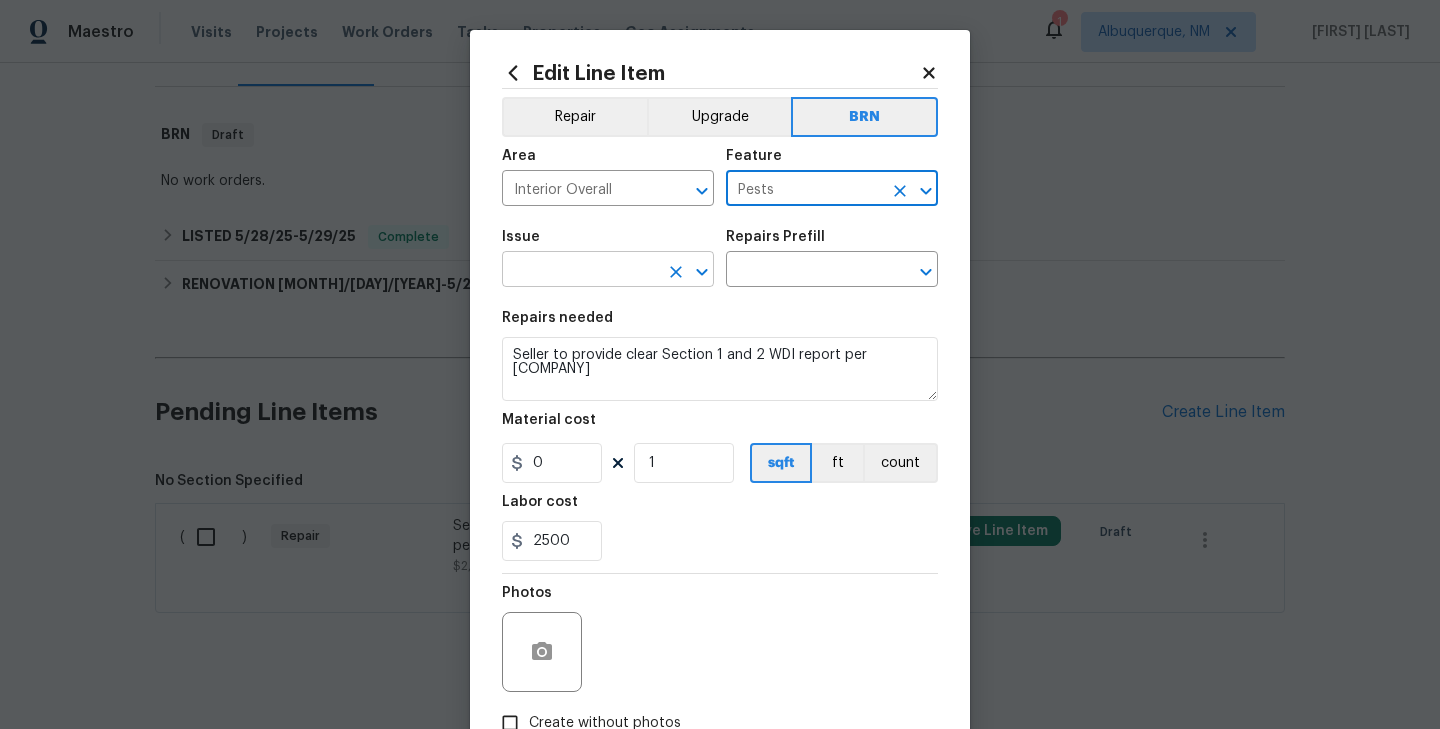 type on "Pests" 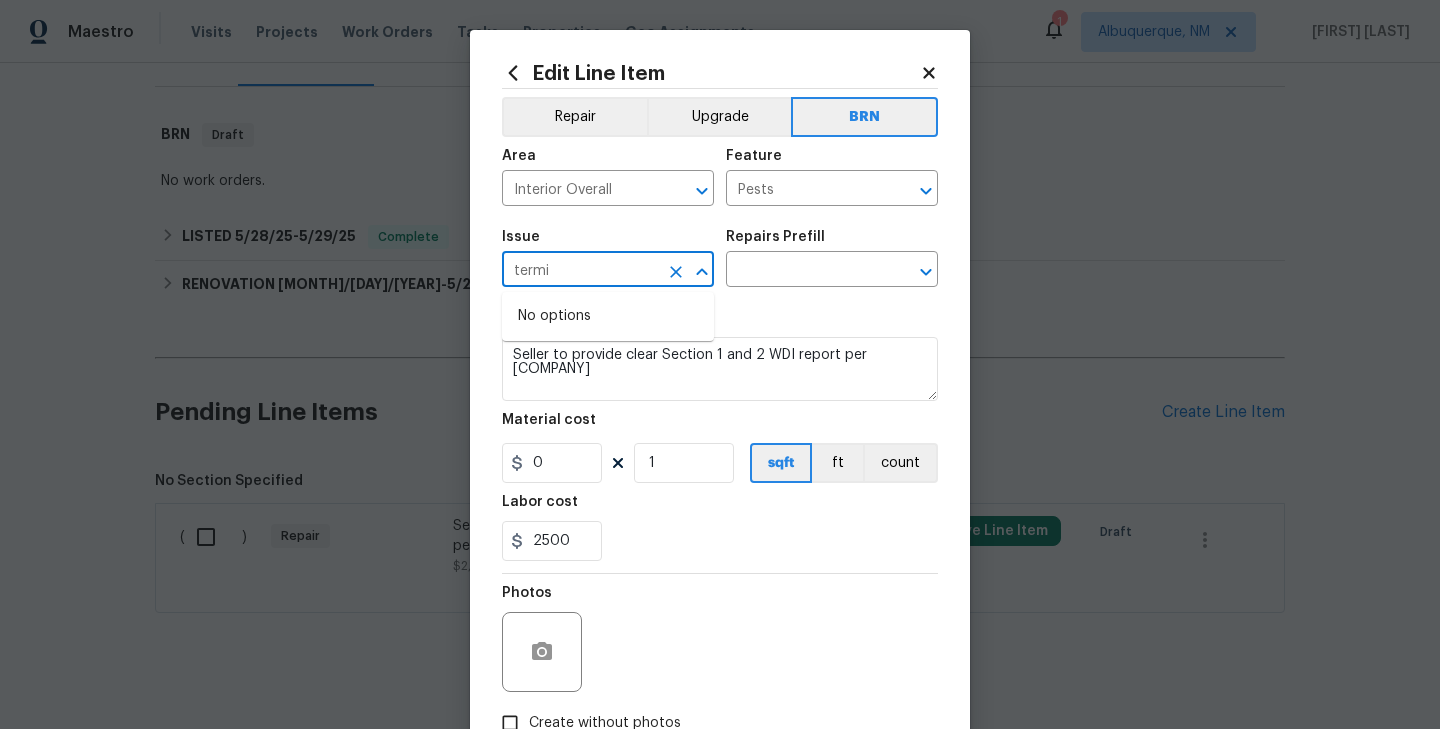 type on "term" 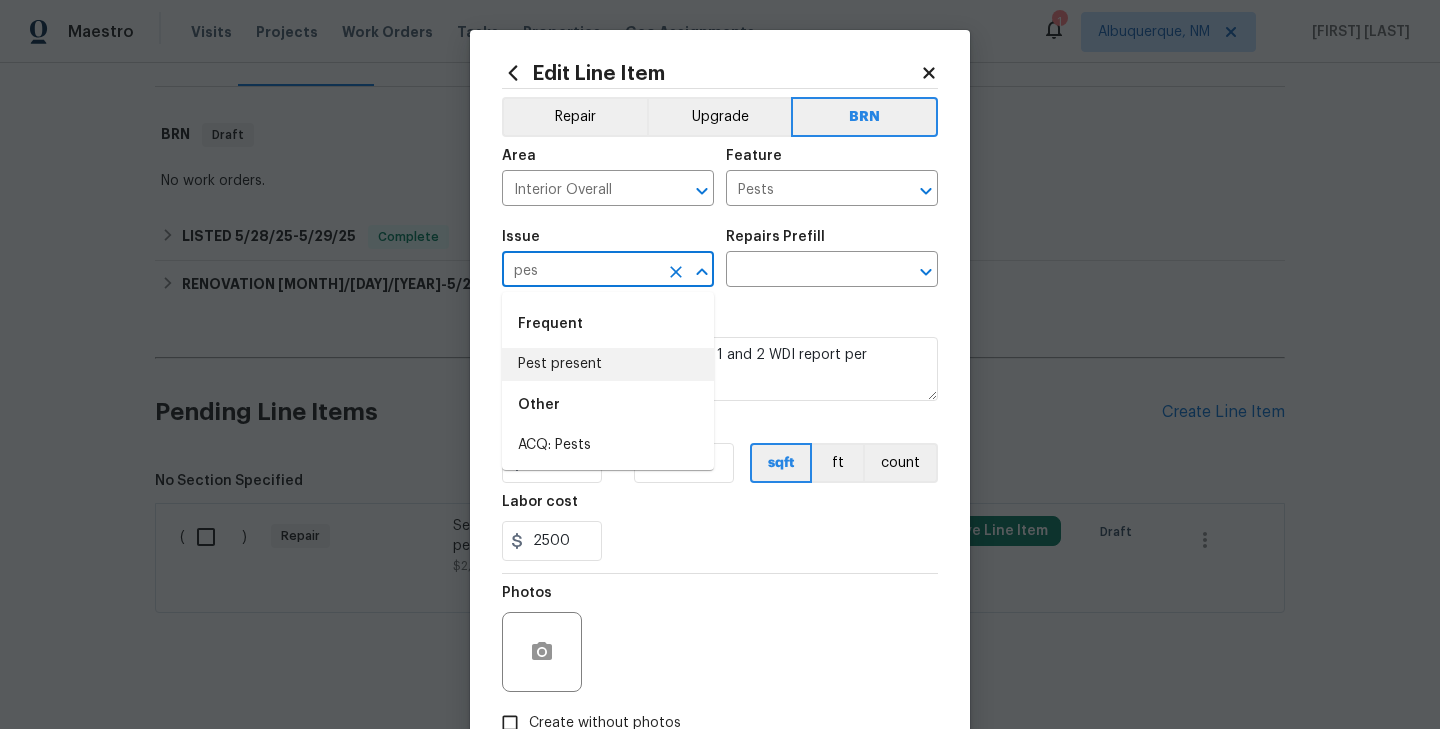 click on "Pest present" at bounding box center [608, 364] 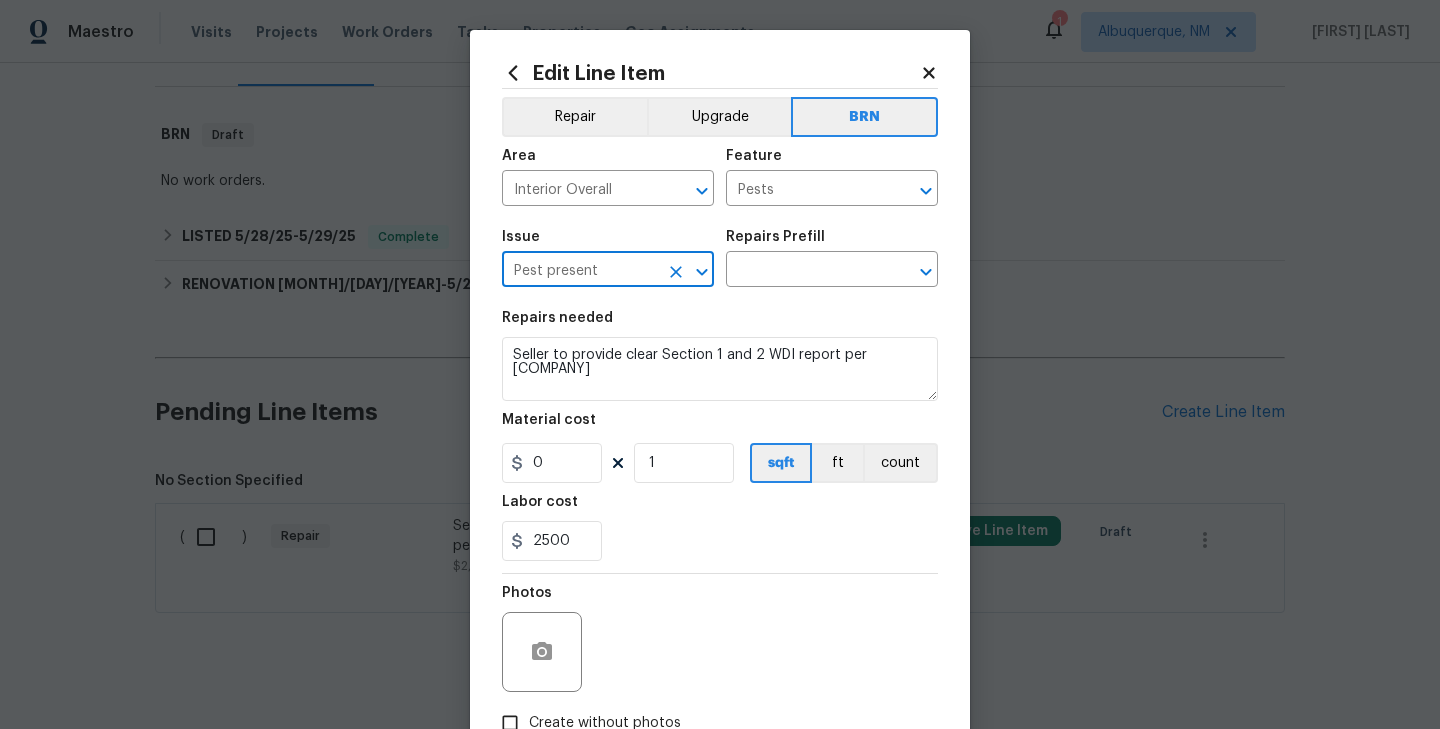 type on "Pest present" 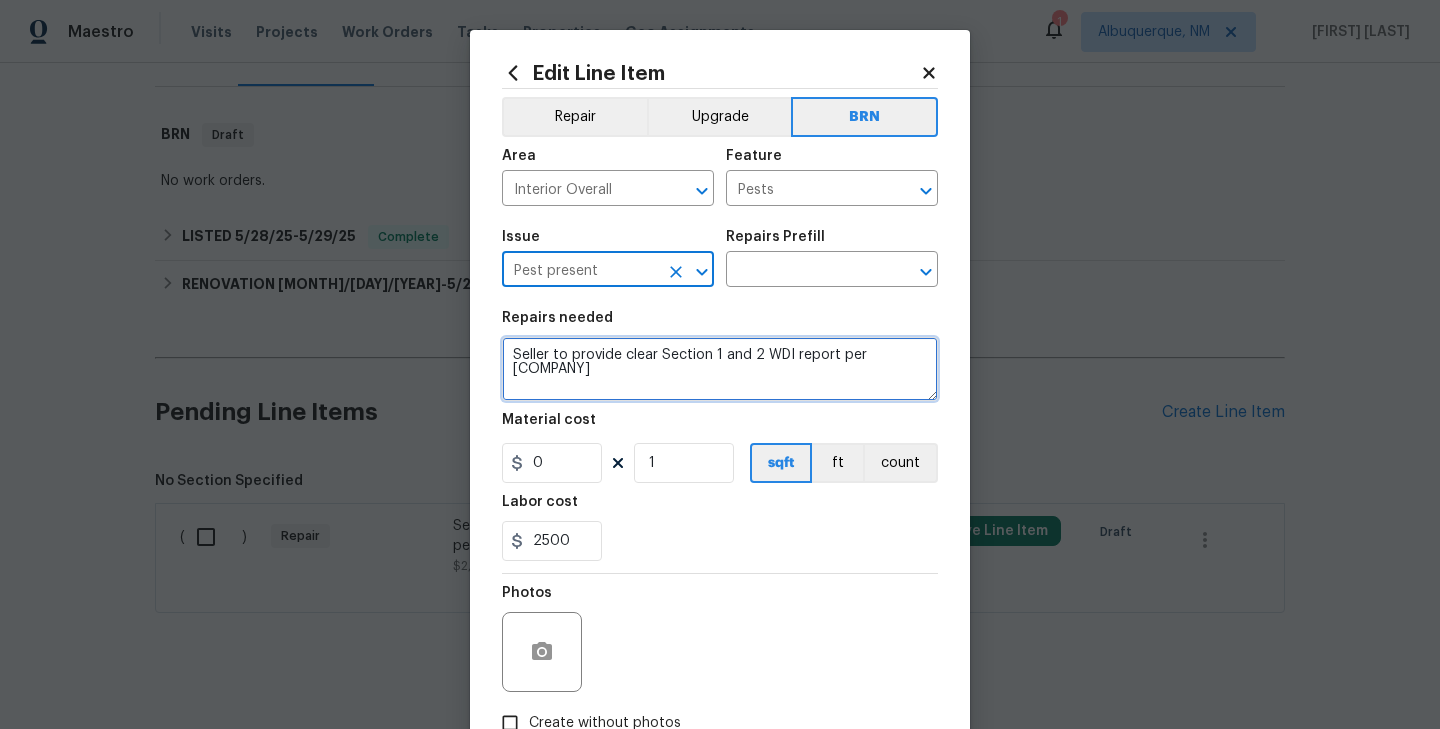 click on "Seller to provide clear Section 1 and 2 WDI  report per Impressive Exterminating" at bounding box center (720, 369) 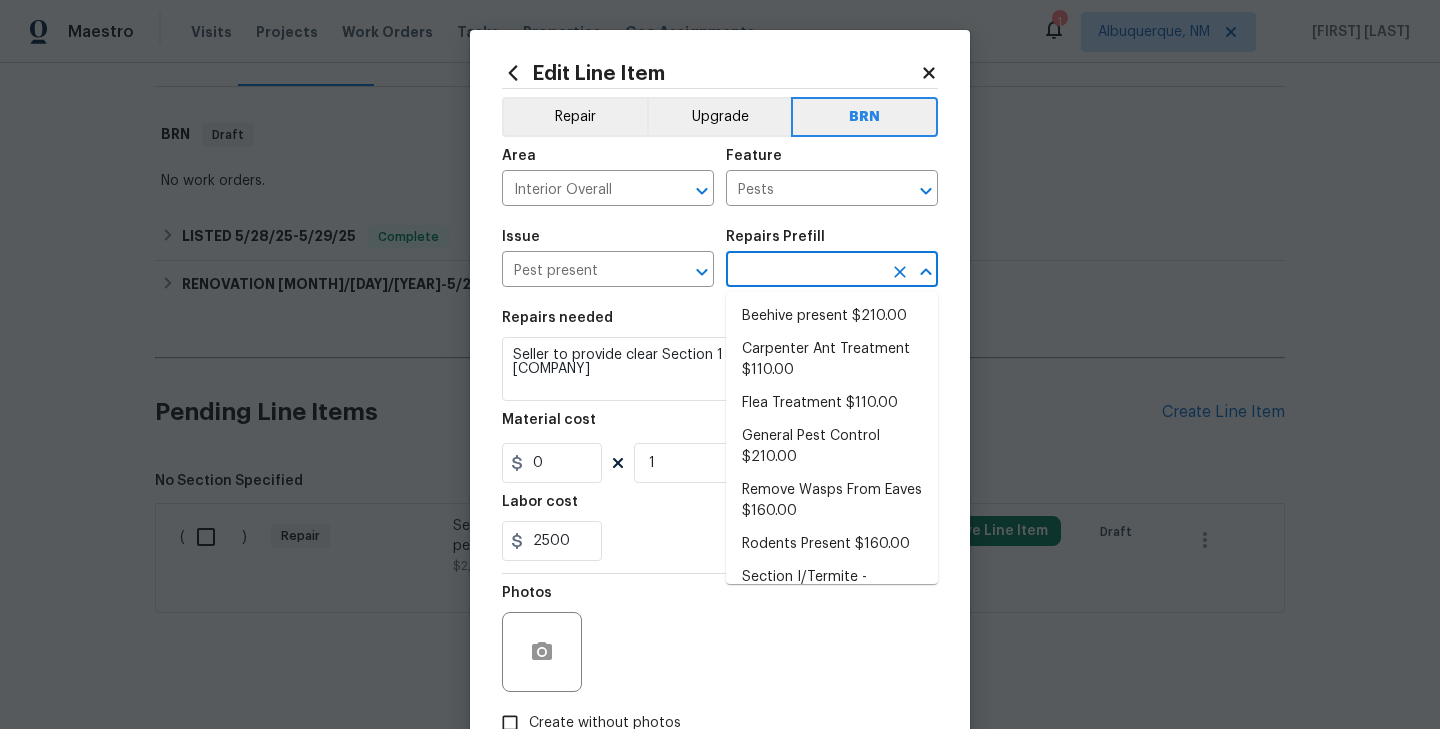 click at bounding box center (804, 271) 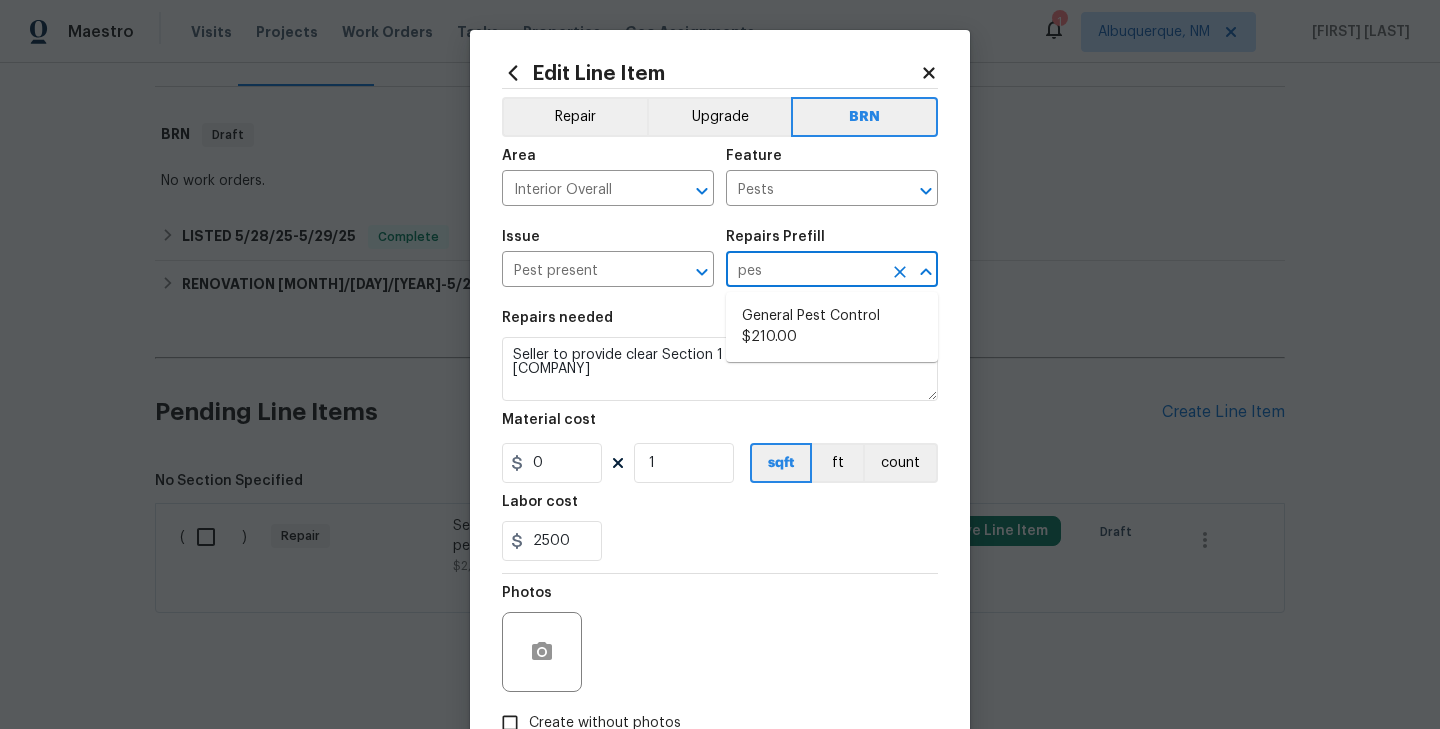 type on "pest" 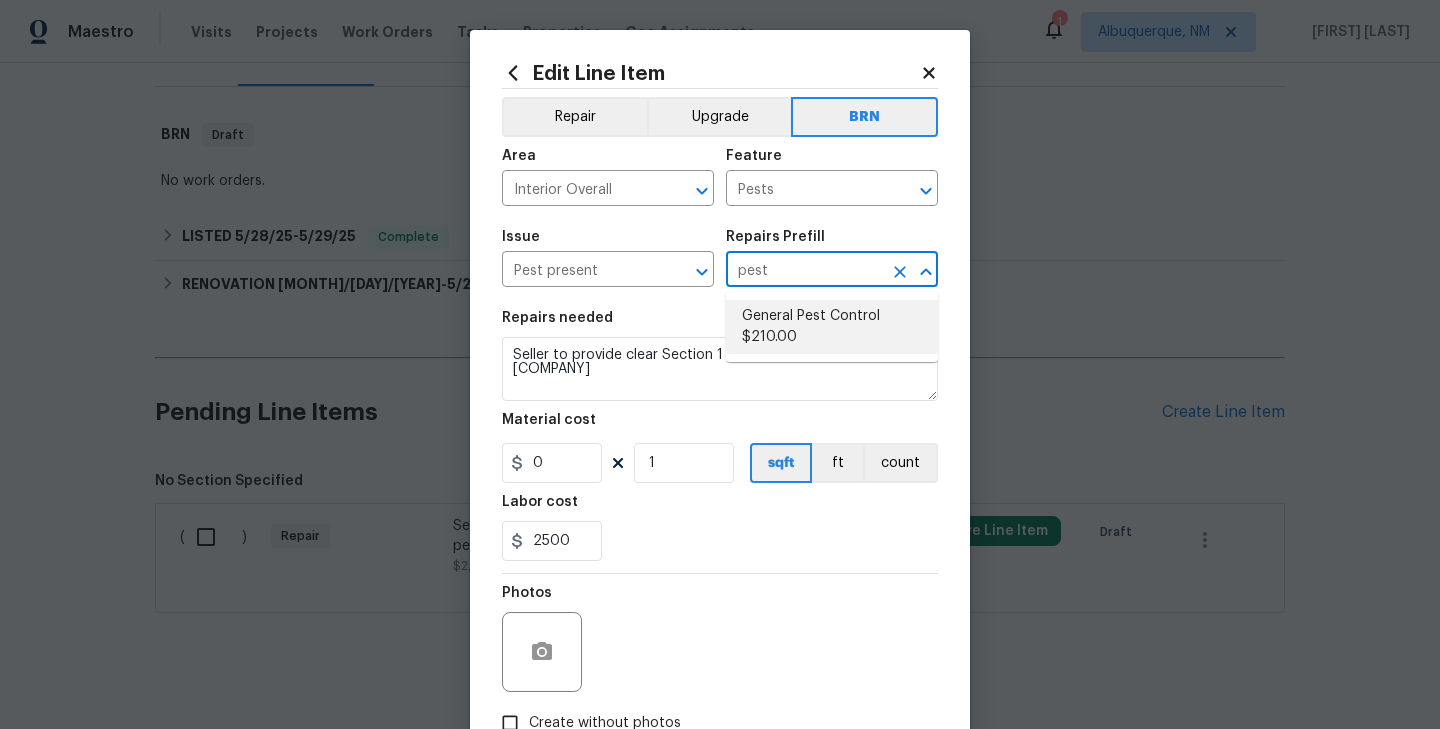 click on "General Pest Control $210.00" at bounding box center [832, 327] 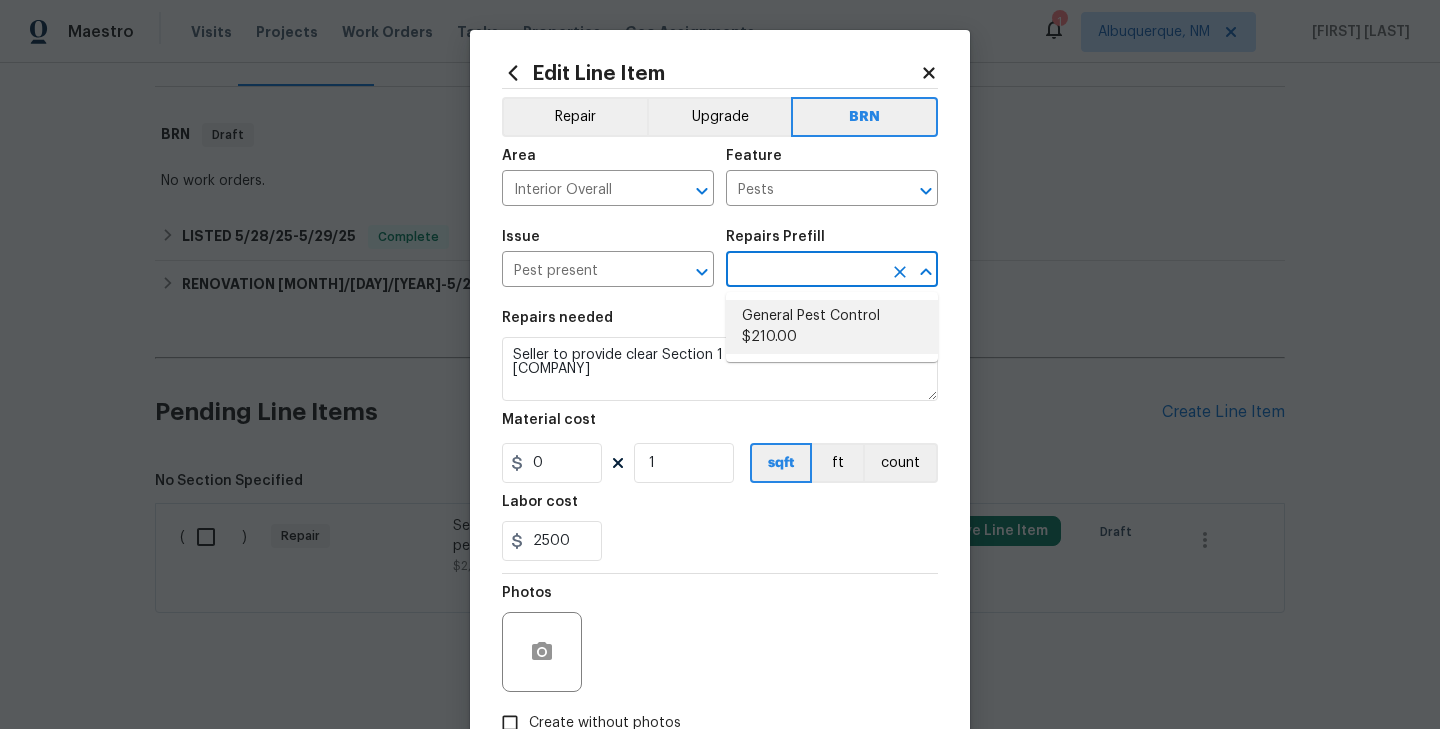 type on "General Pest Control $210.00" 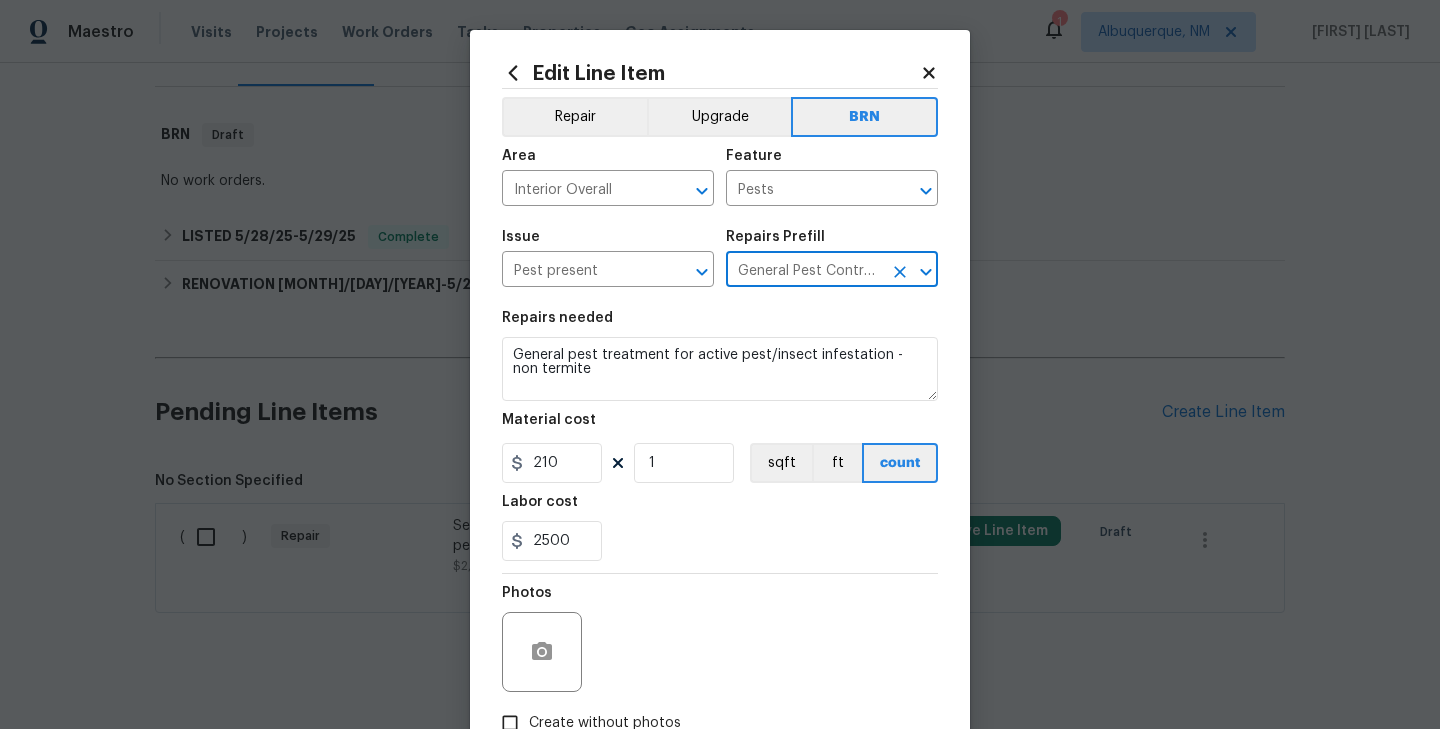 type on "General Pest Control $210.00" 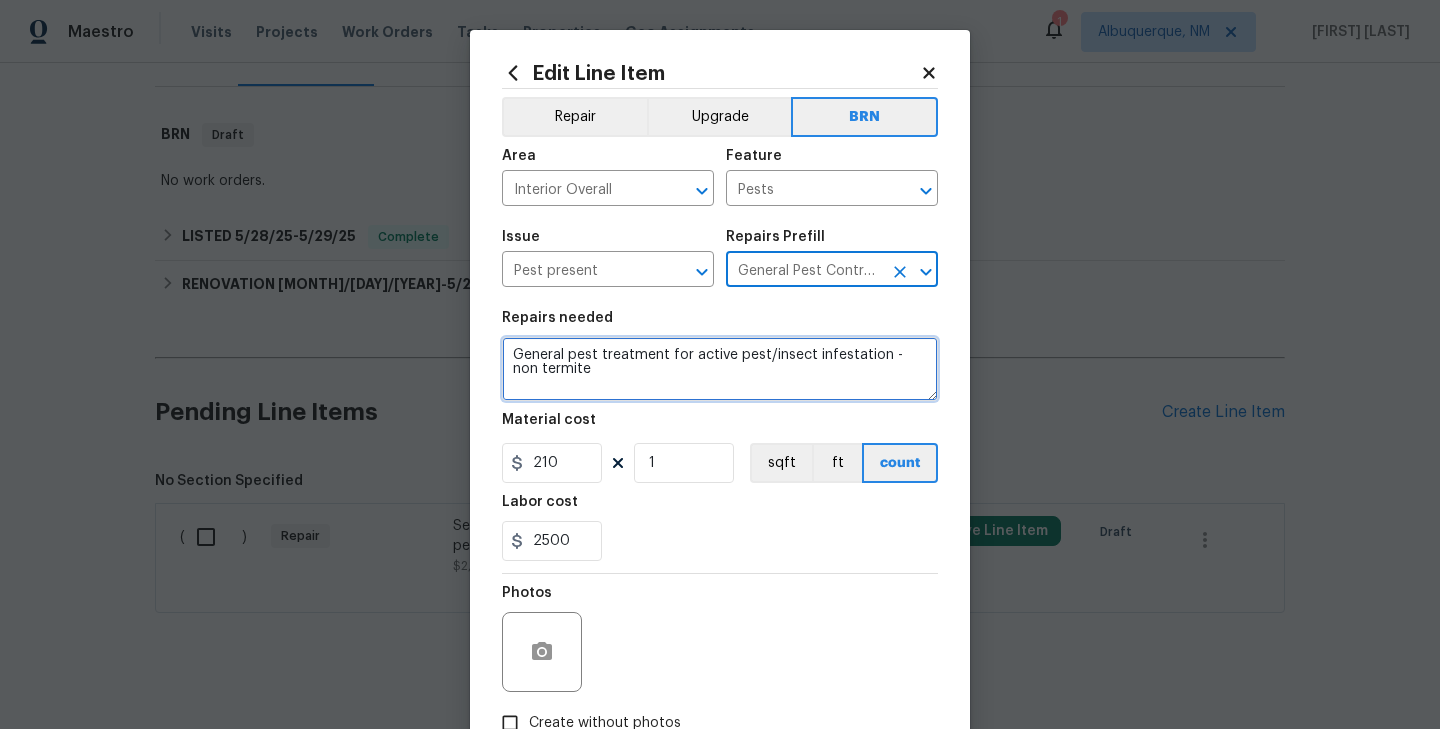 click on "General pest treatment for active pest/insect infestation - non termite" at bounding box center (720, 369) 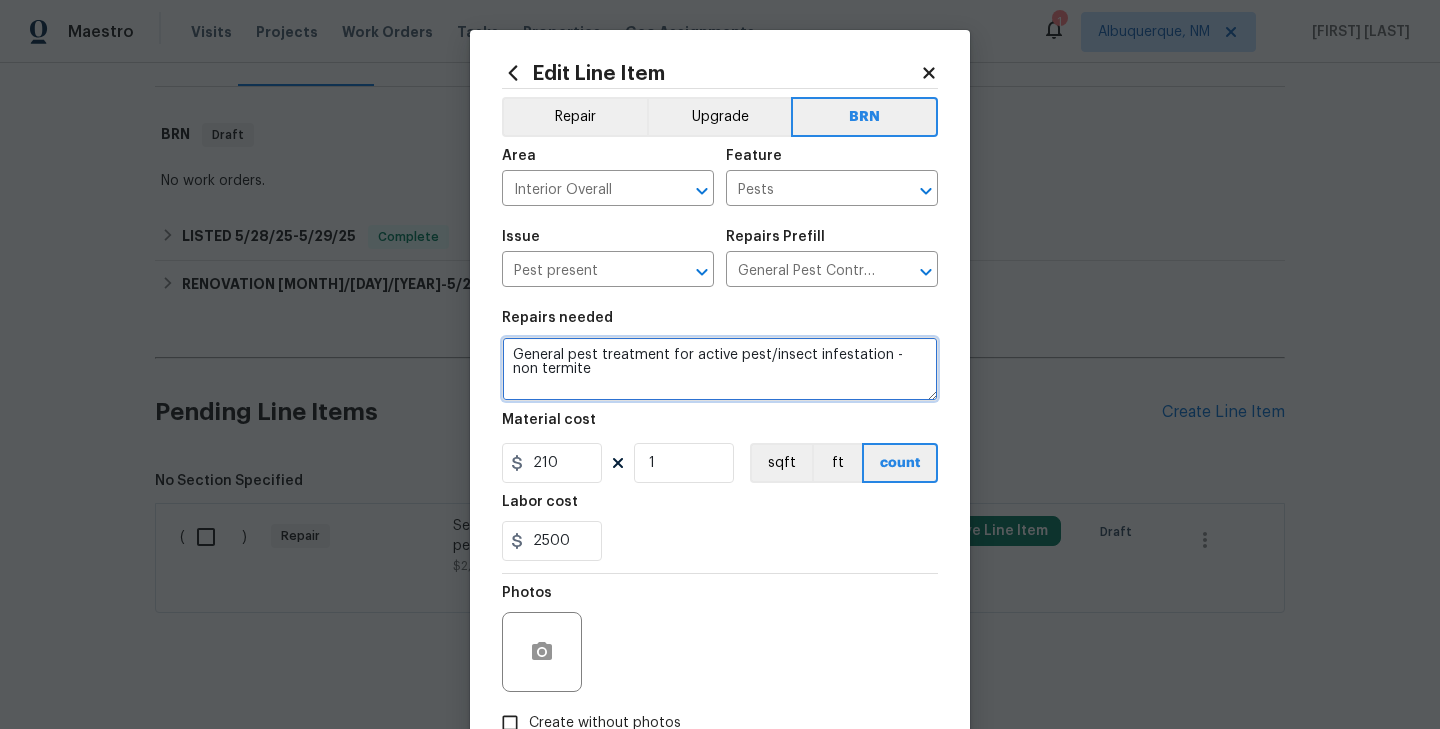 paste on "Seller to provide clear Section 1 and 2 WDI  report per Impressive Exterminating" 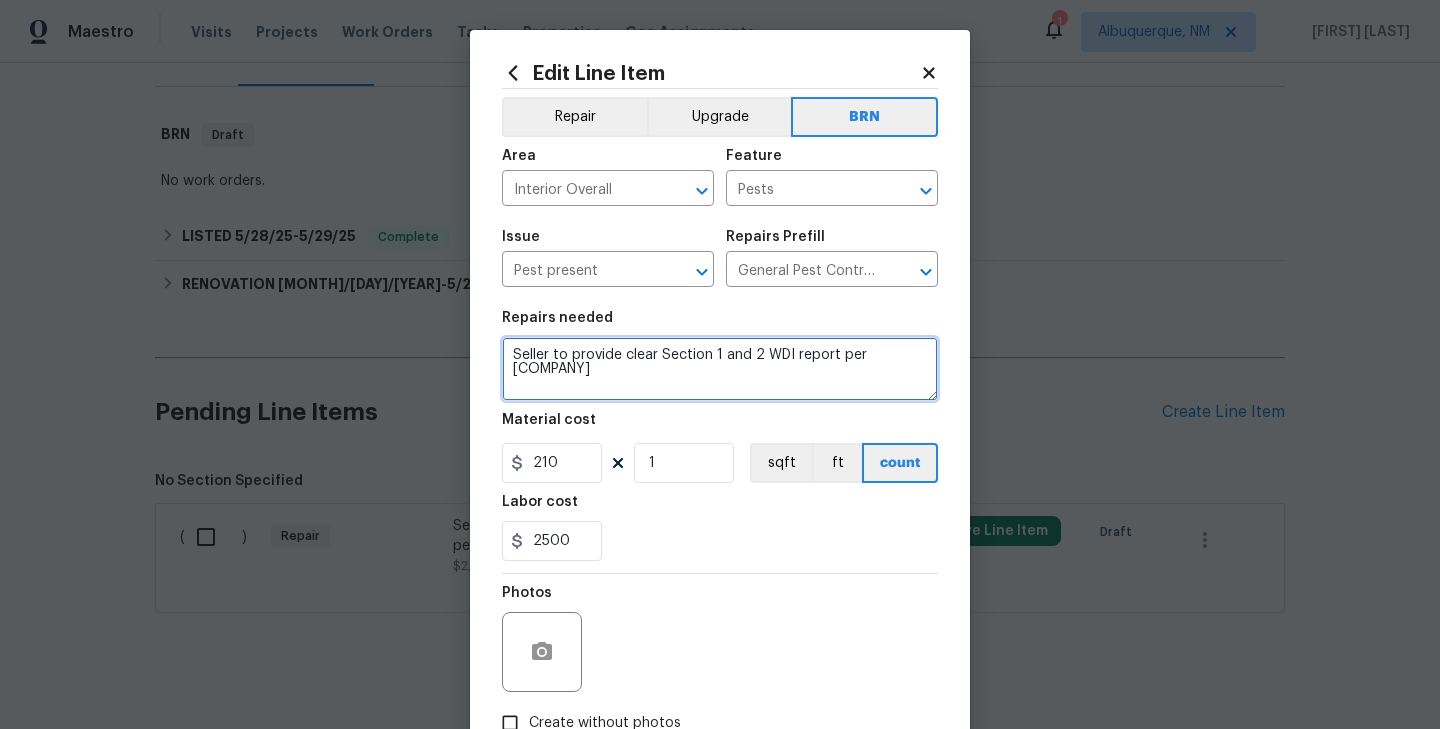 type on "Seller to provide clear Section 1 and 2 WDI  report per Impressive Exterminating" 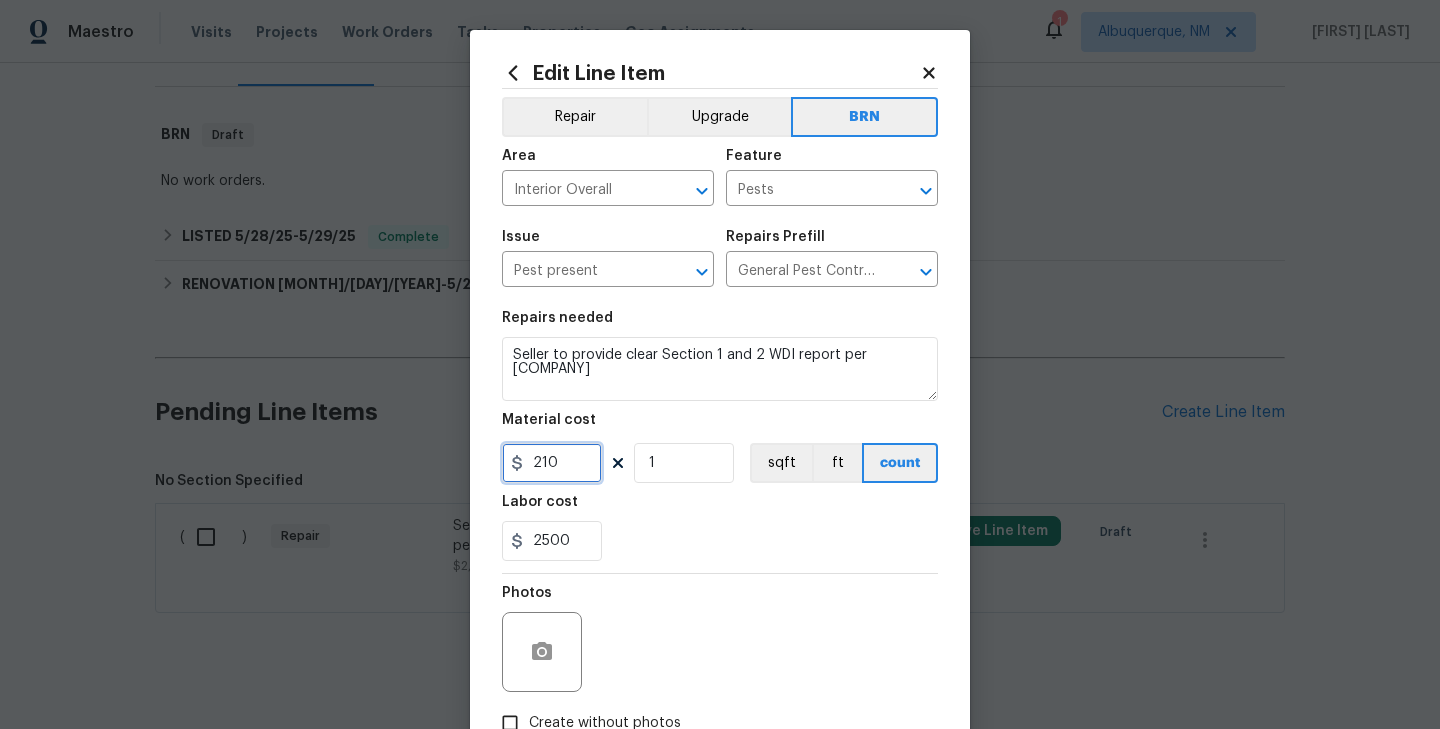click on "210" at bounding box center (552, 463) 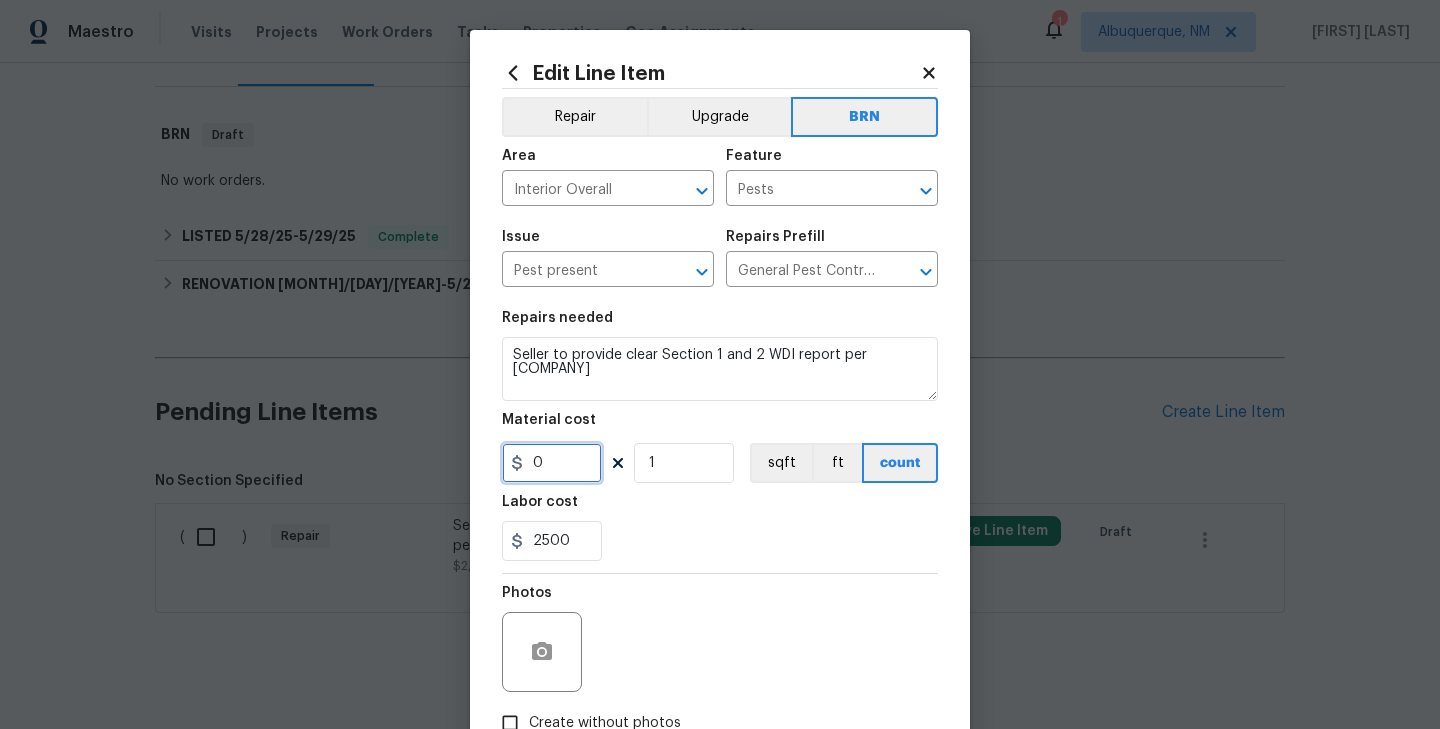 type on "0" 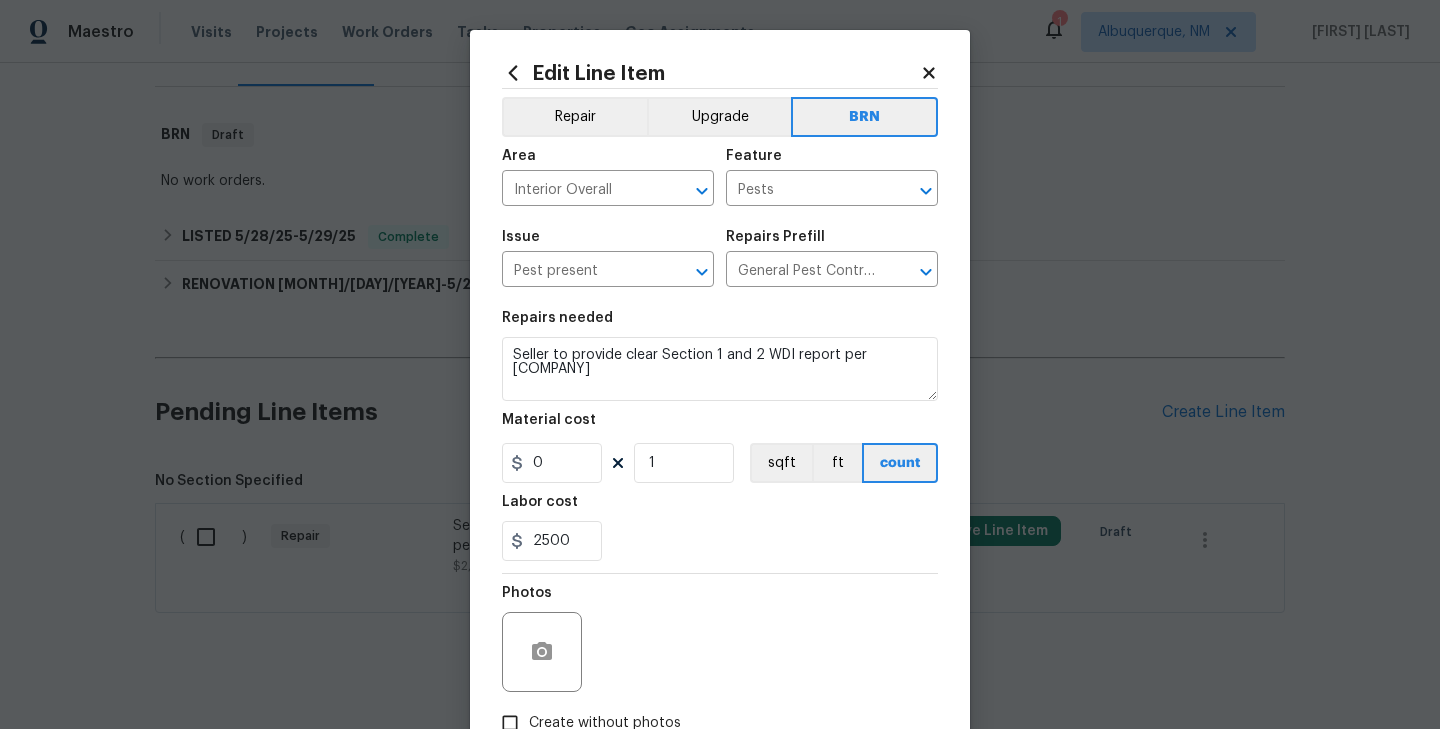 click on "2500" at bounding box center [720, 541] 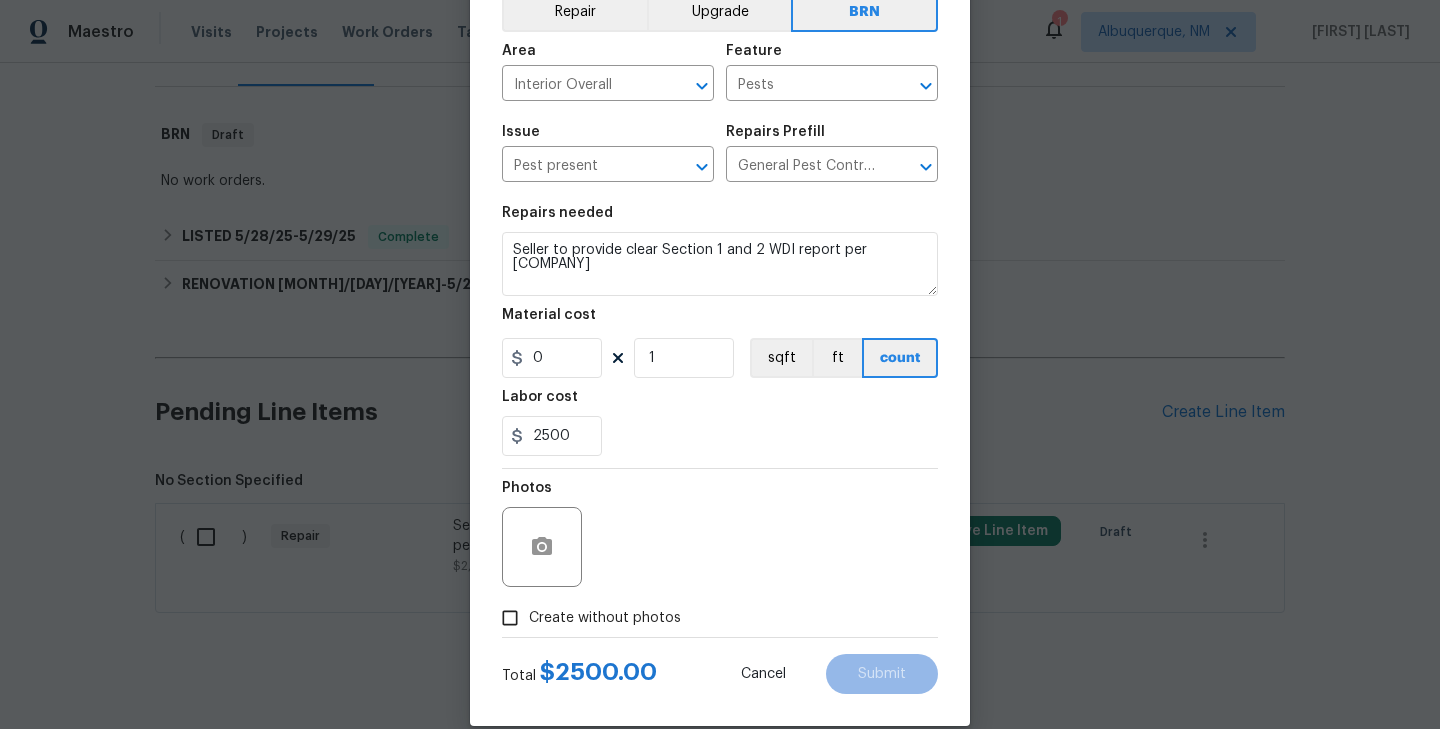 scroll, scrollTop: 133, scrollLeft: 0, axis: vertical 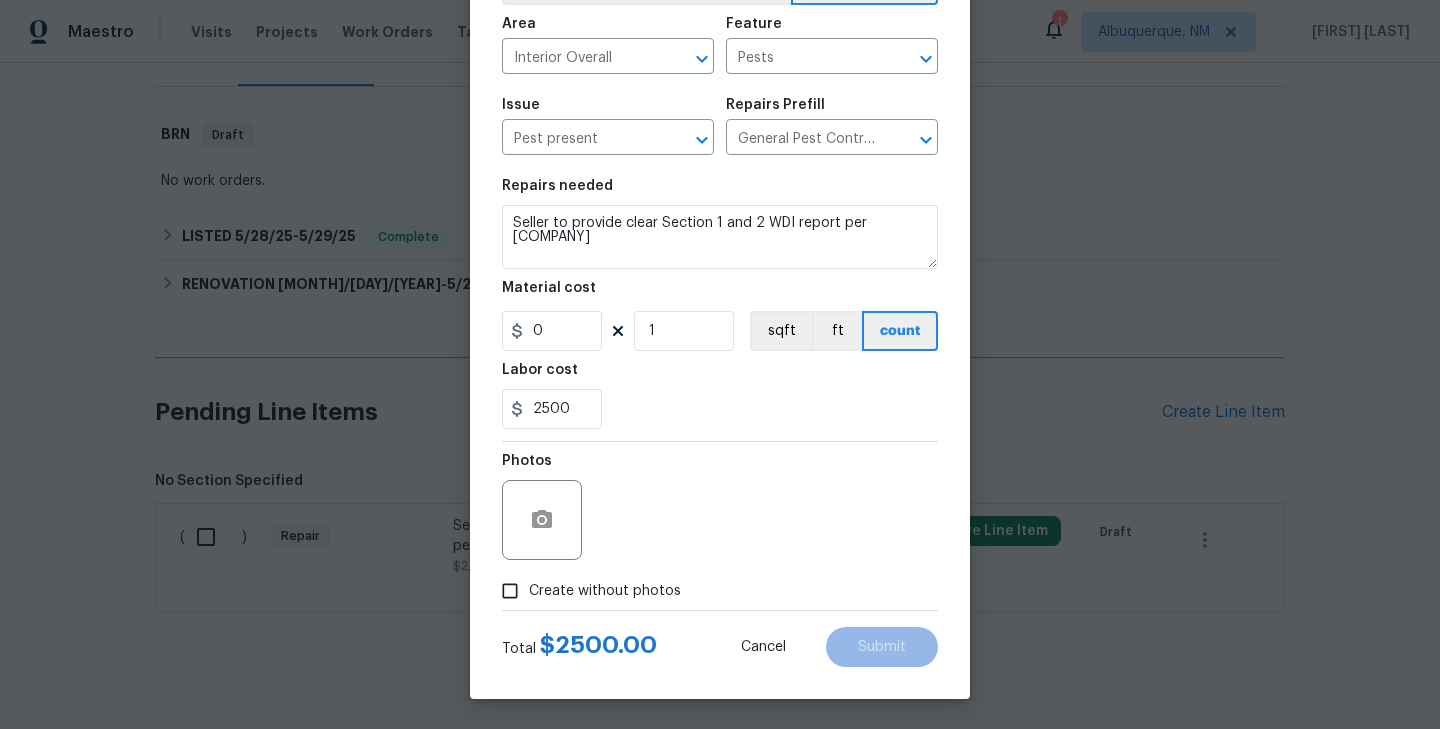 click on "Create without photos" at bounding box center [605, 591] 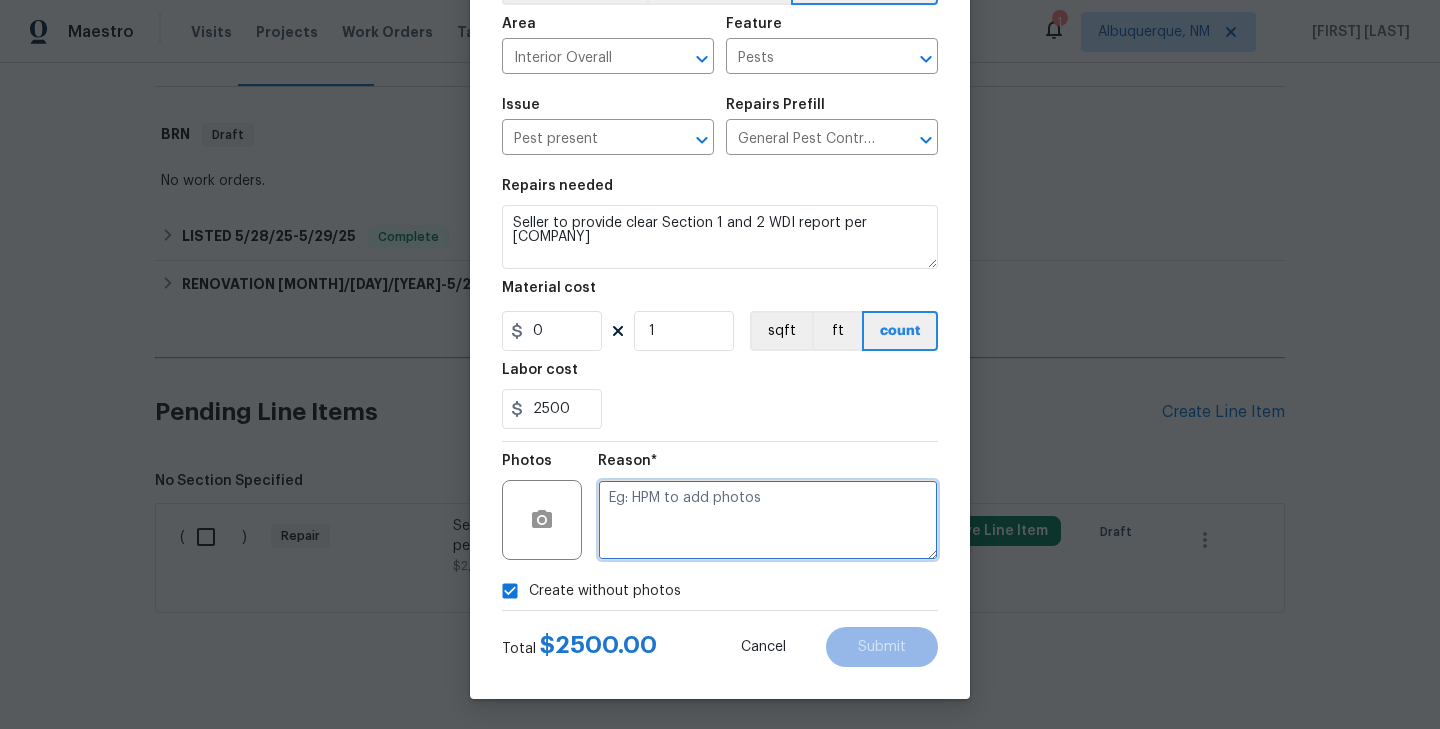 click at bounding box center [768, 520] 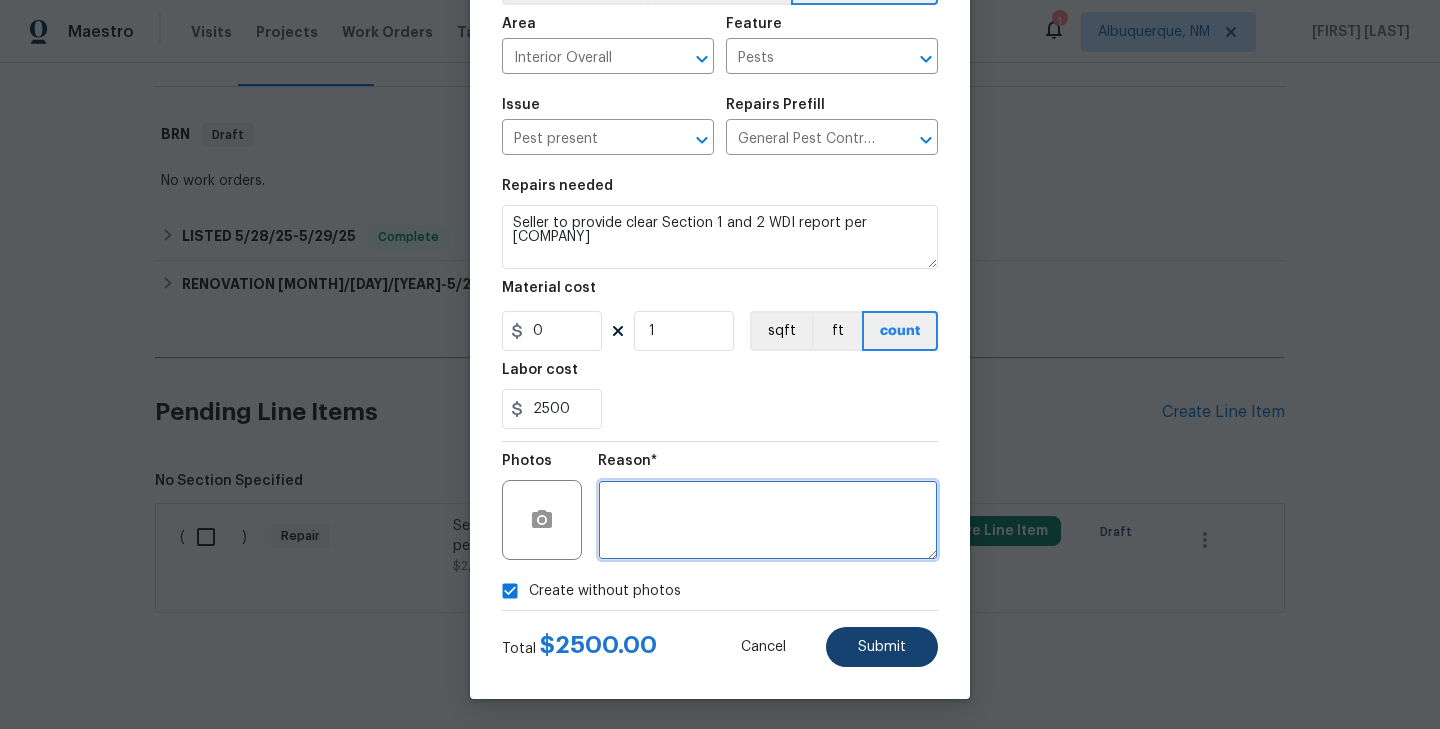 type 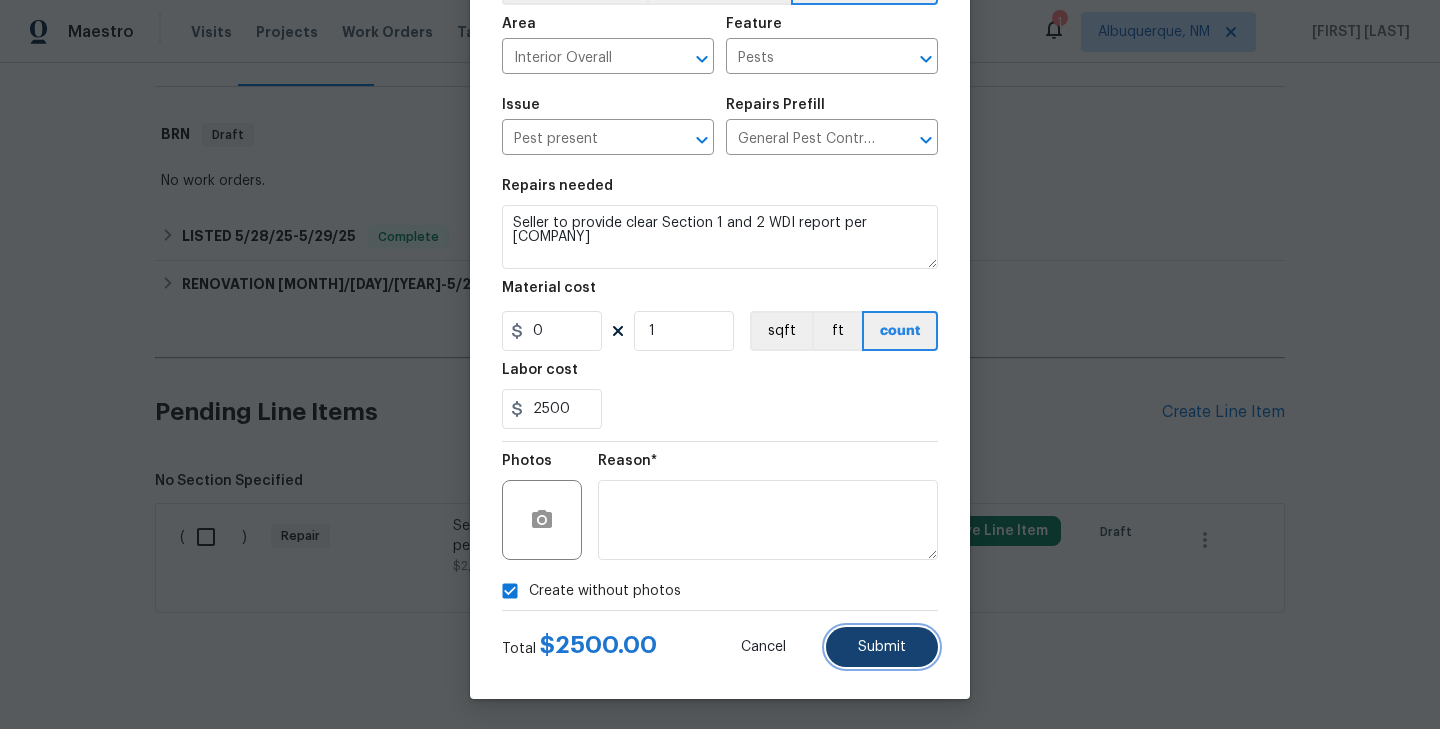 click on "Submit" at bounding box center [882, 647] 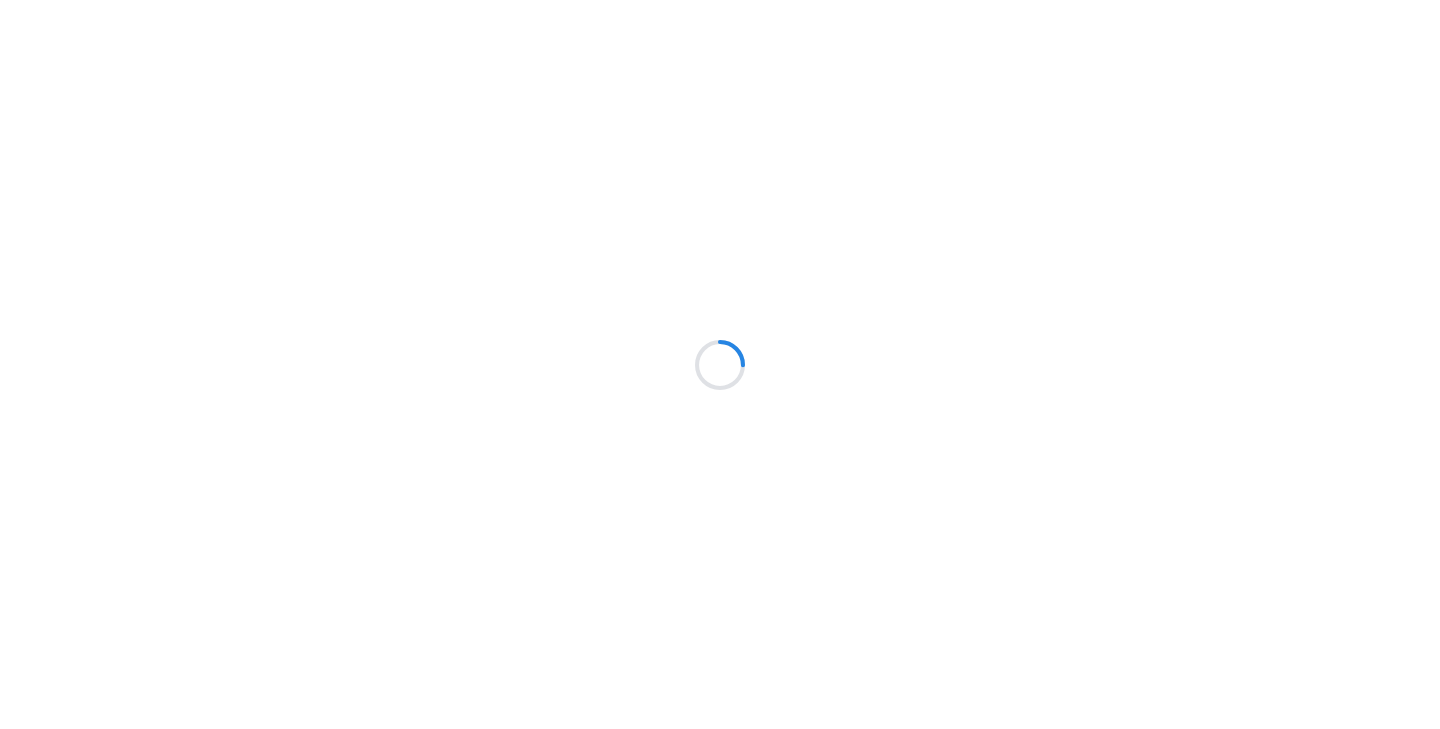 scroll, scrollTop: 0, scrollLeft: 0, axis: both 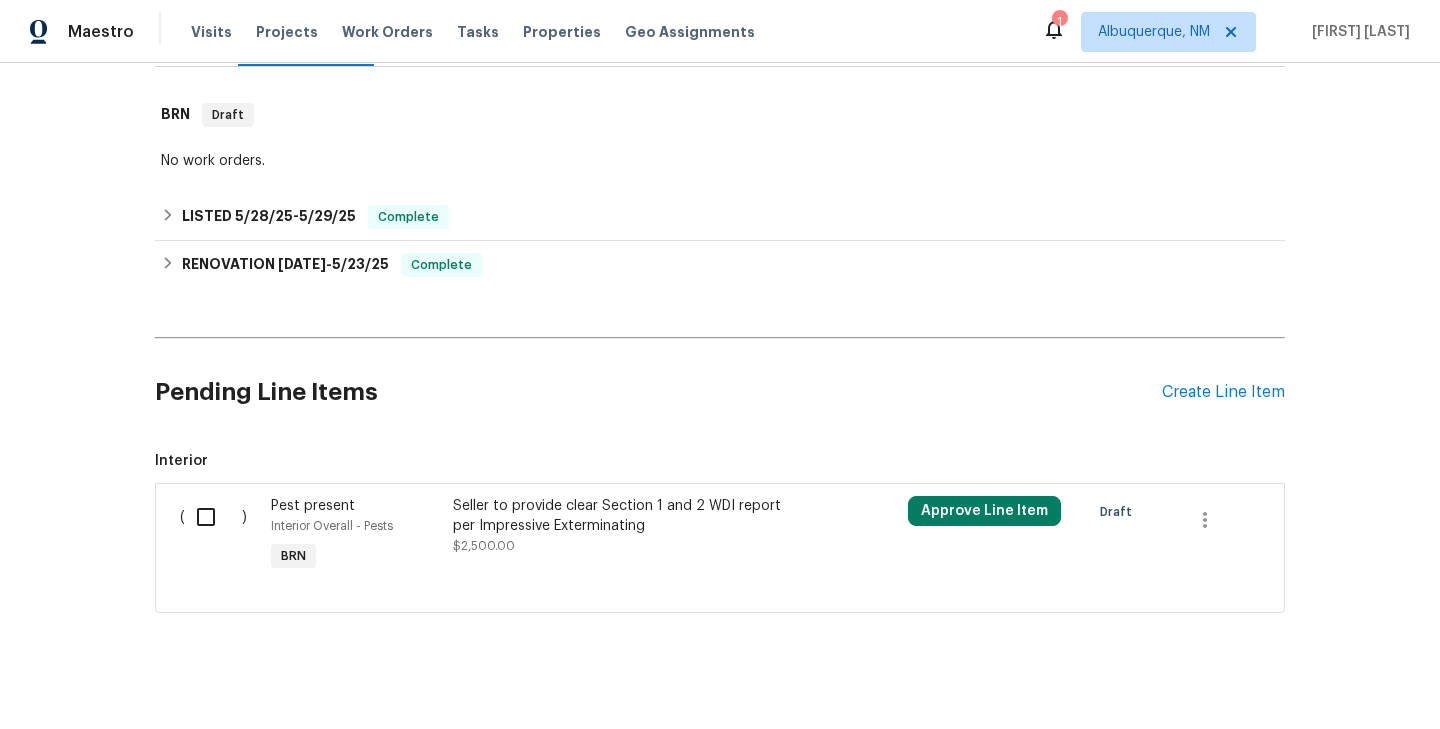 click on "Interior Overall - Pests" at bounding box center [356, 526] 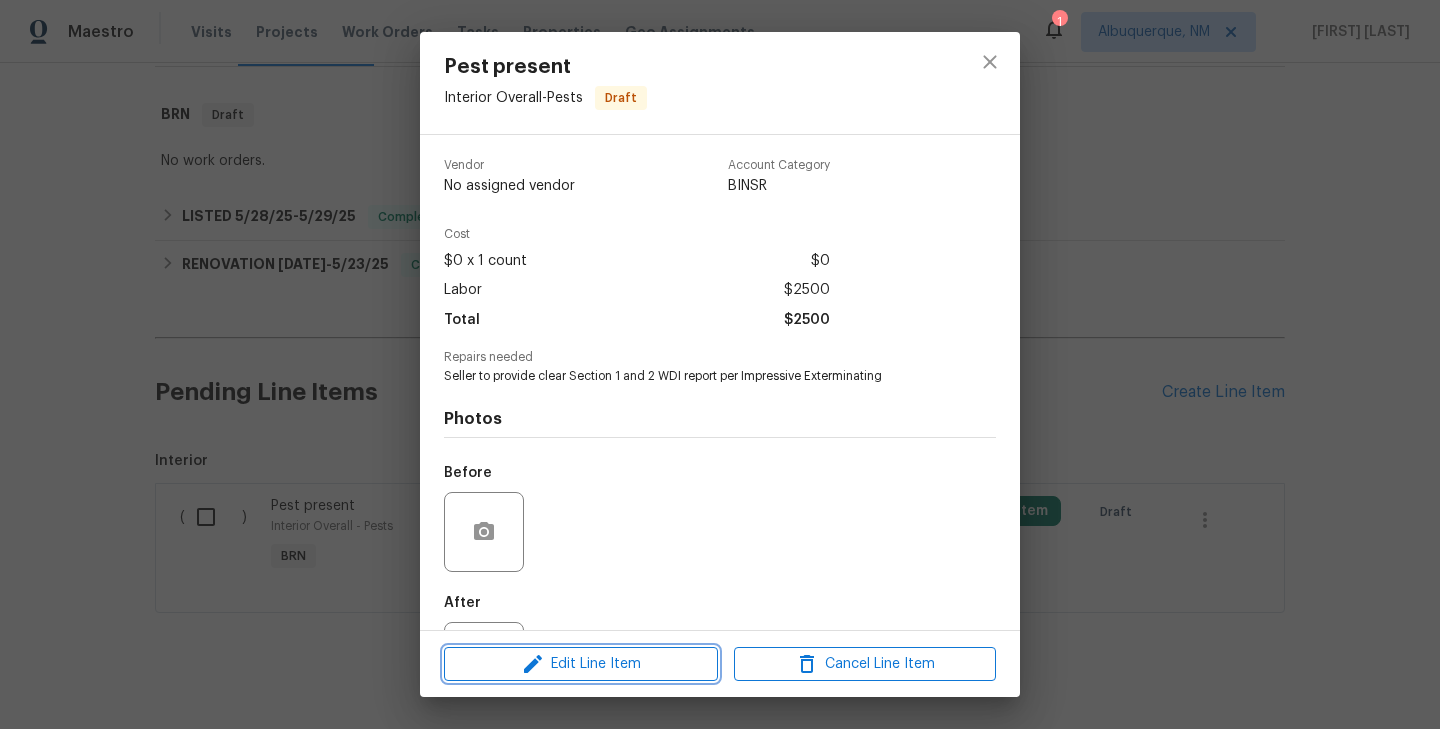 click on "Edit Line Item" at bounding box center (581, 664) 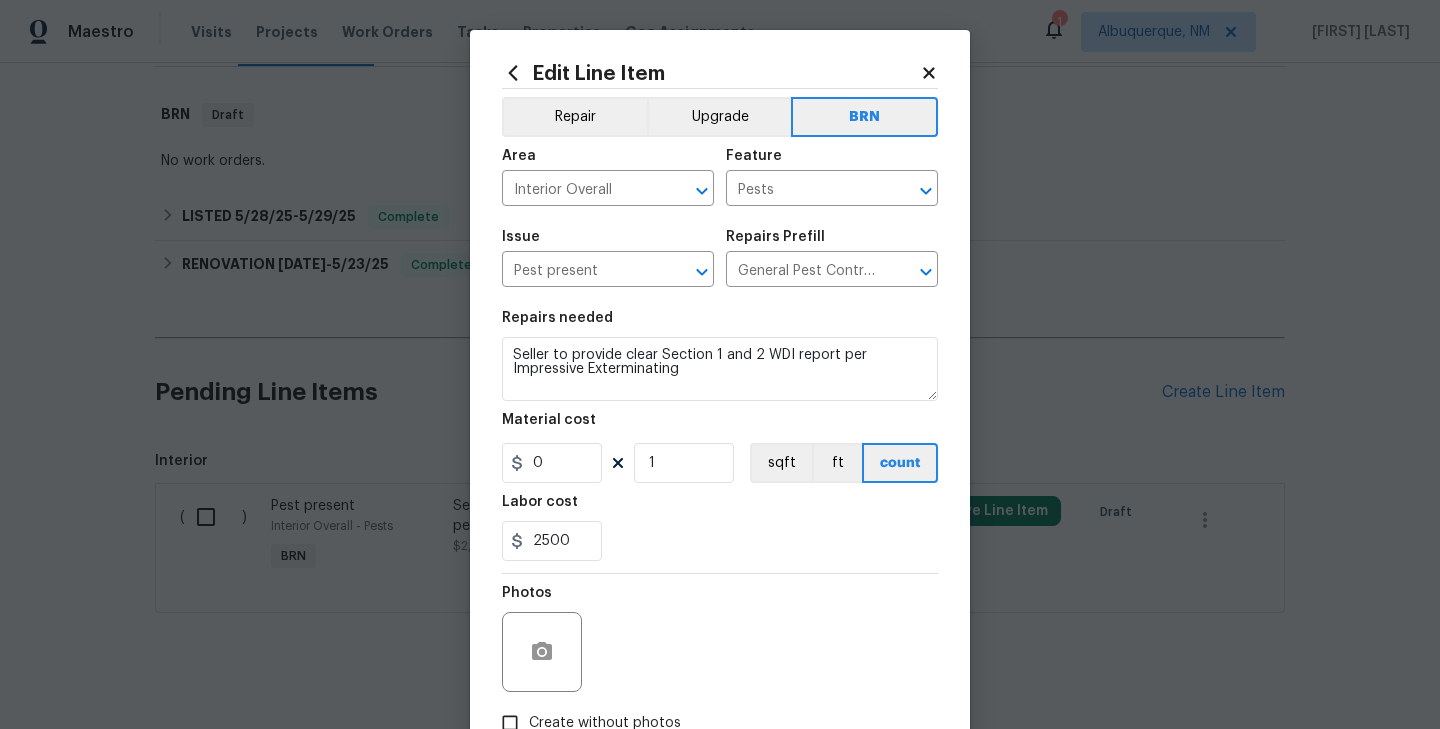 click on "Maestro Visits Projects Work Orders Tasks Properties Geo Assignments 1 Albuquerque, NM Roushan Kumar Back to all projects 5626 Spyglass Ln, Citrus Heights, CA 95610 3 Beds | 2 1/2 Baths | Total: 1460 ft² | Above Grade: 1460 ft² | Basement Finished: N/A | 1975 Not seen today Mark Seen Actions Last Visit Date 7/23/2025  by  Marcos Reyes   Project BRN   Draft Visits Work Orders Maintenance Notes Condition Adjustments Costs Photos Floor Plans Cases BRN   Draft No work orders. LISTED   5/28/25  -  5/29/25 Complete VRX Photography PHOTOGRAPHY $120.00 1 Repair 5/28/2025  -  5/29/2025 Paid RENOVATION   5/20/25  -  5/23/25 Complete As Good As New Carpet Cleaning CARPET_CLEANING $300.00 1 Repair 5/20/2025  -  5/23/2025 Paid PGBC inc. GENERAL_CONTRACTOR $4,147.95 8 Repairs | 1 Upgrade 5/20/2025  -  5/22/2025 Paid Ruiz's Cleaning CLEANING, CLEANING_MAINTENANCE $300.00 1 Repair 5/20/2025  -  5/23/2025 Paid Pending Line Items Create Line Item Interior ( ) Pest present Interior Overall - Pests BRN $2,500.00 Draft Repair 0" at bounding box center [720, 364] 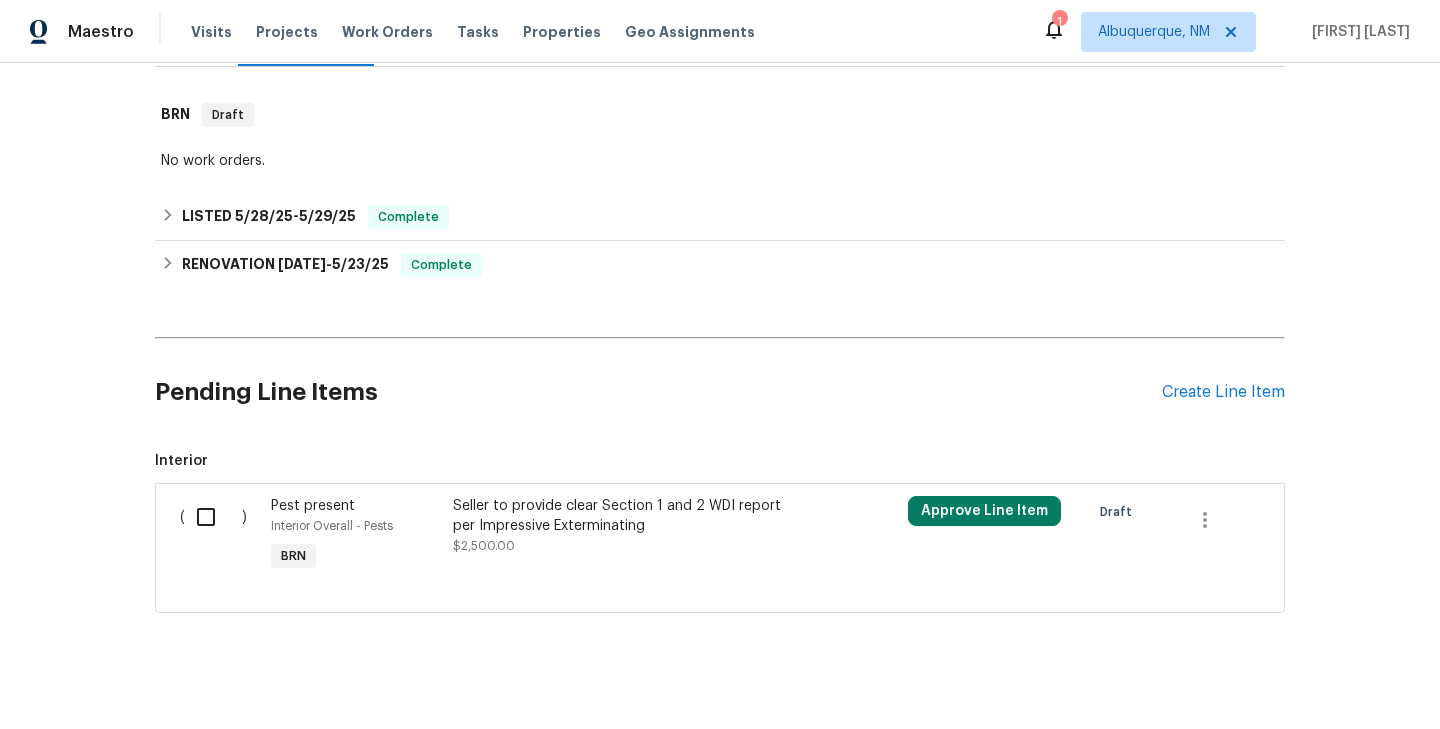 click on "Interior Overall - Pests" at bounding box center (356, 526) 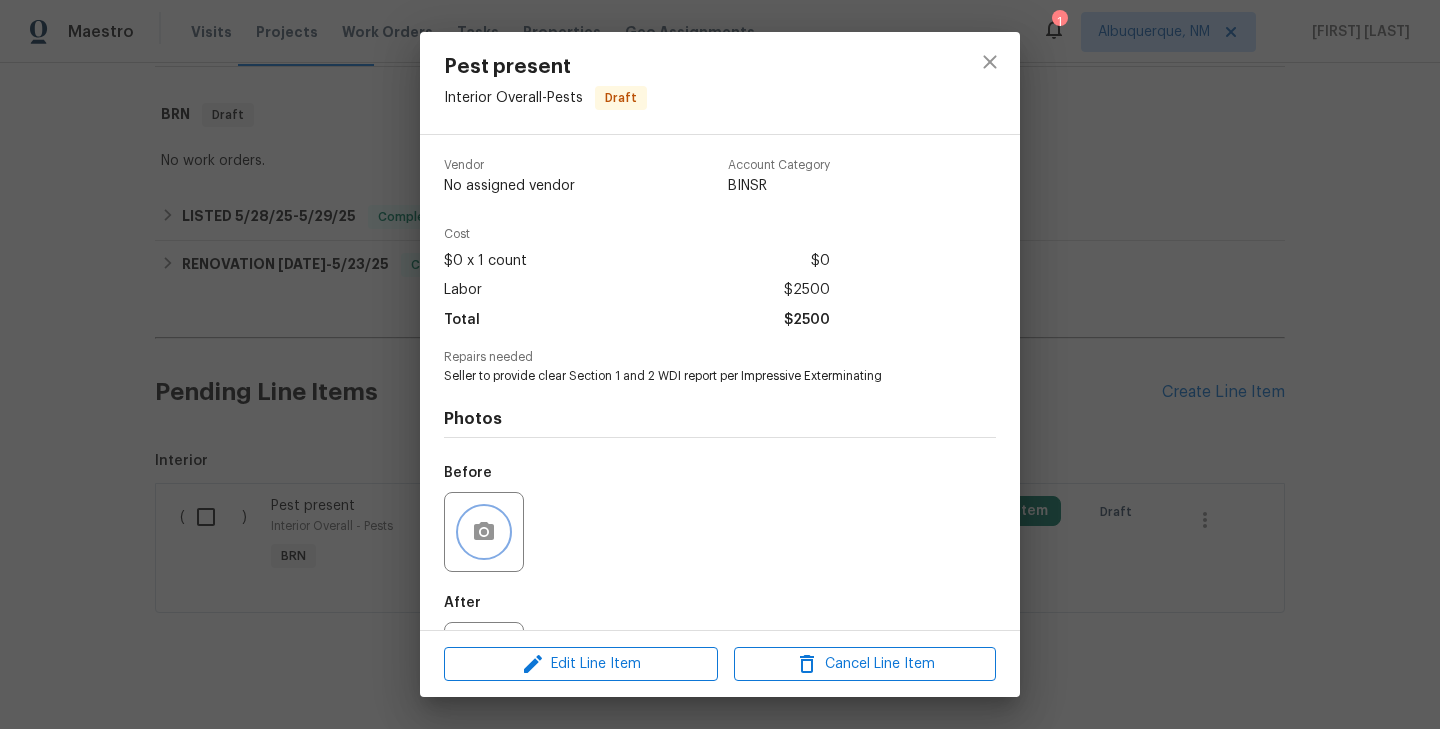 click at bounding box center [484, 532] 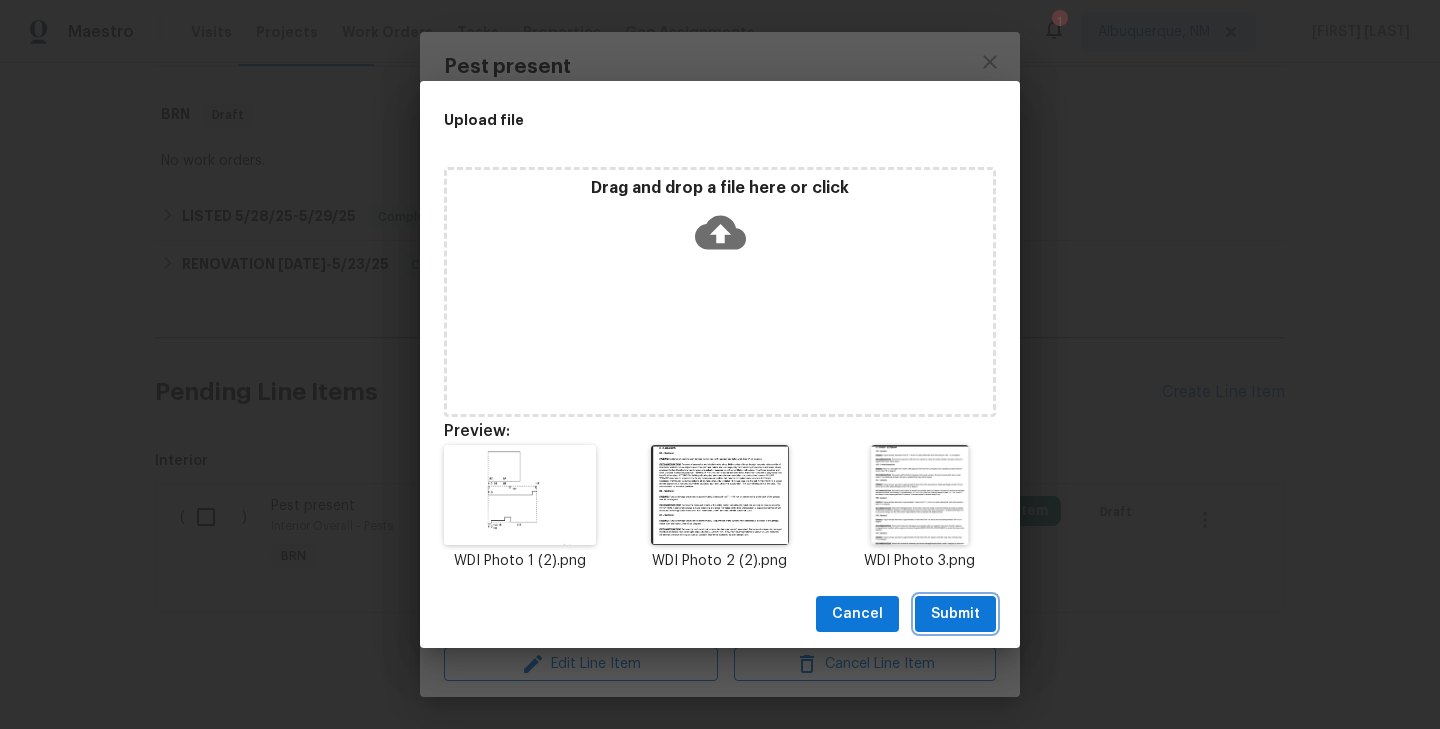 click on "Submit" at bounding box center [955, 614] 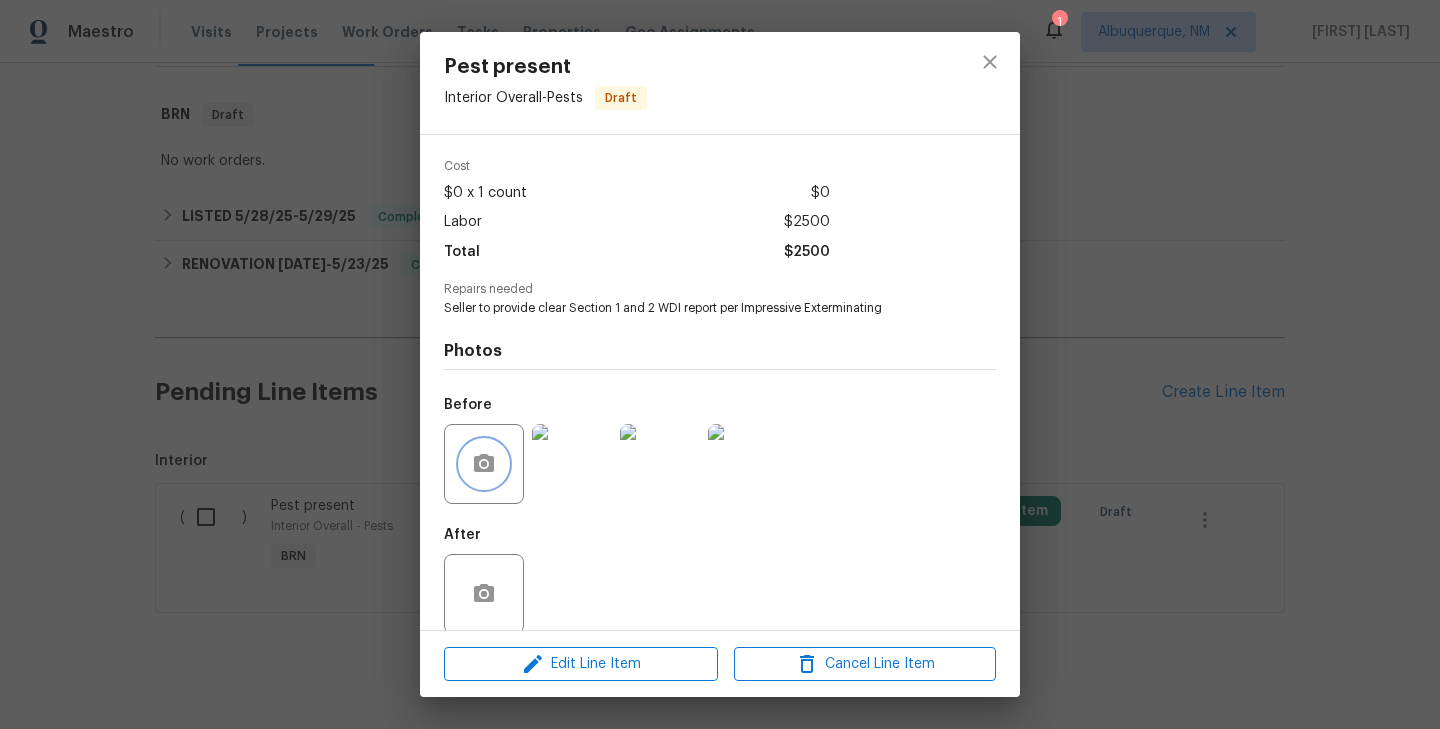 scroll, scrollTop: 92, scrollLeft: 0, axis: vertical 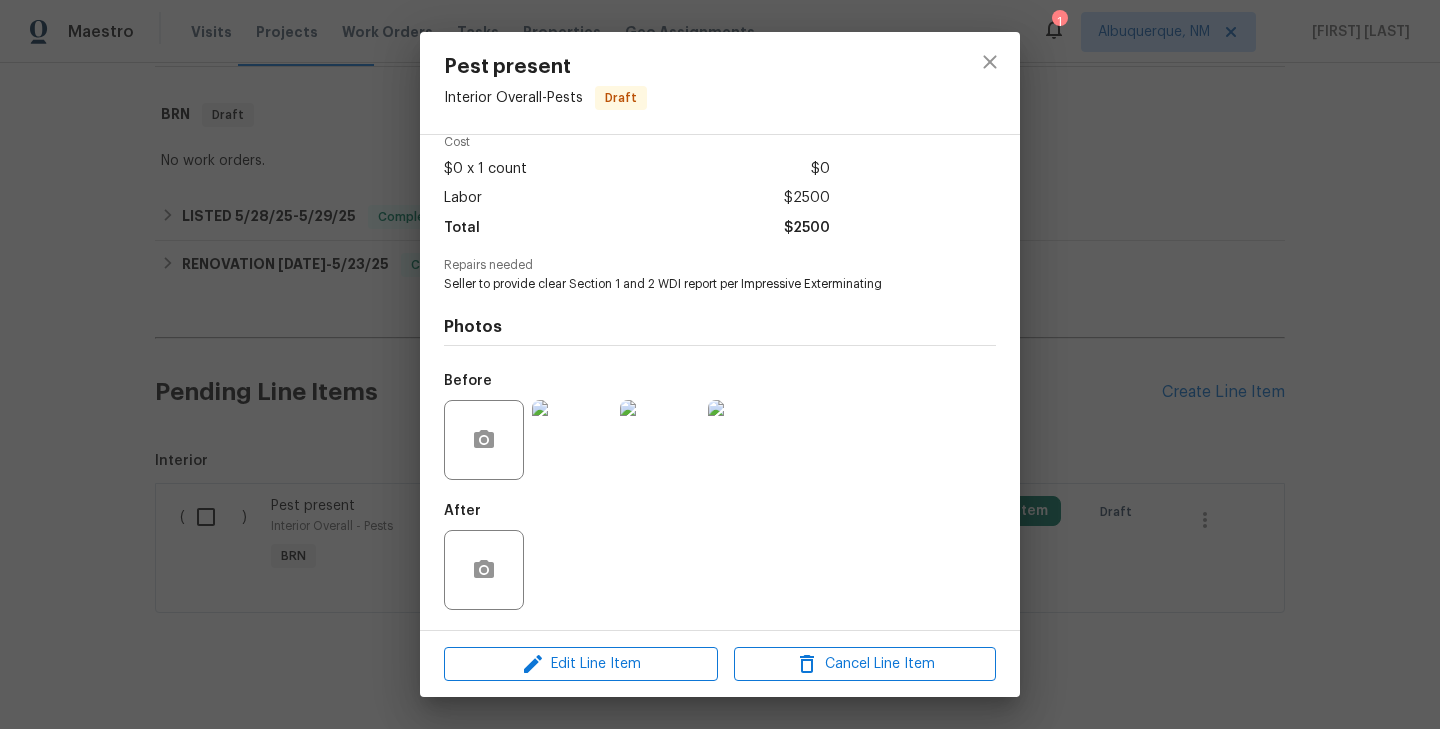 click on "Pest present Interior Overall  -  Pests Draft Vendor No assigned vendor Account Category BINSR Cost $0 x 1 count $0 Labor $2500 Total $2500 Repairs needed Seller to provide clear Section 1 and 2 WDI  report per Impressive Exterminating Photos Before After  Edit Line Item  Cancel Line Item" at bounding box center (720, 364) 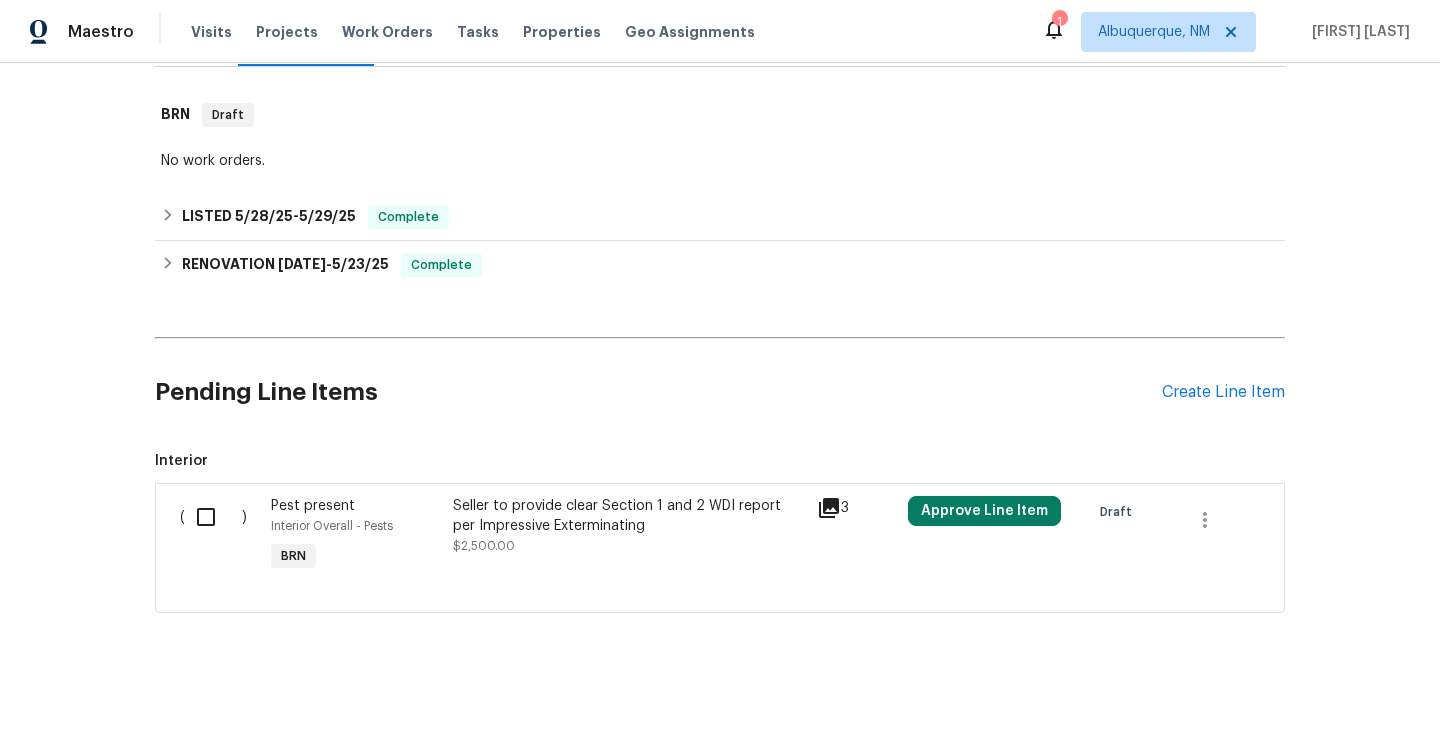 click at bounding box center [213, 517] 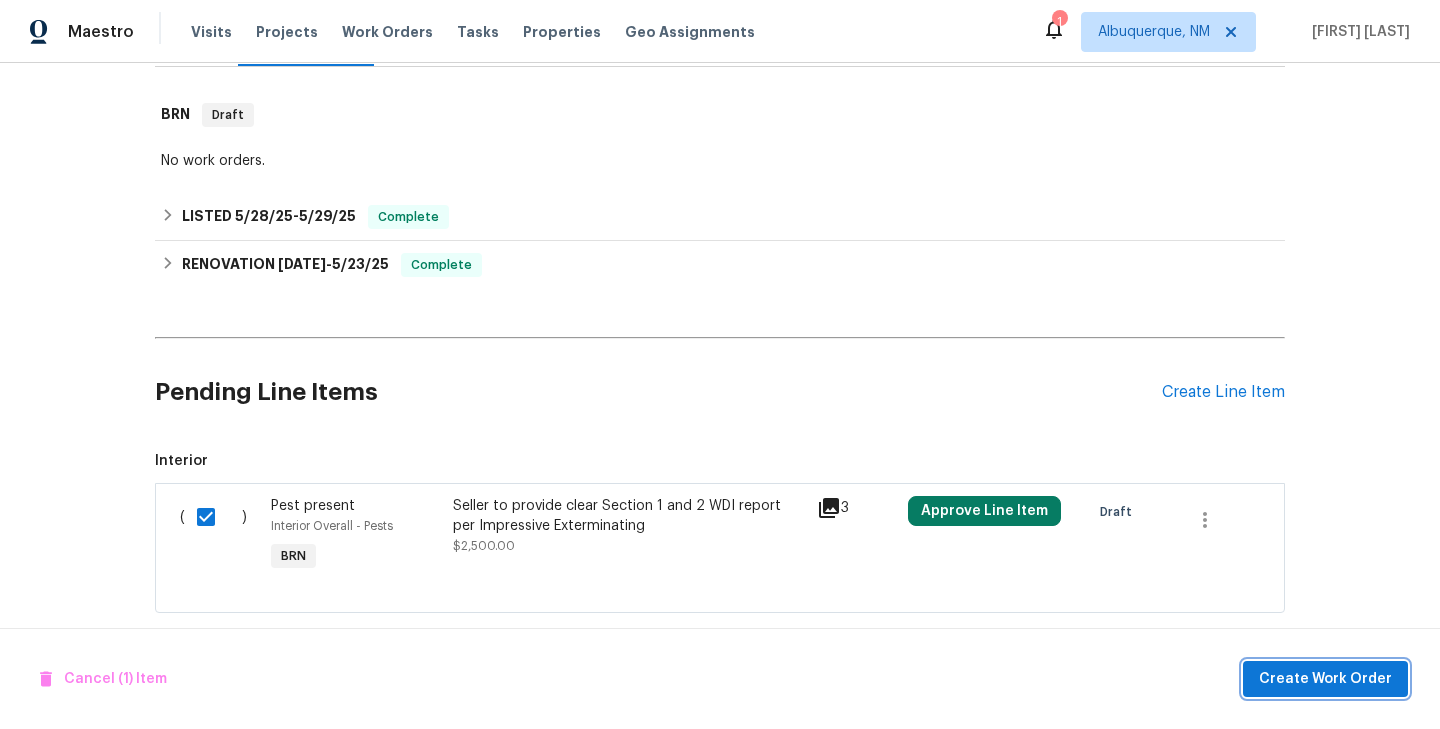 click on "Create Work Order" at bounding box center [1325, 679] 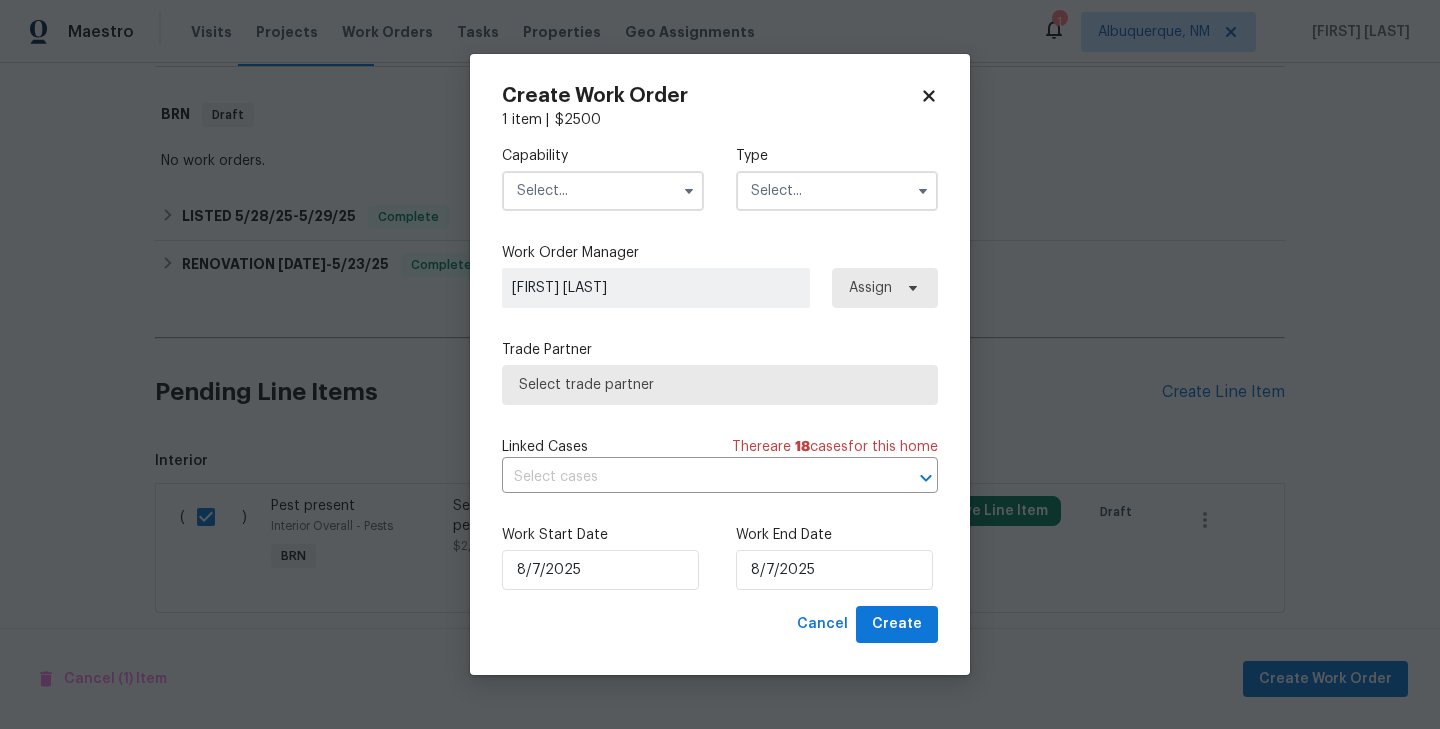 click at bounding box center [837, 191] 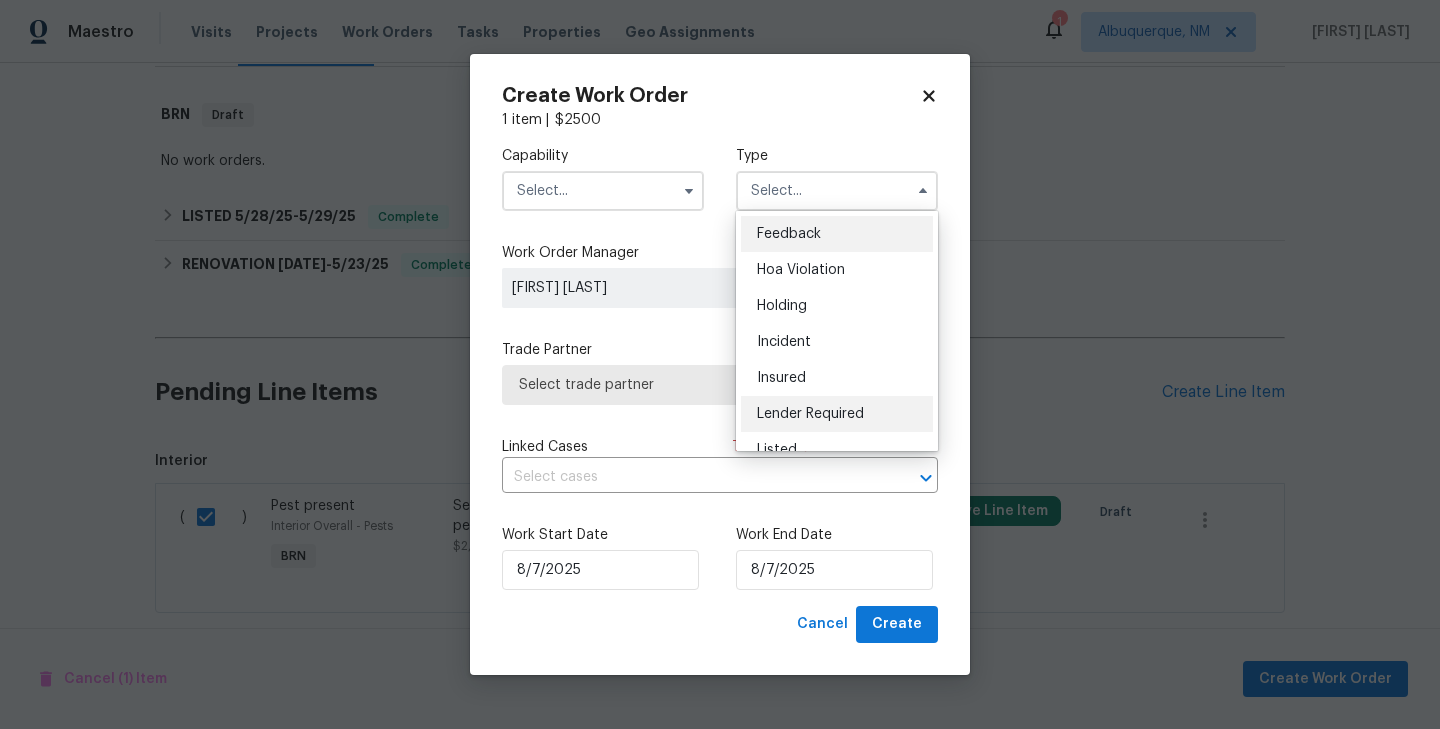 scroll, scrollTop: 454, scrollLeft: 0, axis: vertical 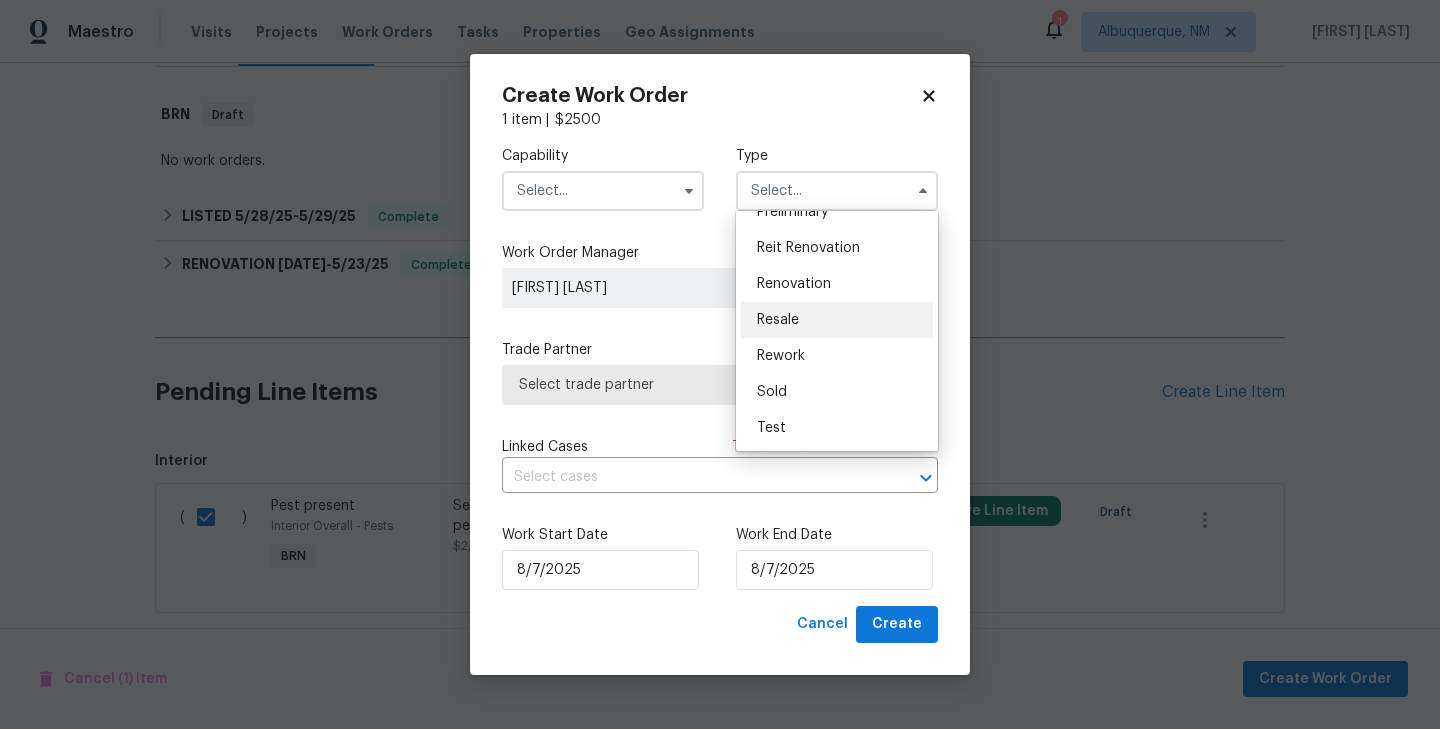 click on "Resale" at bounding box center [837, 320] 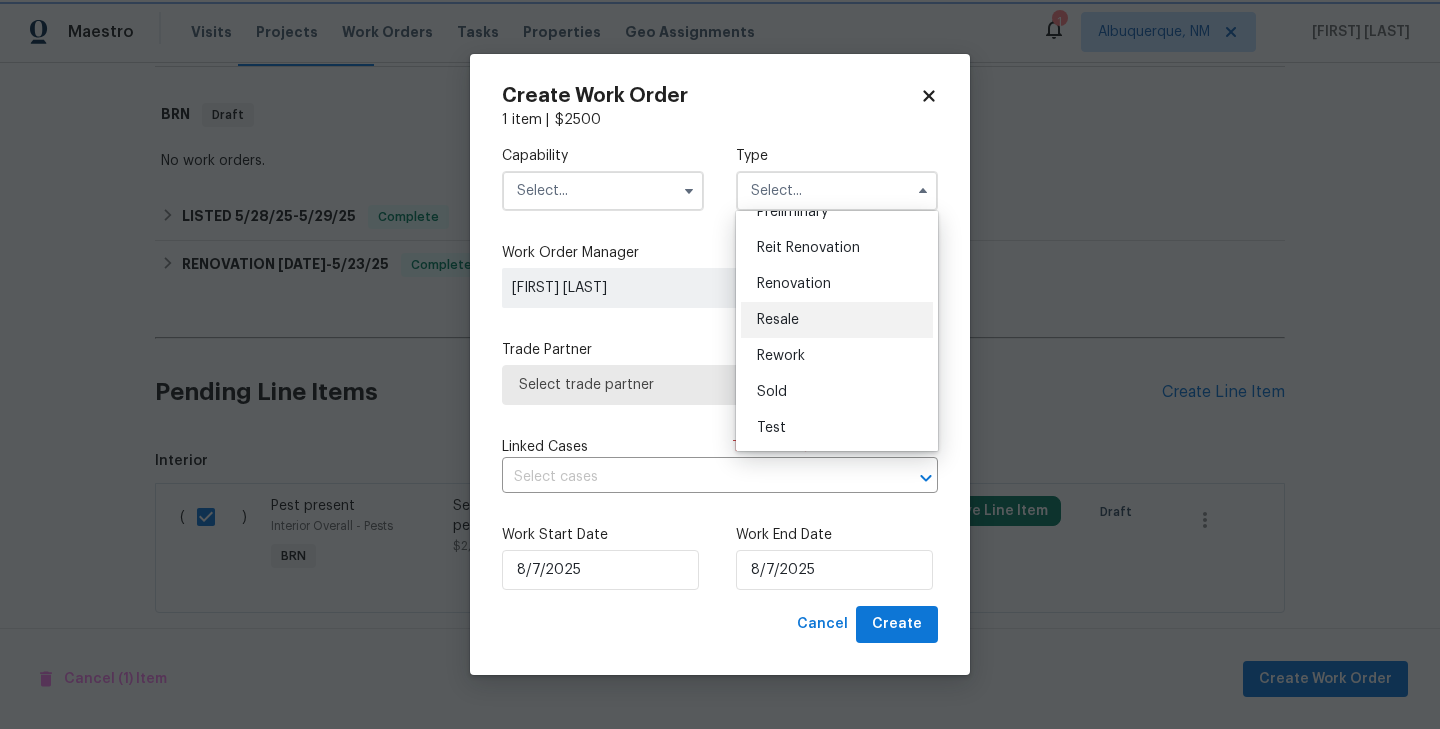 type on "Resale" 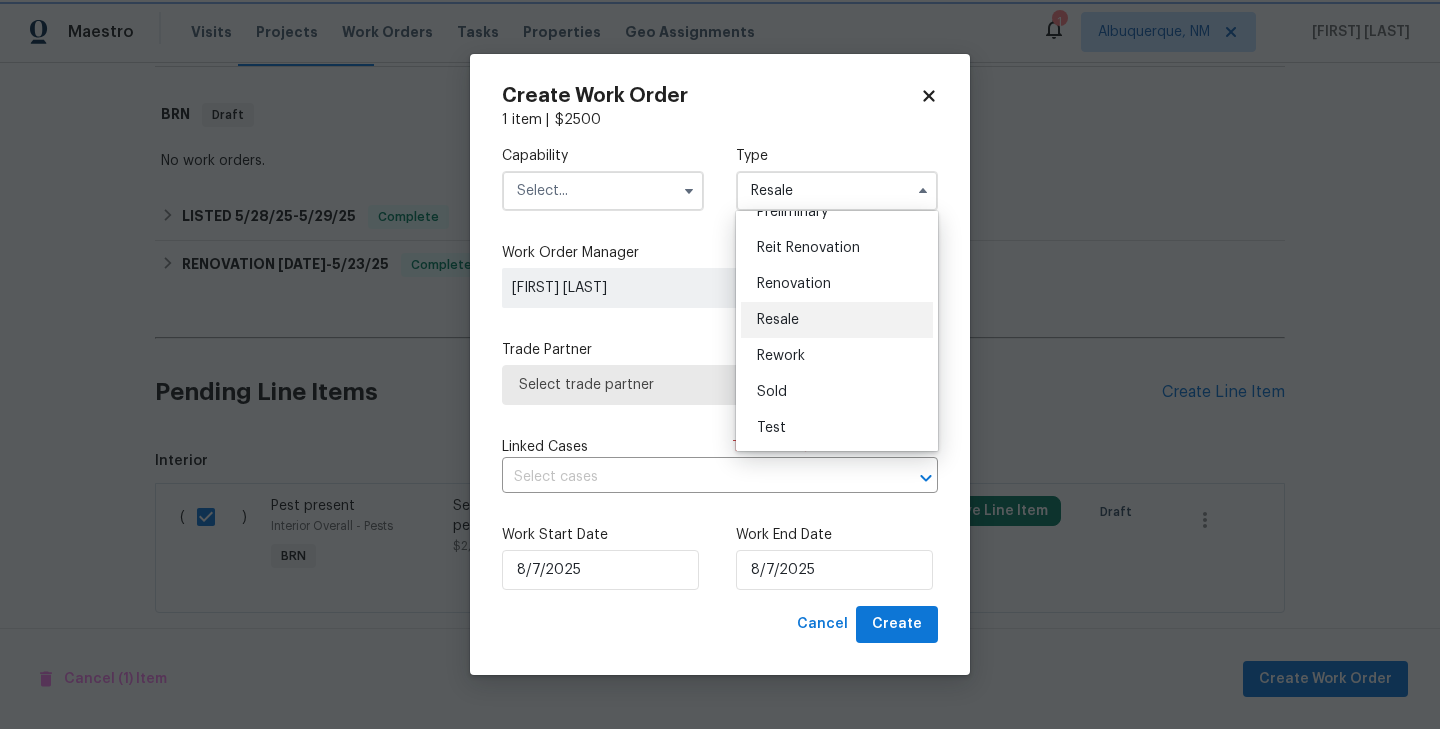 scroll, scrollTop: 0, scrollLeft: 0, axis: both 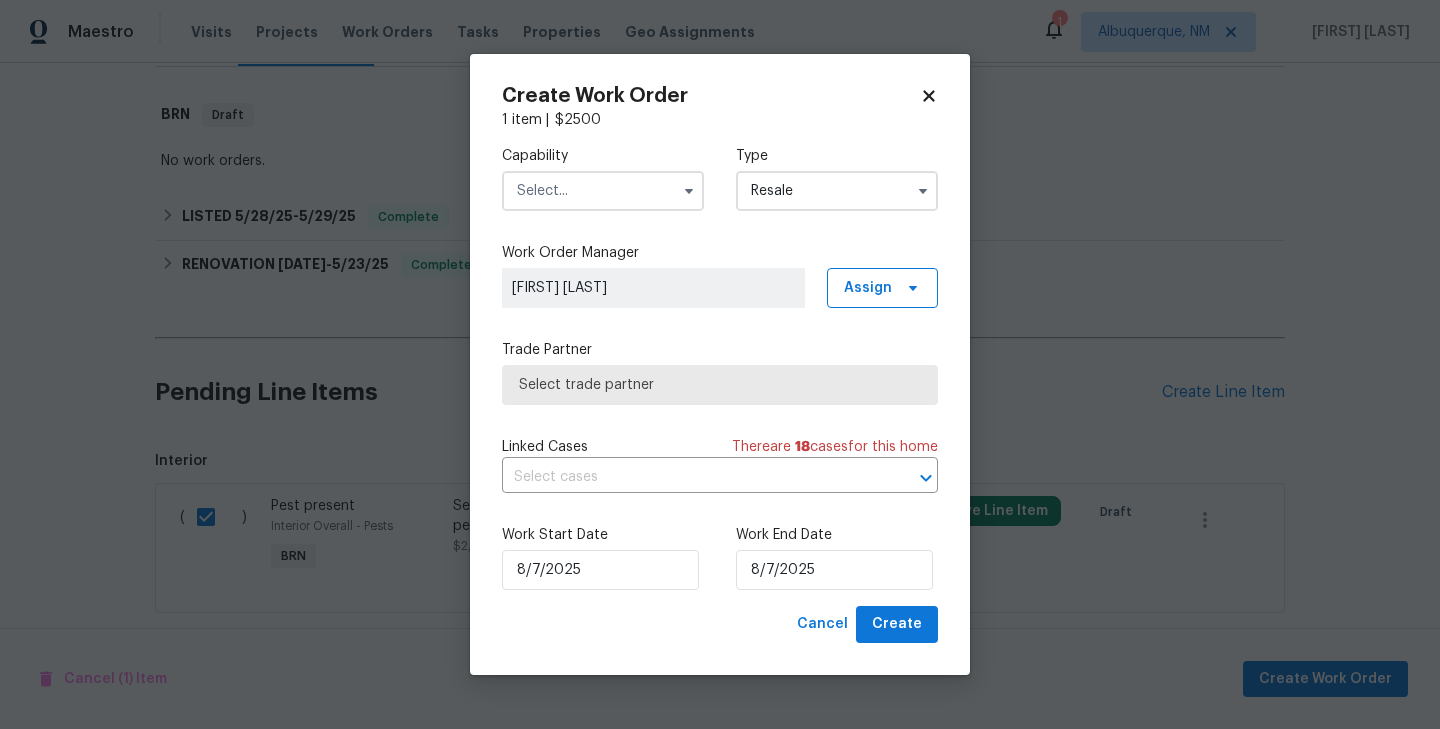 click at bounding box center [603, 191] 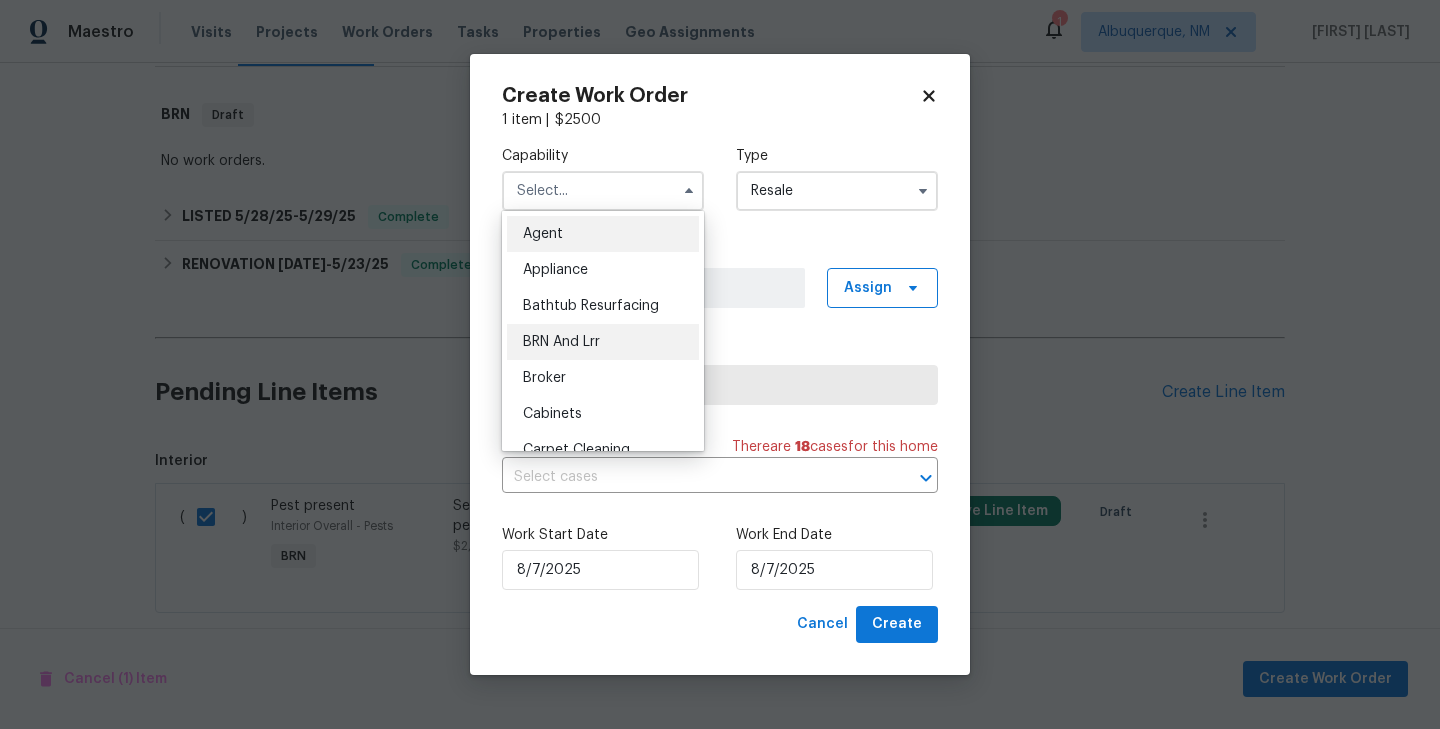 click on "BRN And Lrr" at bounding box center (603, 342) 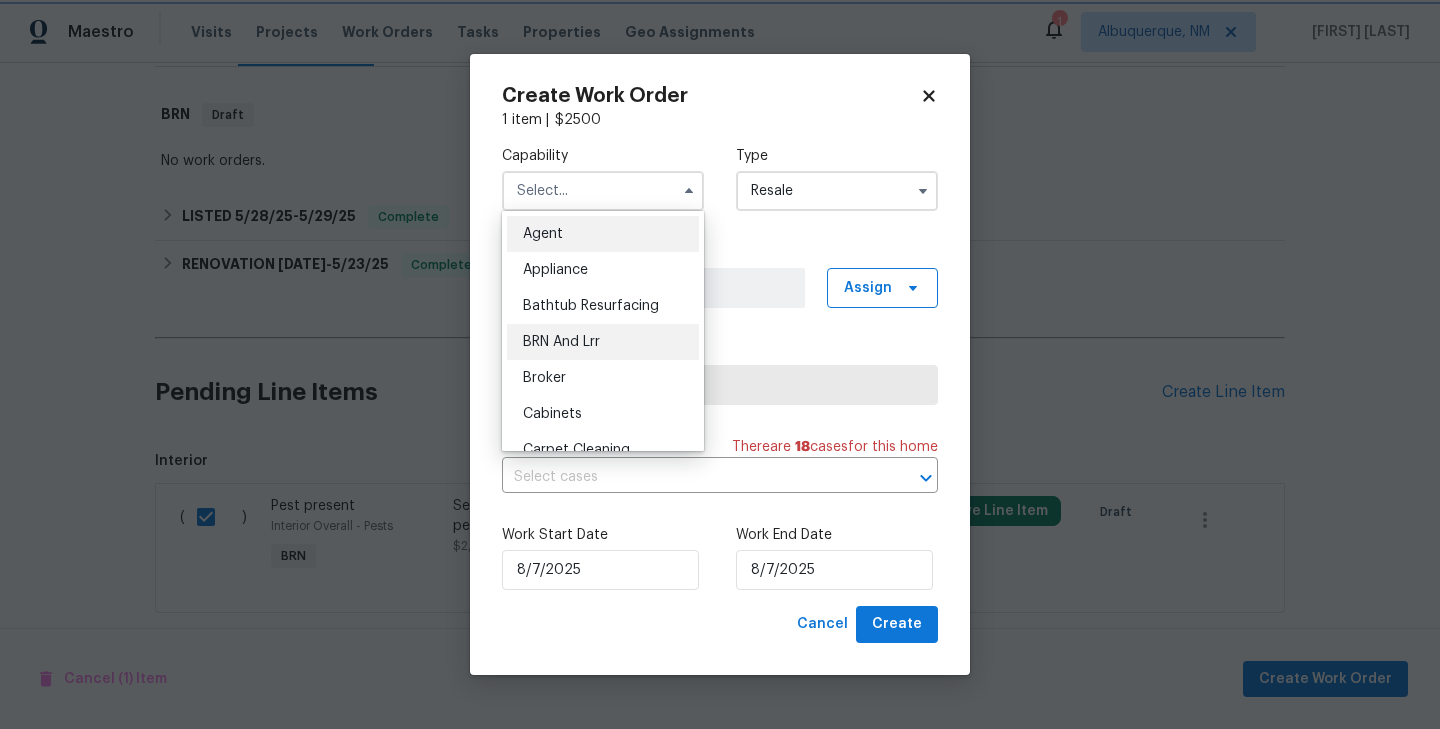 type on "BRN And Lrr" 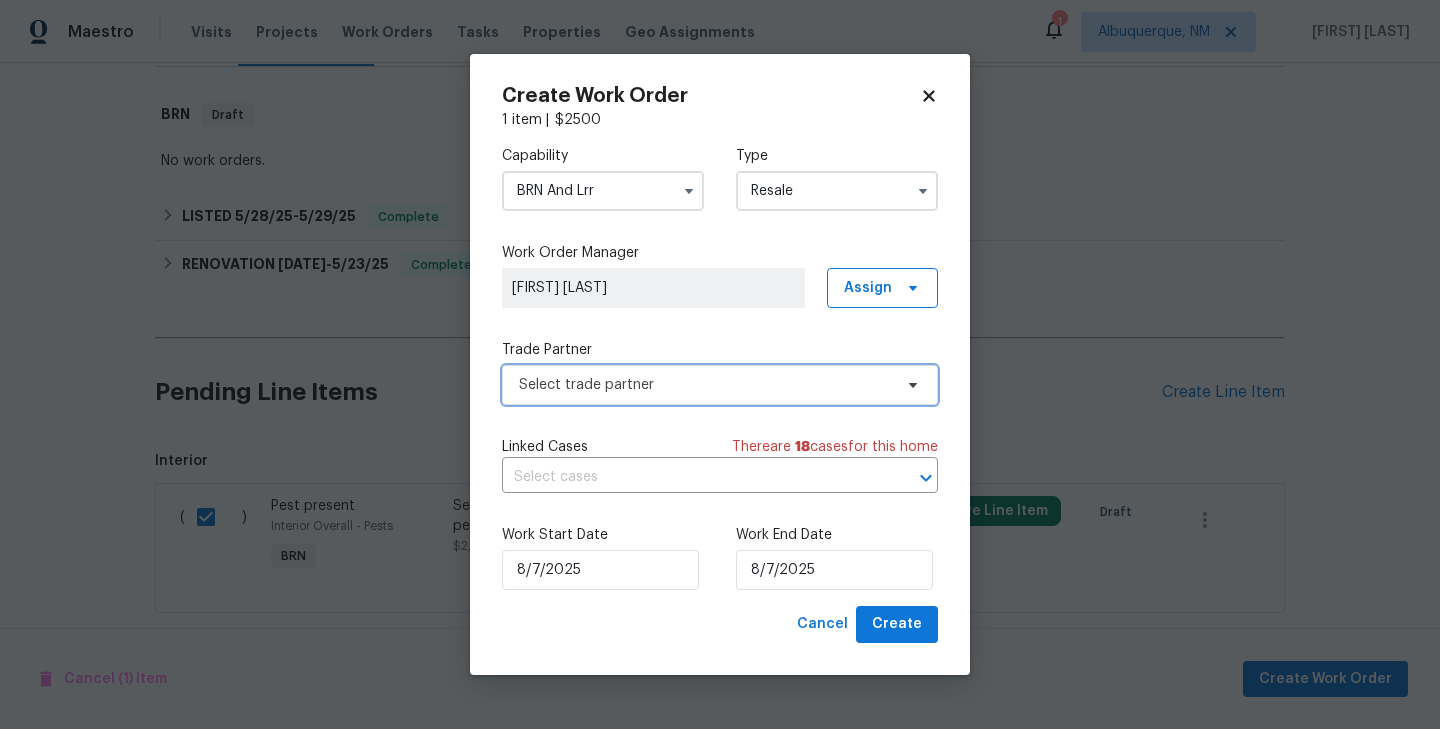 click on "Select trade partner" at bounding box center (705, 385) 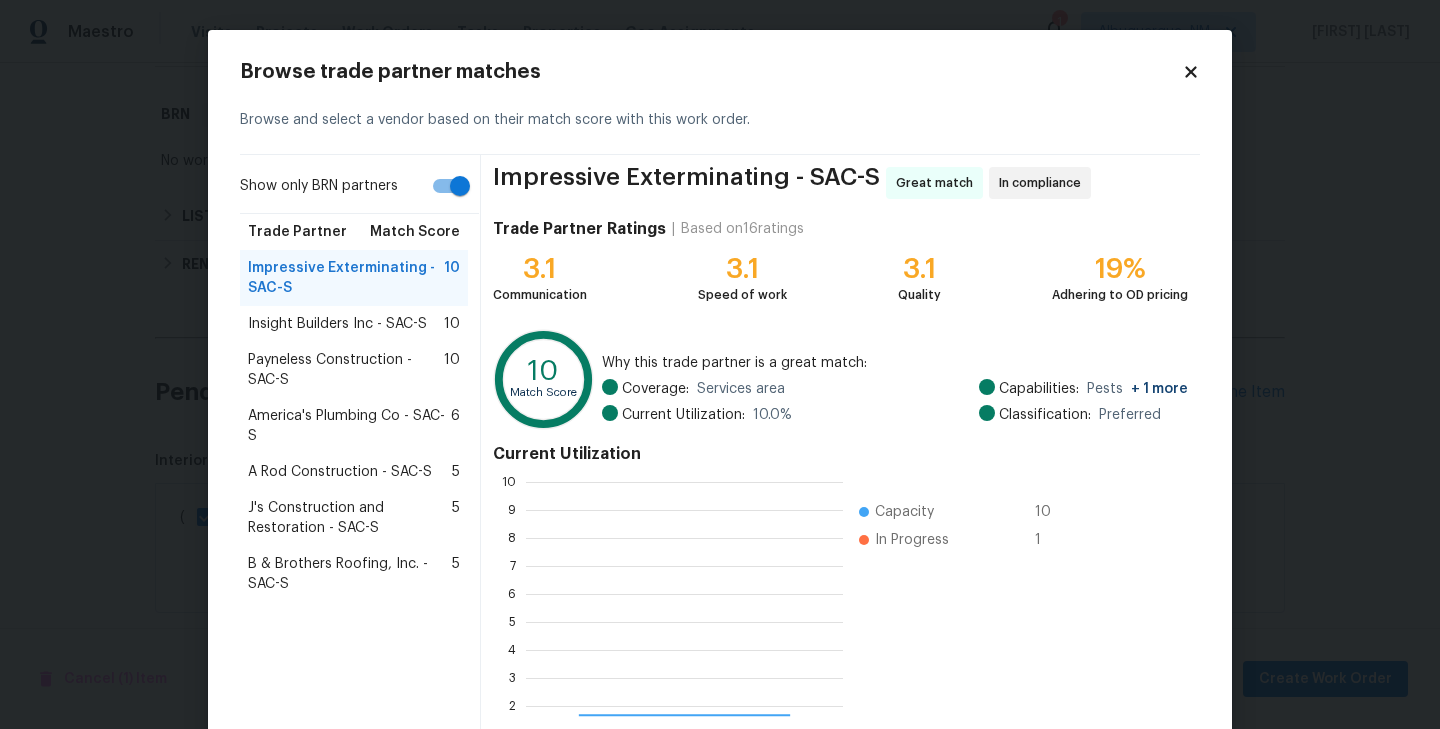 scroll, scrollTop: 2, scrollLeft: 2, axis: both 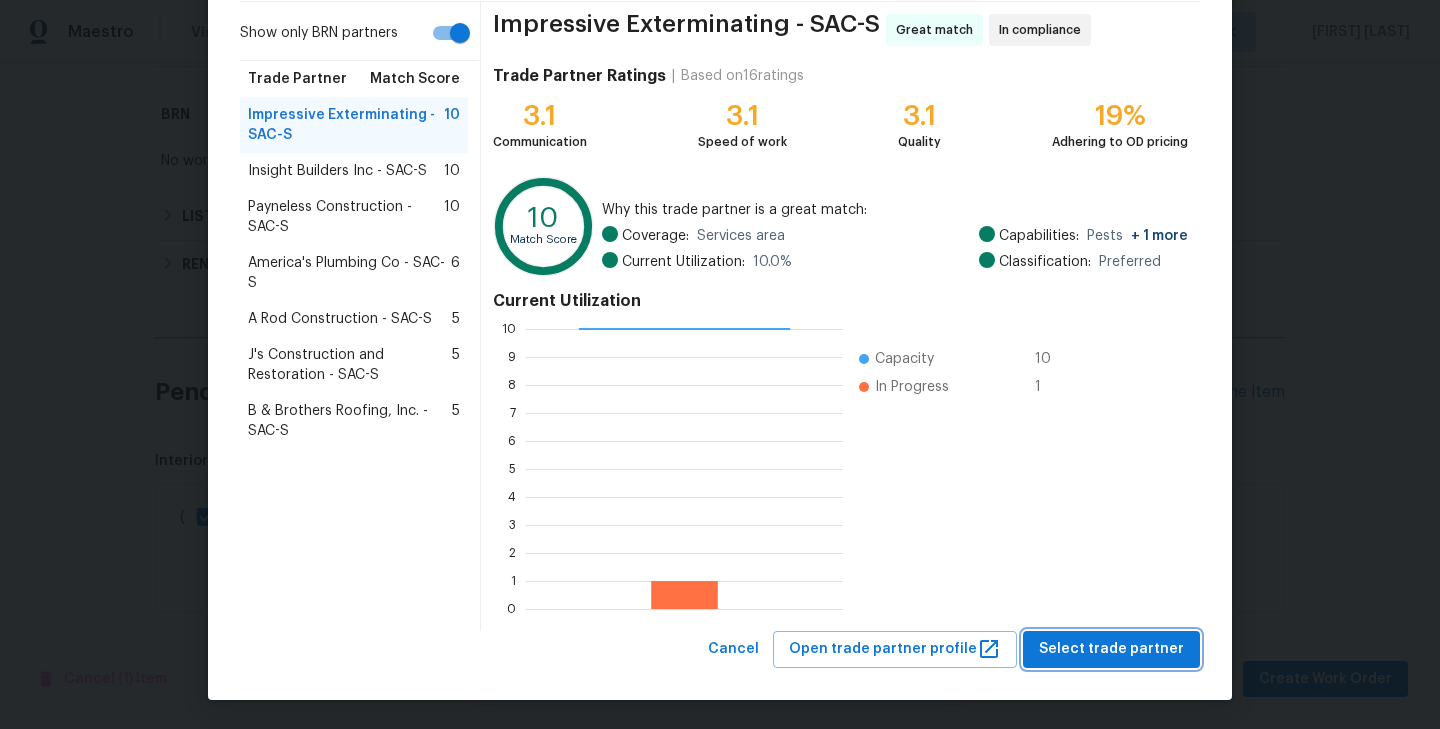 click on "Select trade partner" at bounding box center [1111, 649] 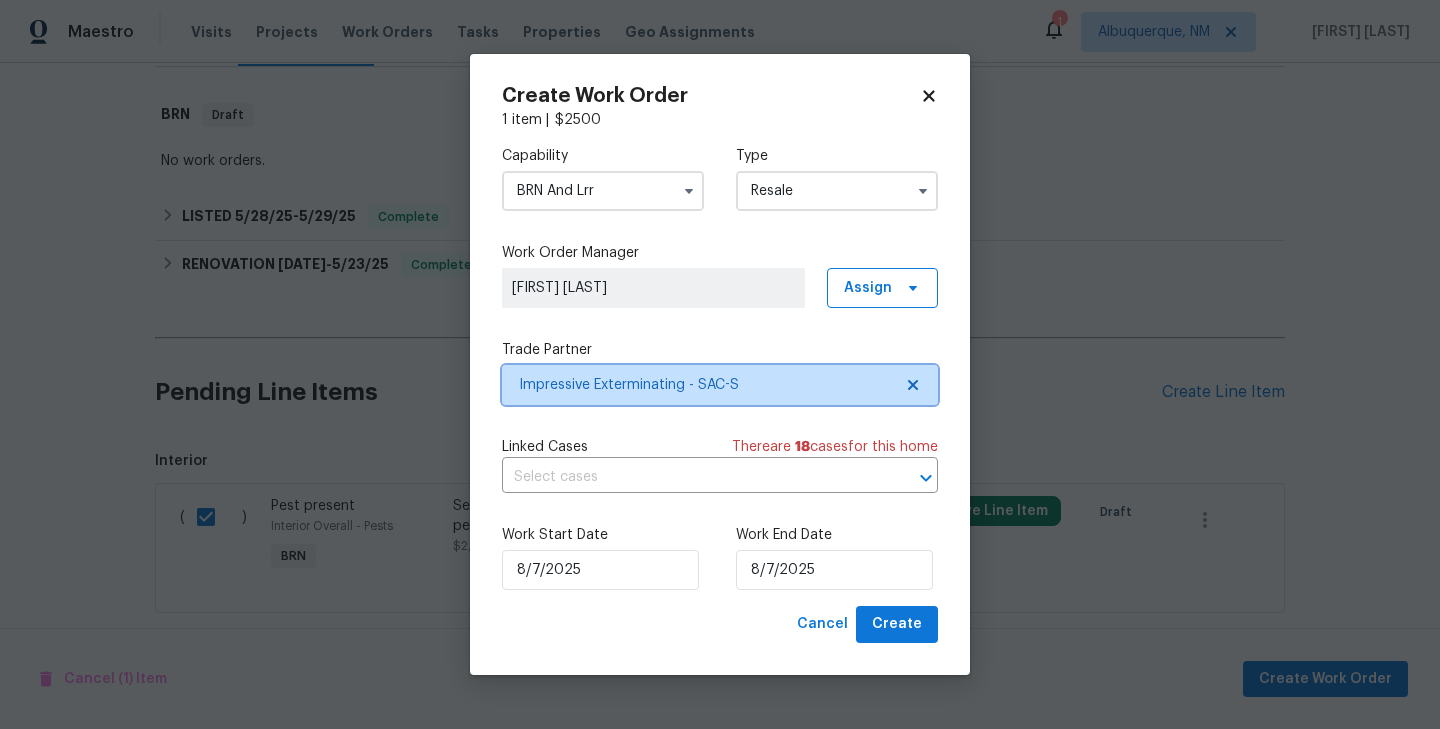 scroll, scrollTop: 0, scrollLeft: 0, axis: both 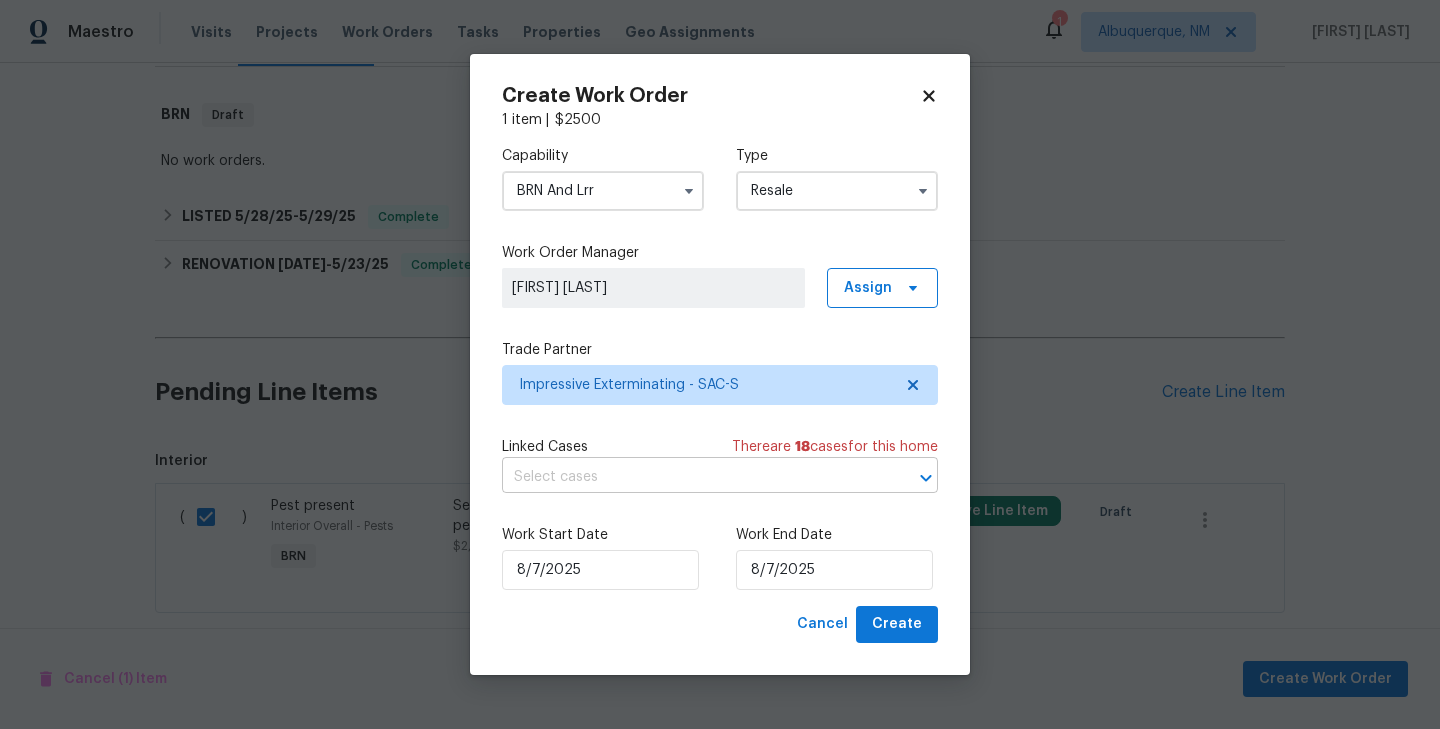 click at bounding box center [692, 477] 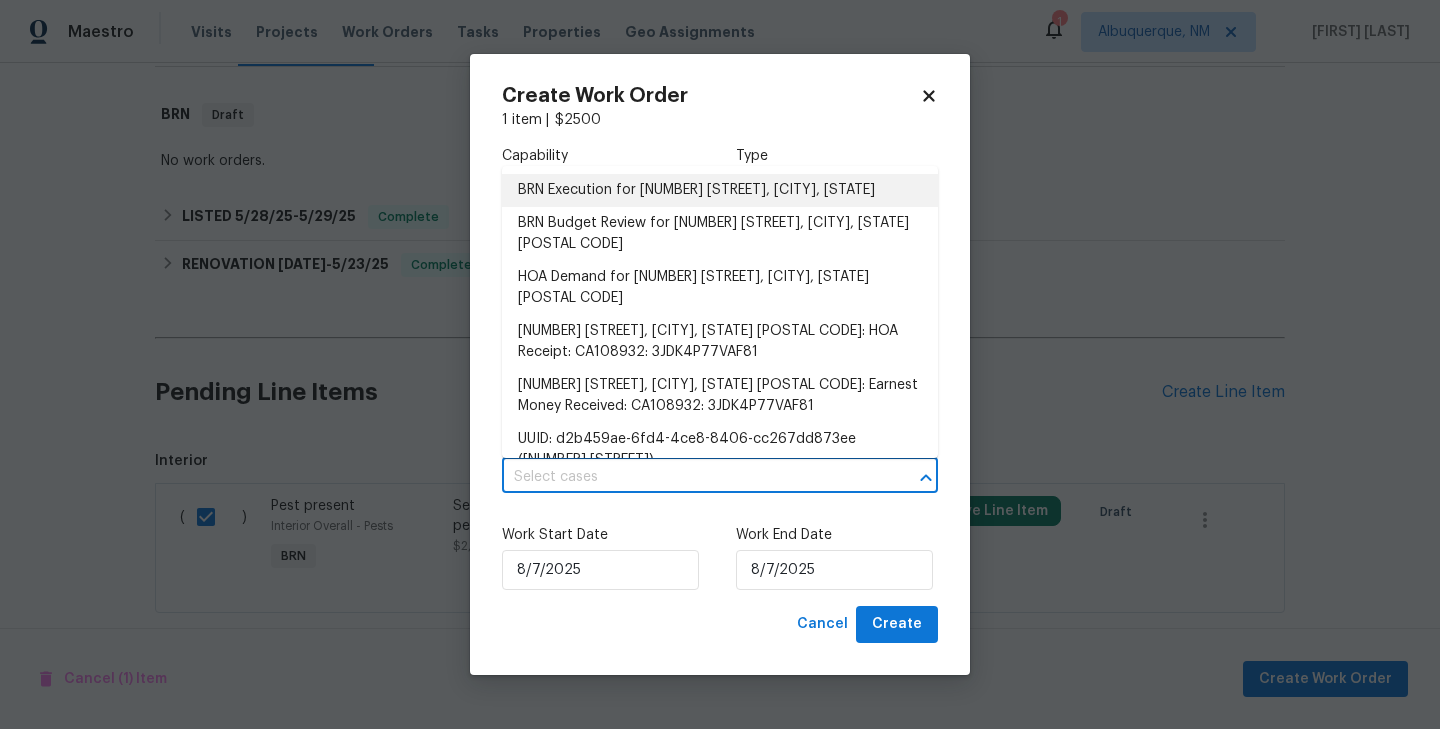click on "BRN Execution for 5626 Spyglass Ln, Citrus Heights, CA 95610" at bounding box center (720, 190) 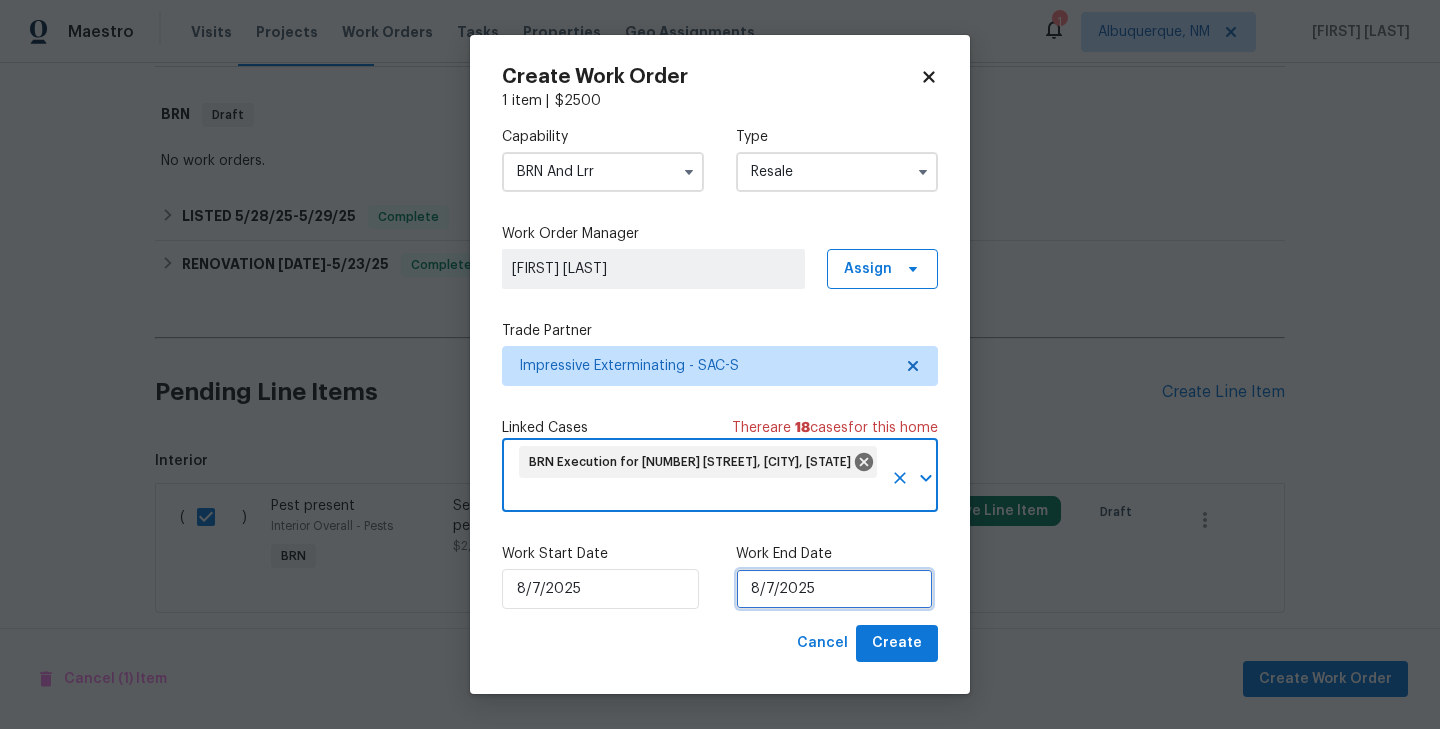 click on "8/7/2025" at bounding box center (834, 589) 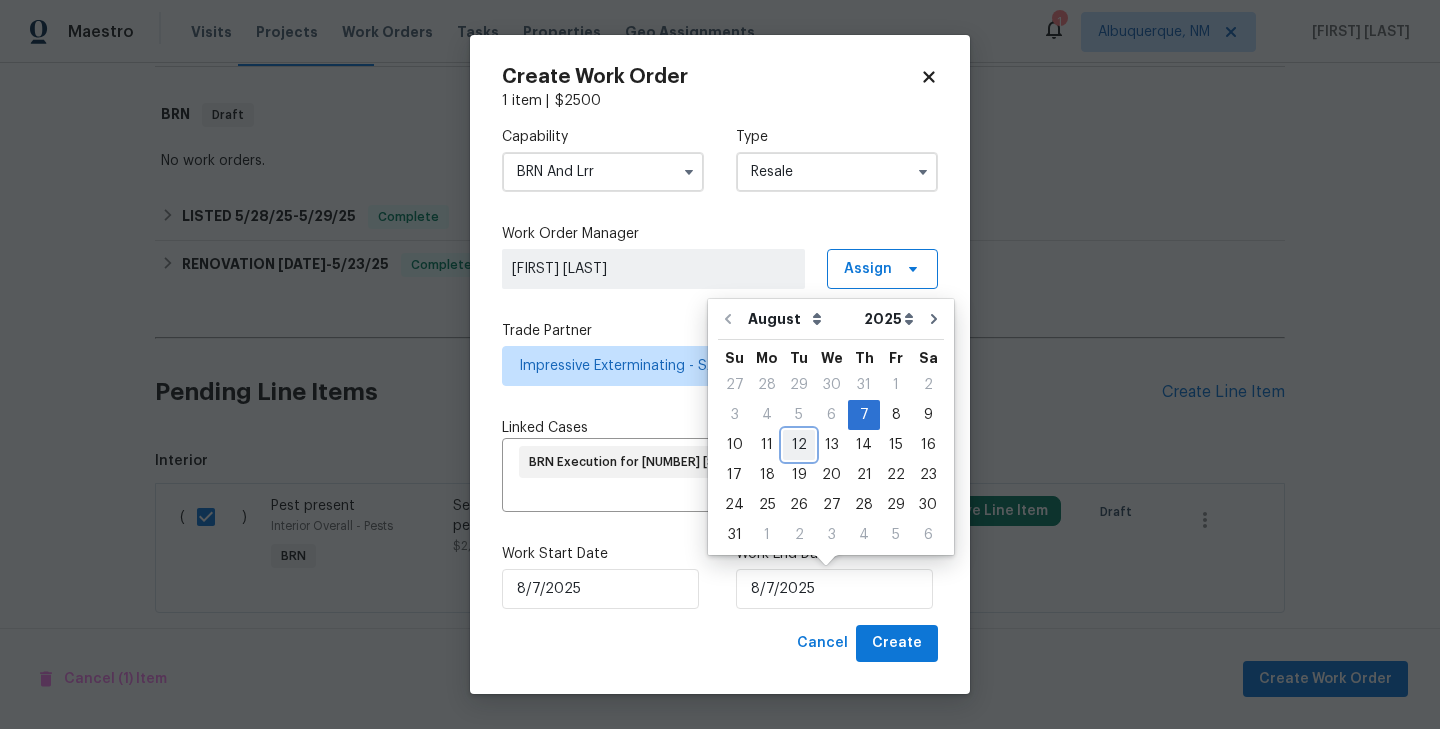 click on "12" at bounding box center [799, 445] 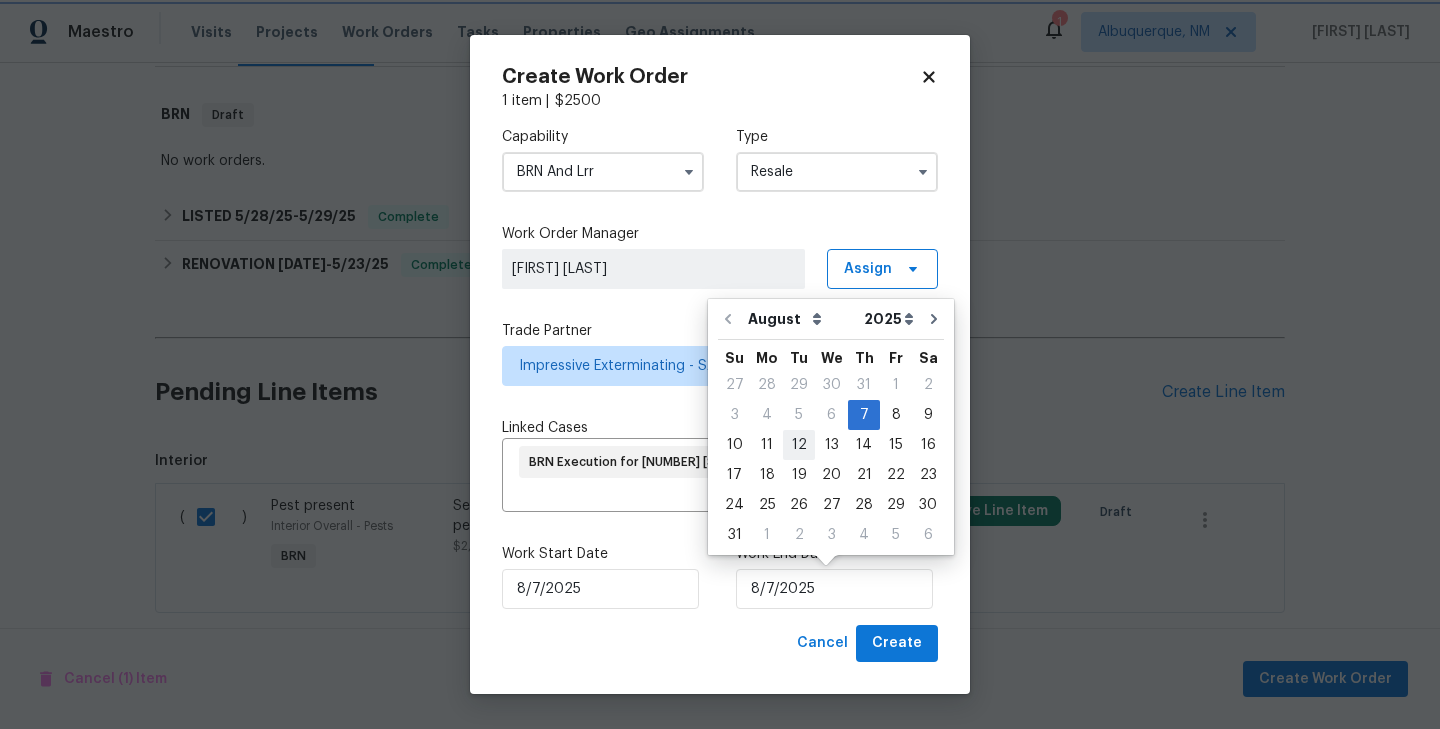 type on "8/12/2025" 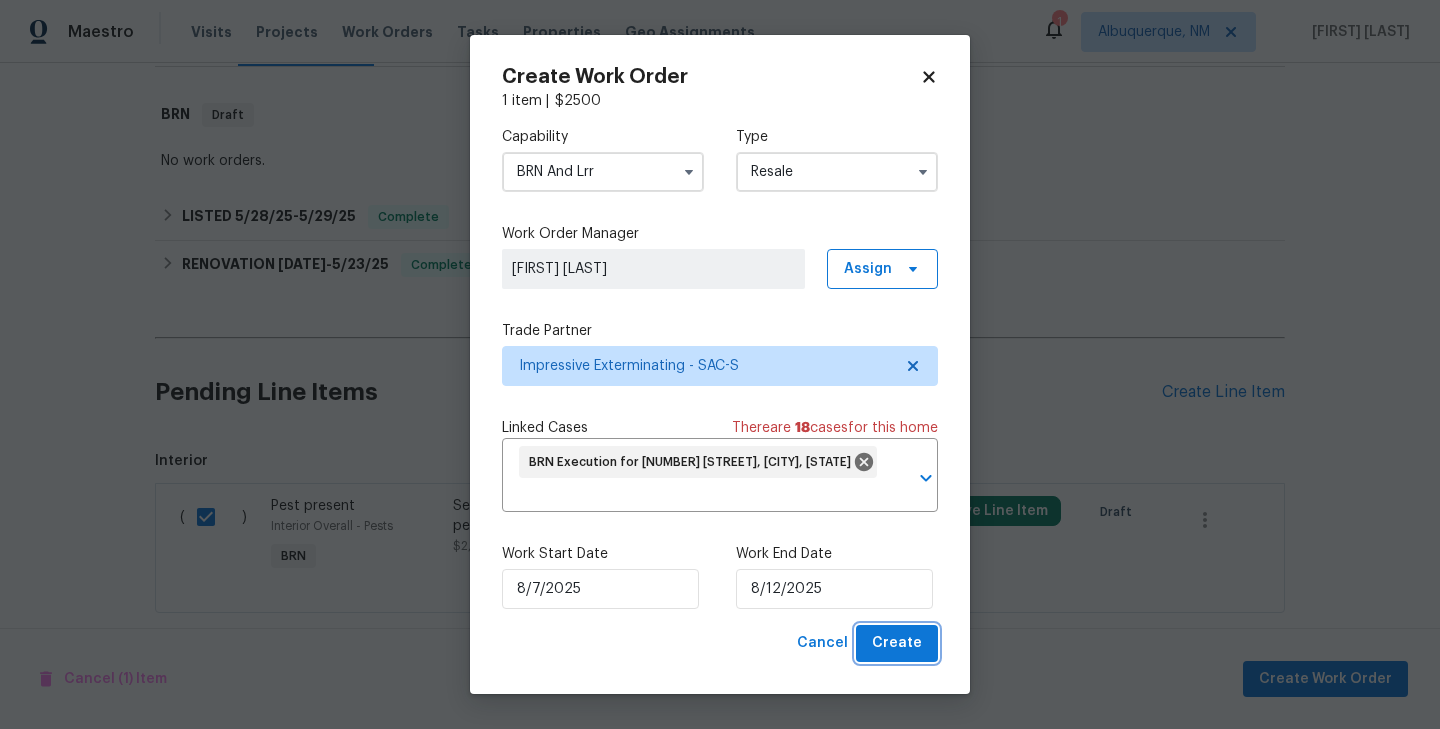 click on "Create" at bounding box center (897, 643) 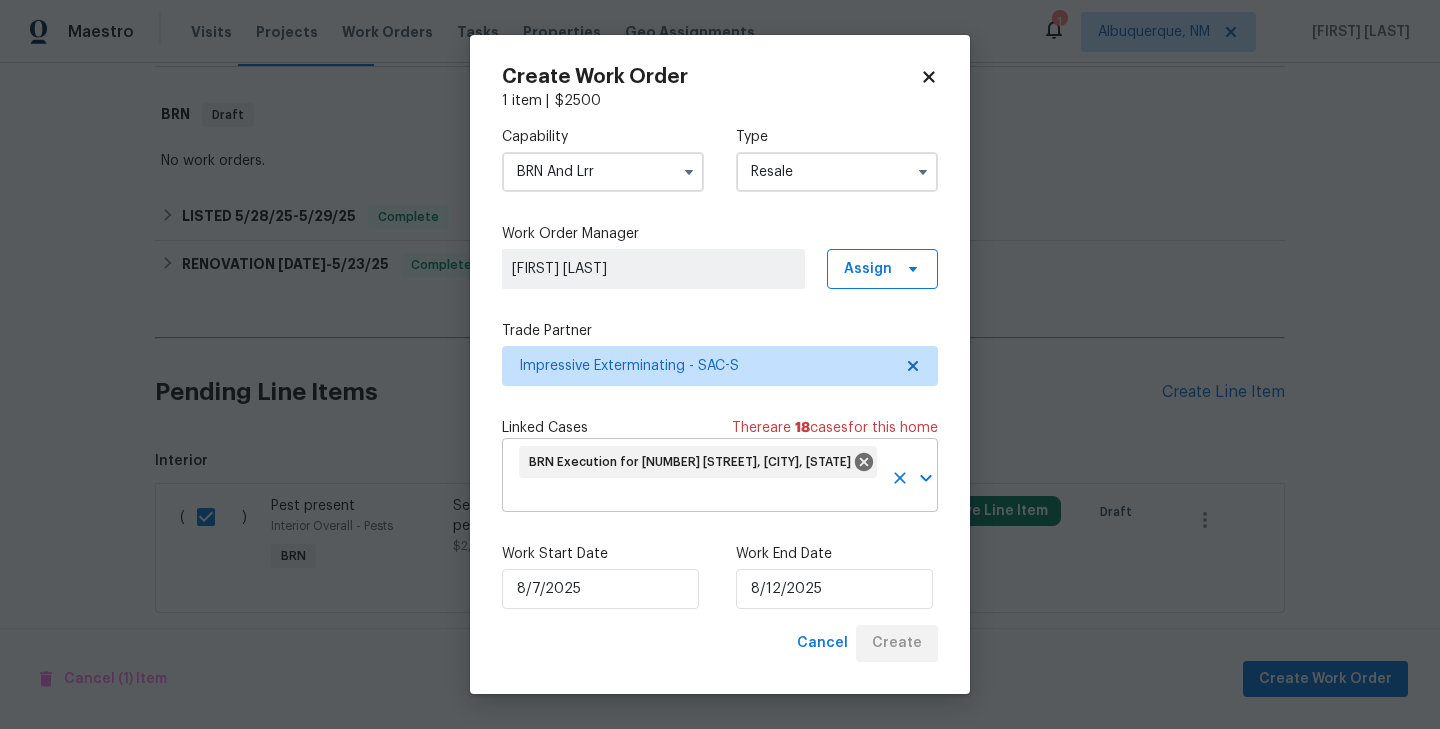 checkbox on "false" 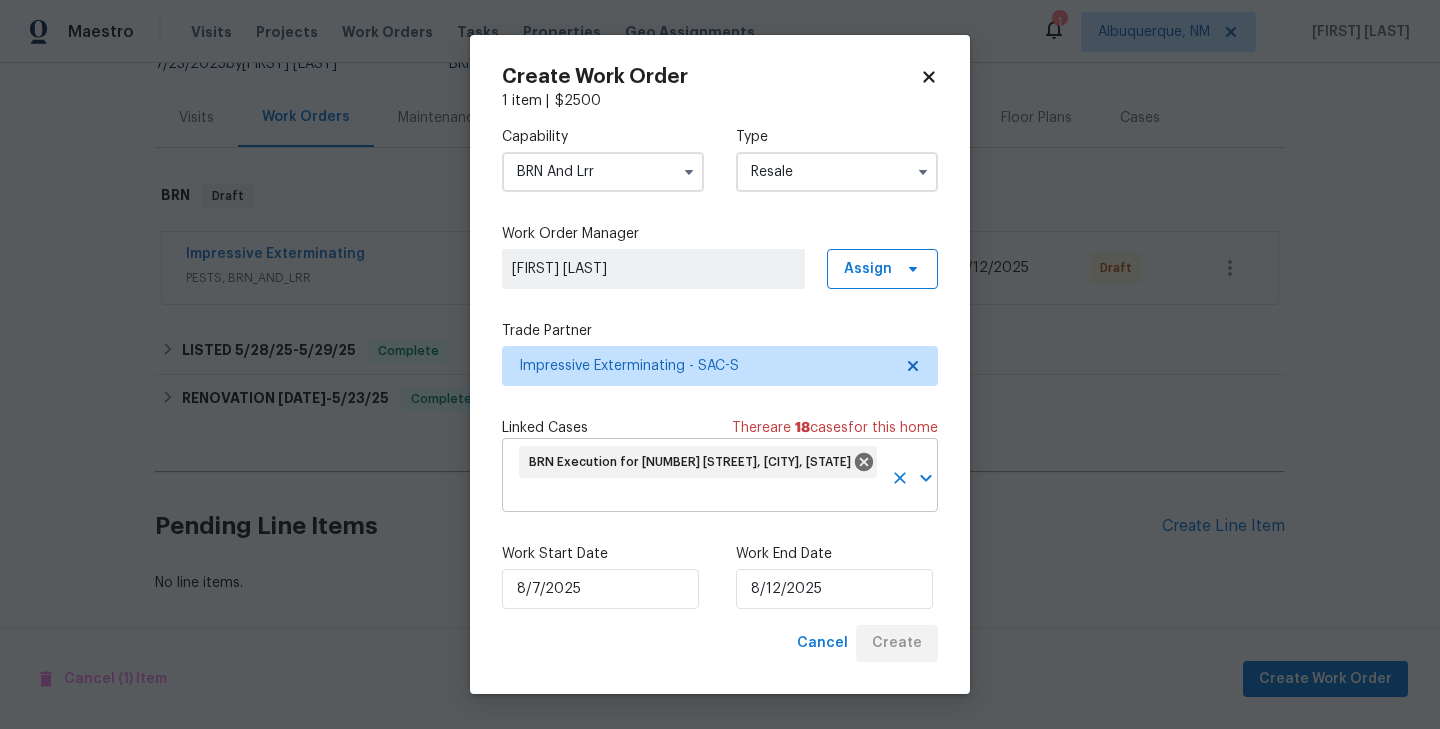 scroll, scrollTop: 215, scrollLeft: 0, axis: vertical 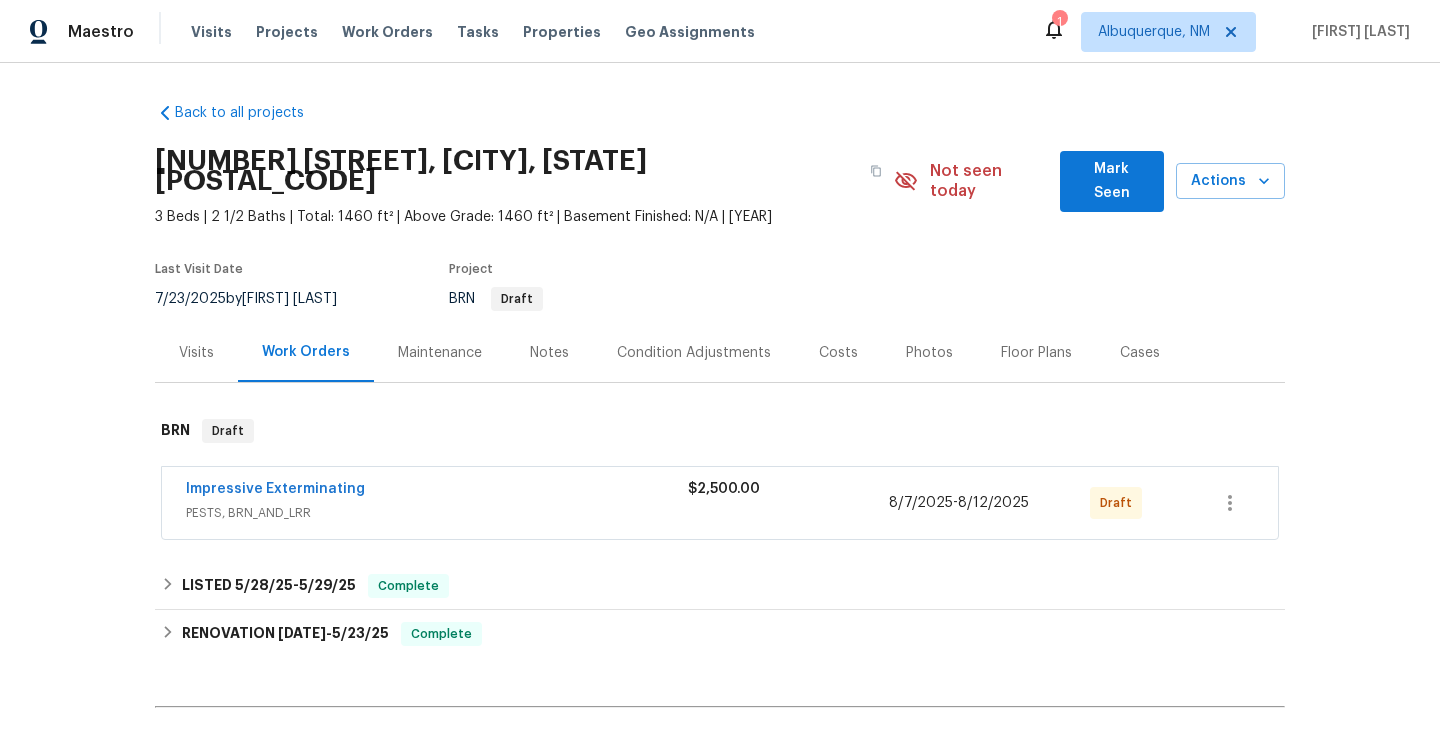 click on "Impressive Exterminating" at bounding box center (275, 489) 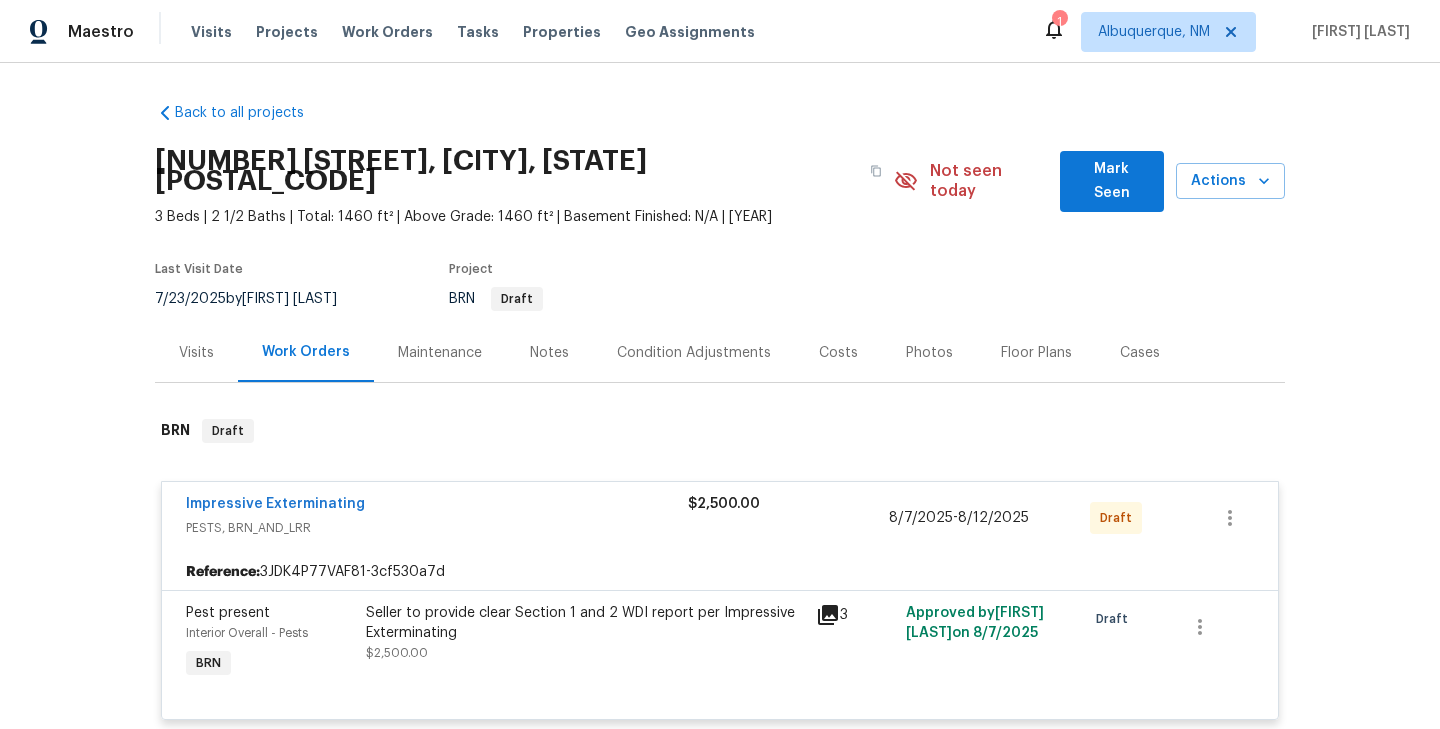 click on "Impressive Exterminating" at bounding box center [437, 506] 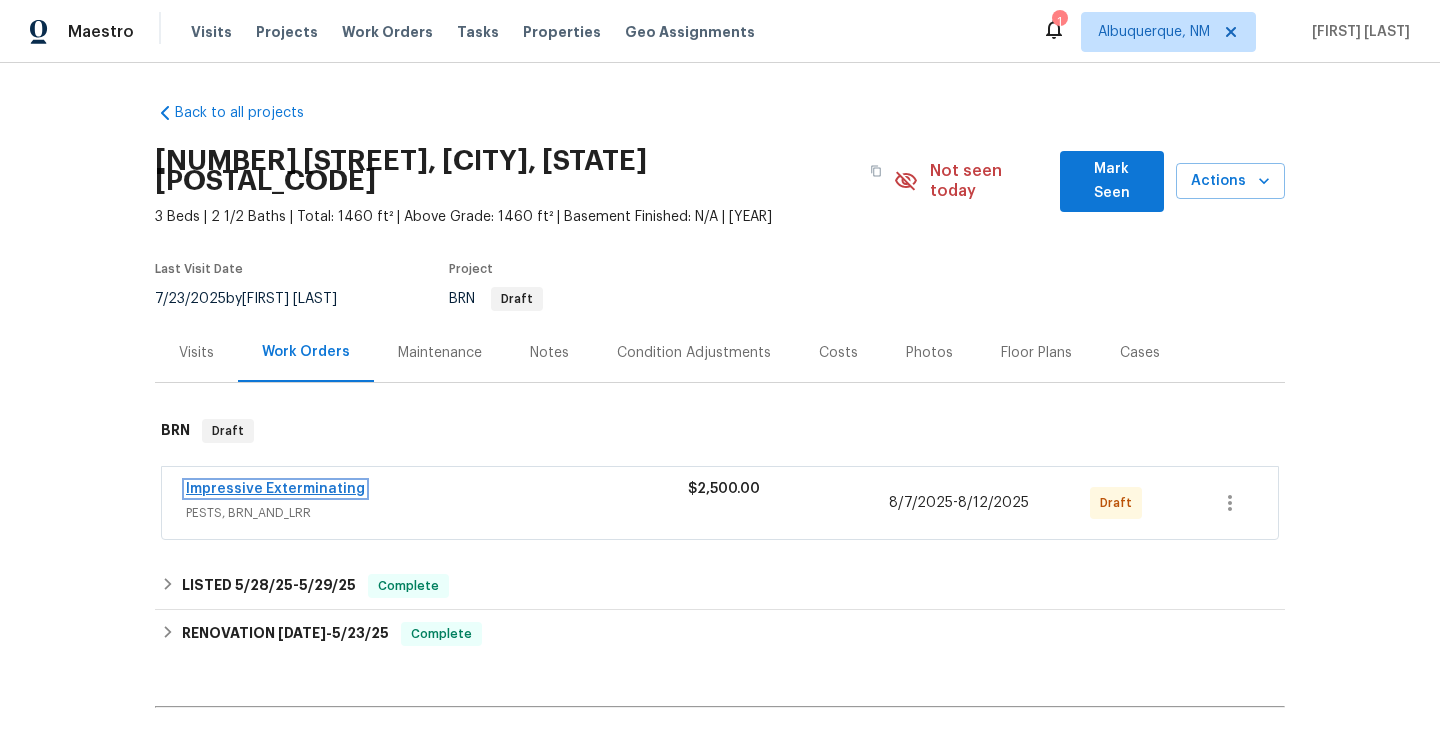 click on "Impressive Exterminating" at bounding box center [275, 489] 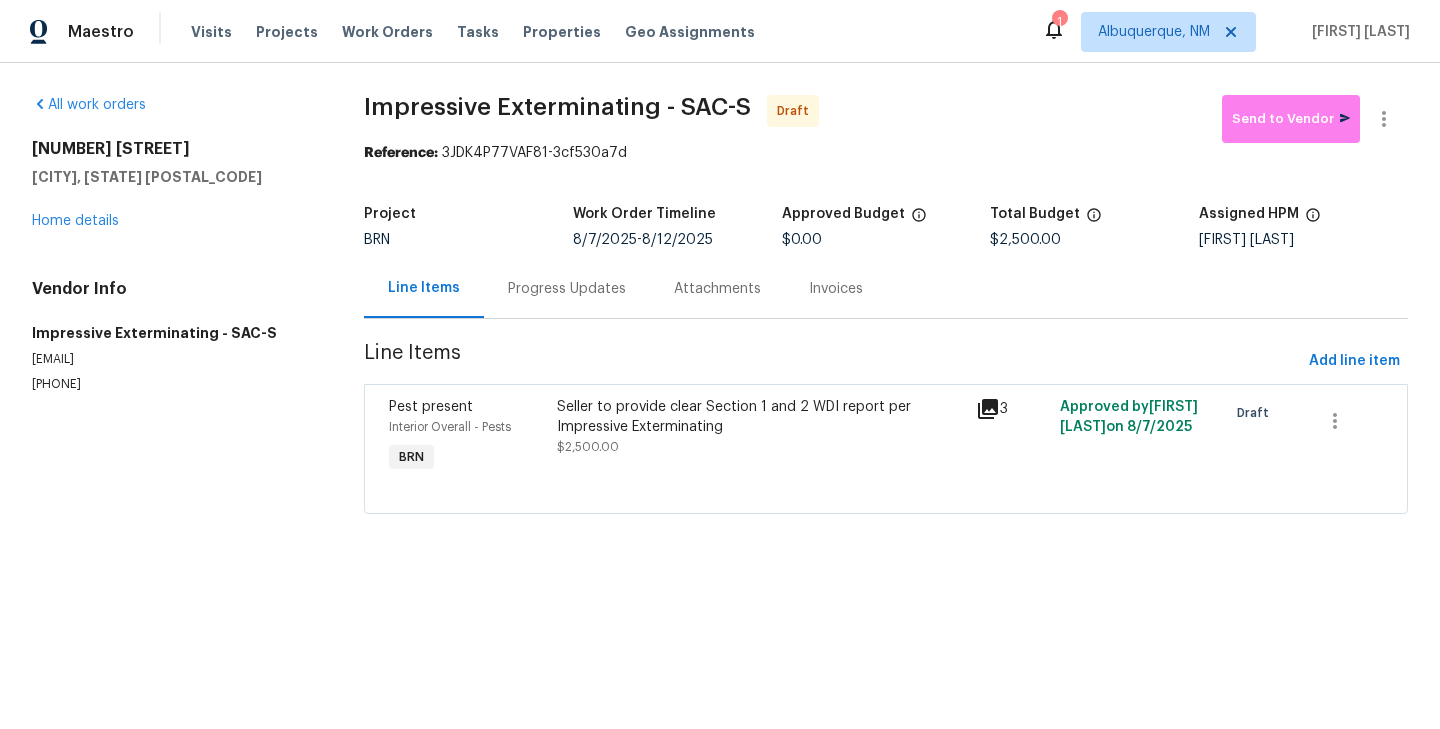 click on "Progress Updates" at bounding box center (567, 288) 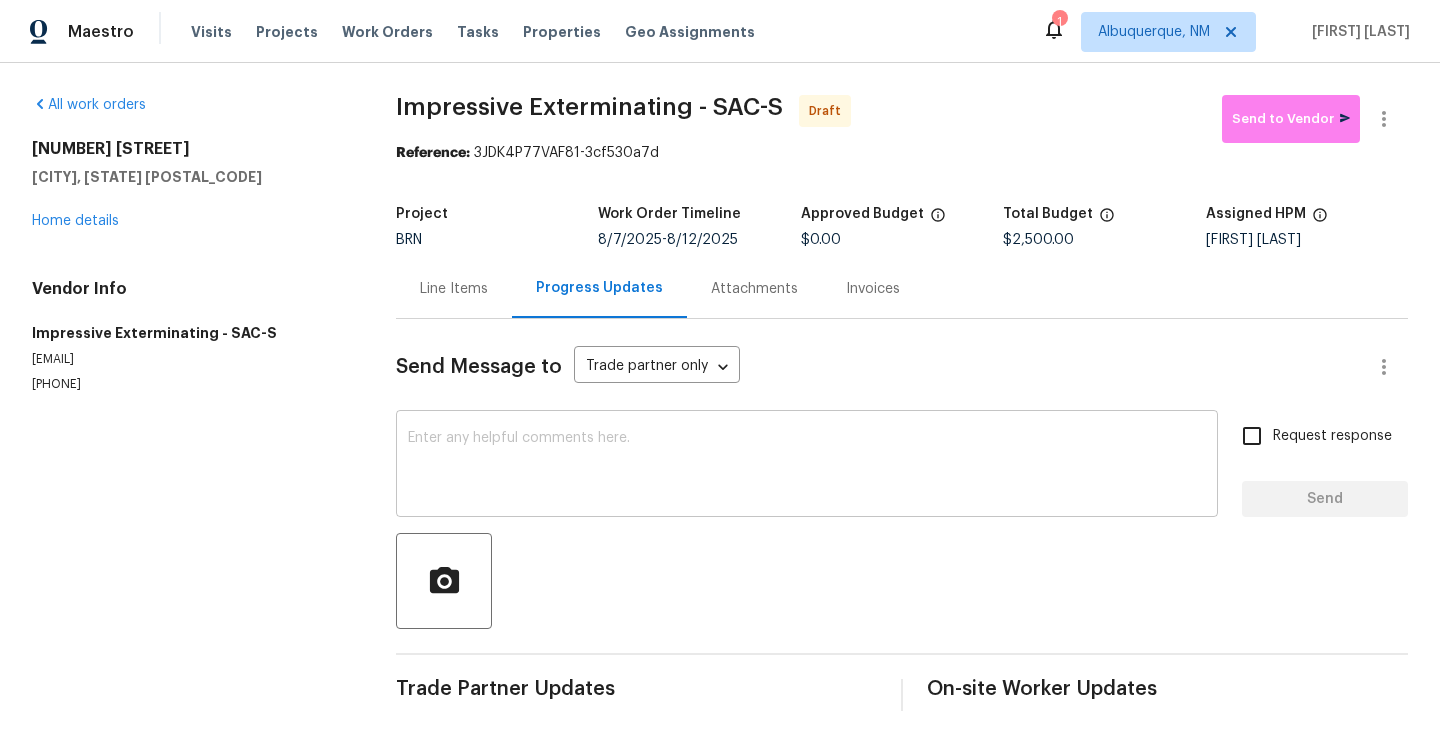 click at bounding box center [807, 466] 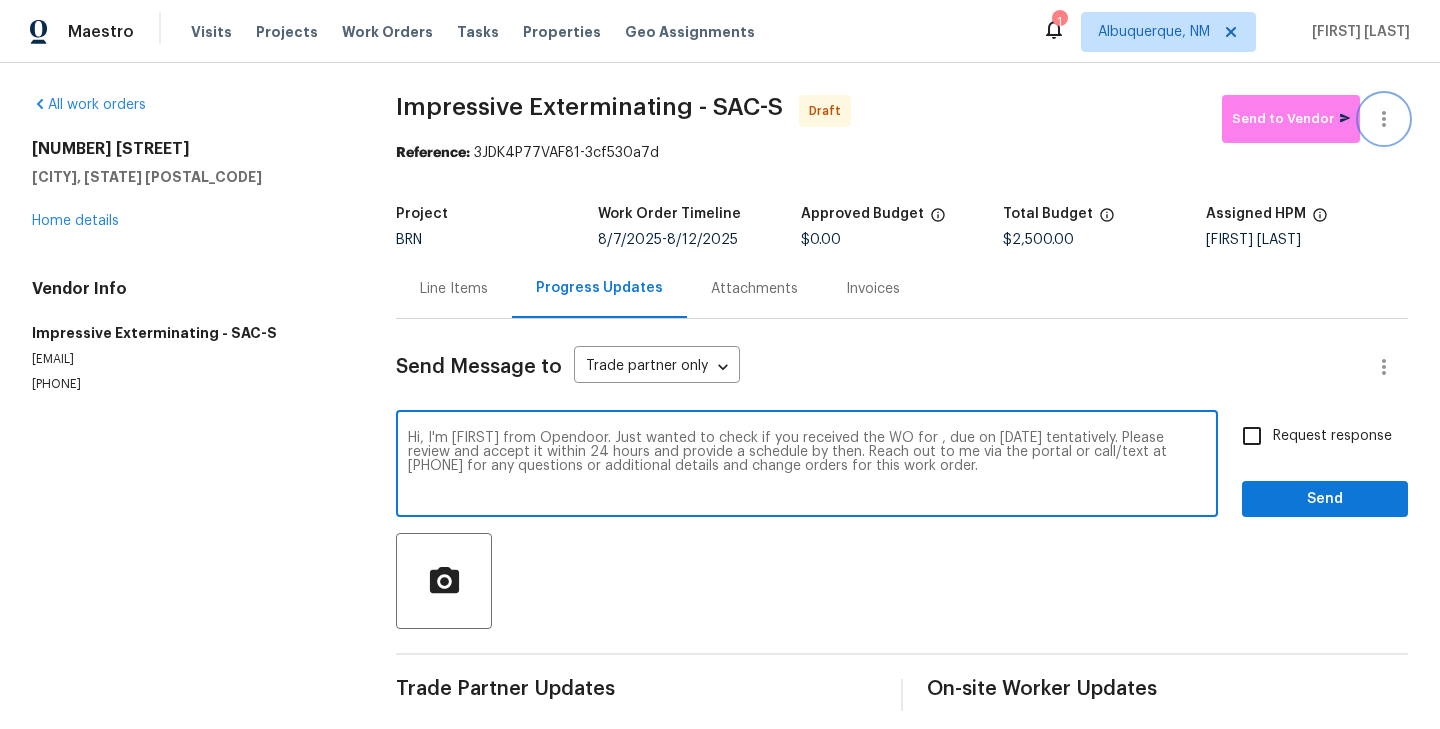 click at bounding box center (1384, 119) 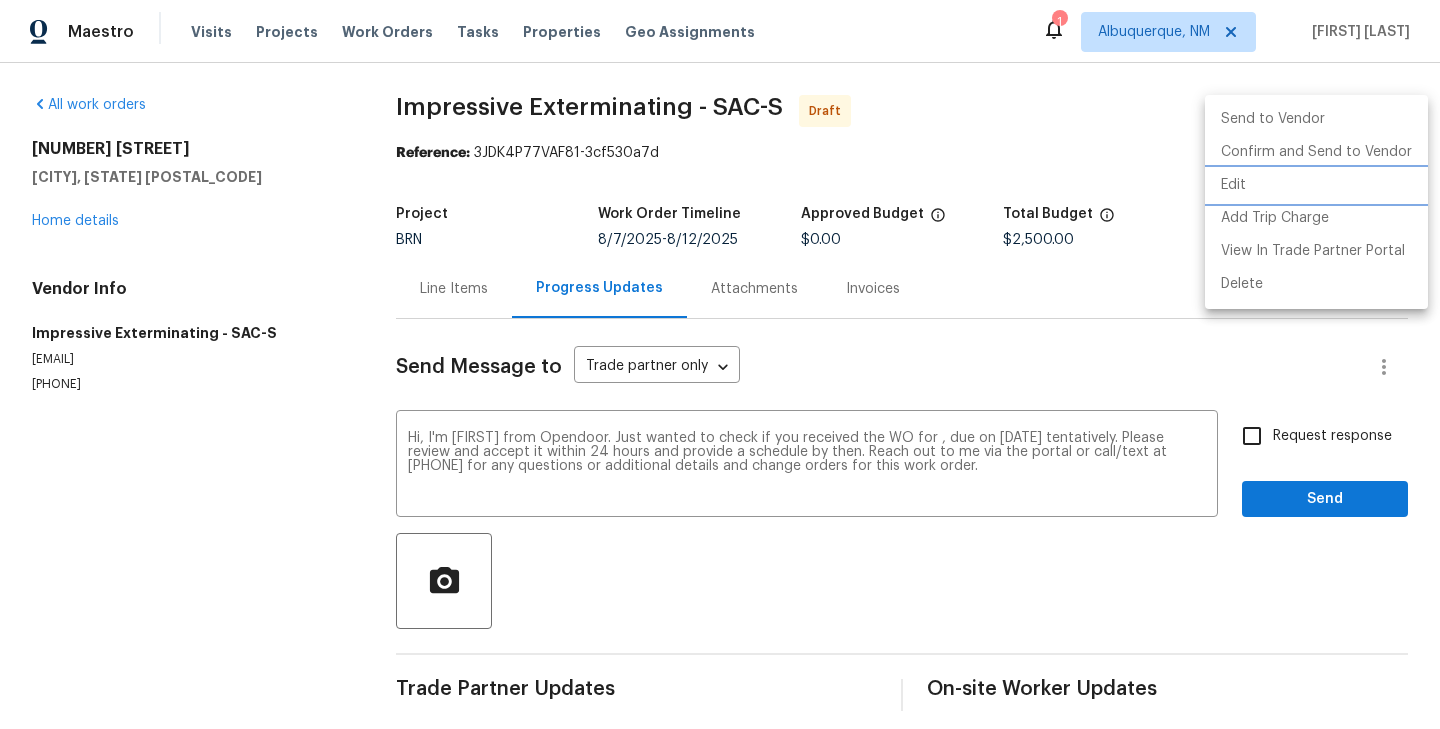 click on "Edit" at bounding box center [1316, 185] 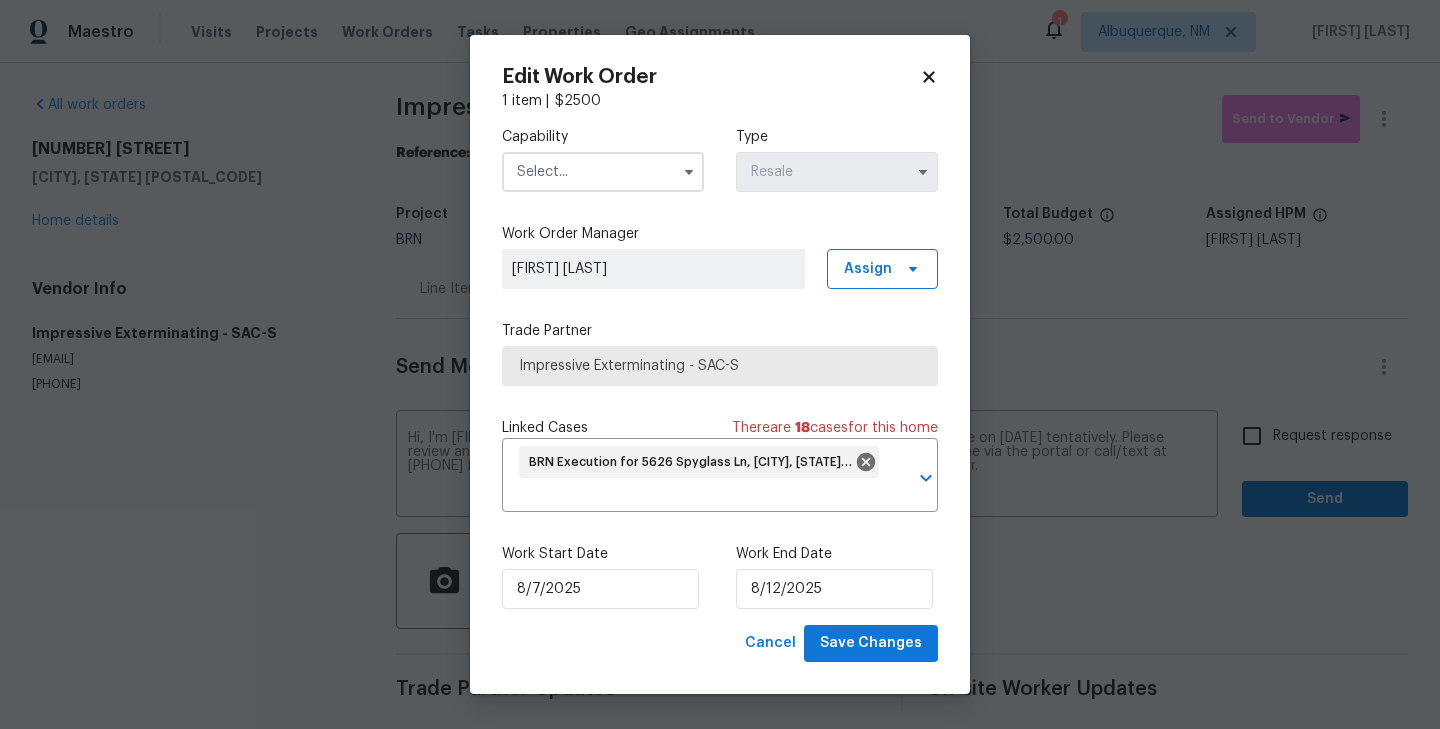 click on "Edit Work Order" at bounding box center [720, 77] 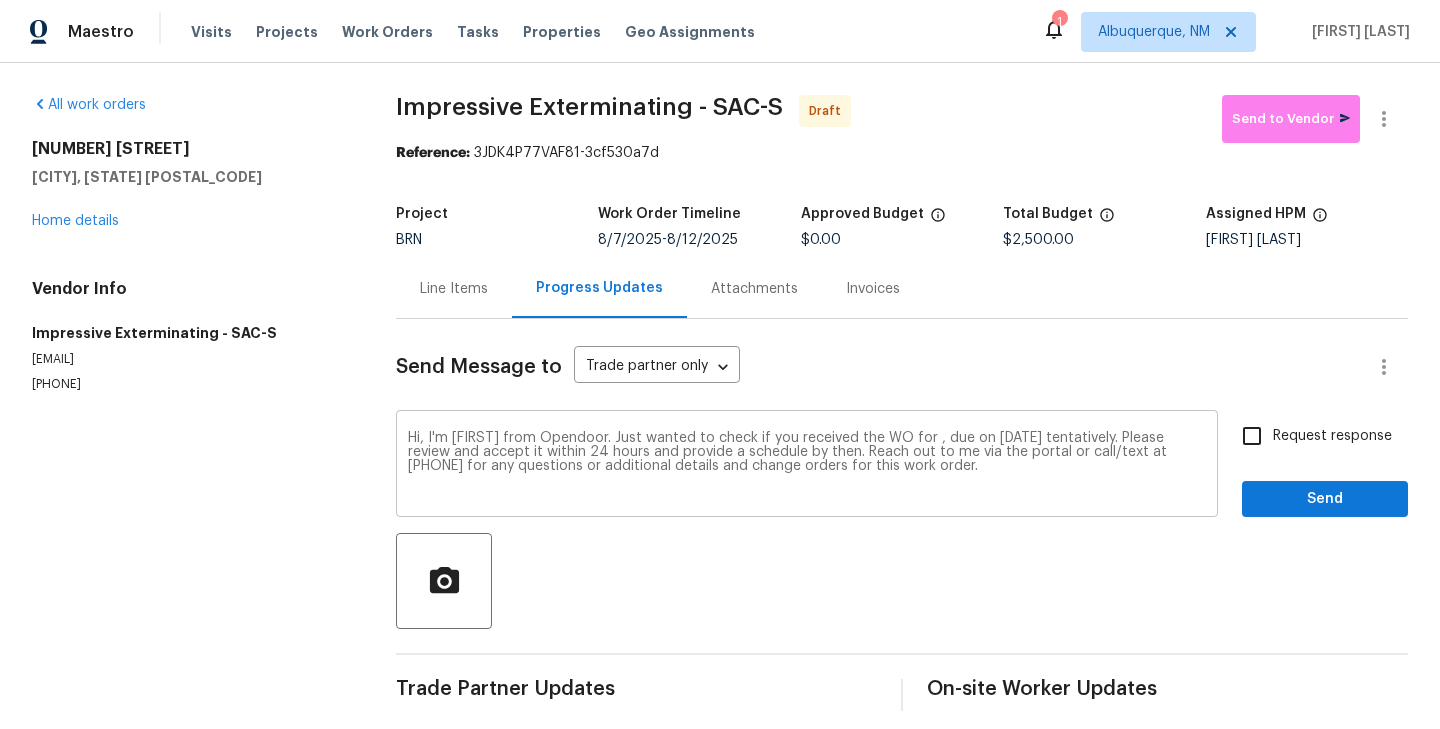 click on "Hi, I'm Roushan from Opendoor. Just wanted to check if you received the WO for , due on 07/12/2025 tentatively. Please review and accept it within 24 hours and provide a schedule by then. Reach out to me via the portal or call/text at 650-800-9524 for any questions or additional details and change orders for this work order." at bounding box center [807, 466] 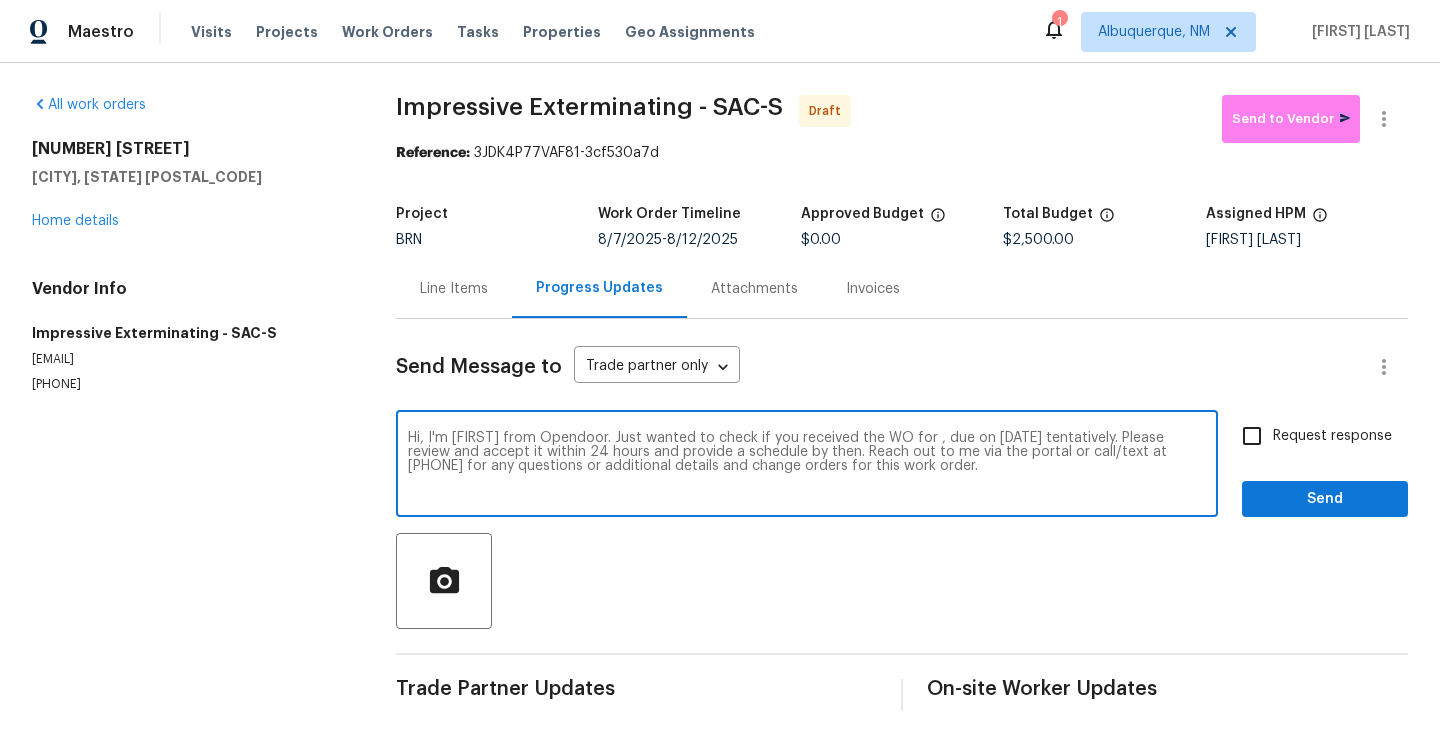 paste on "5626 Spyglass Ln, Citrus Heights, CA 95610" 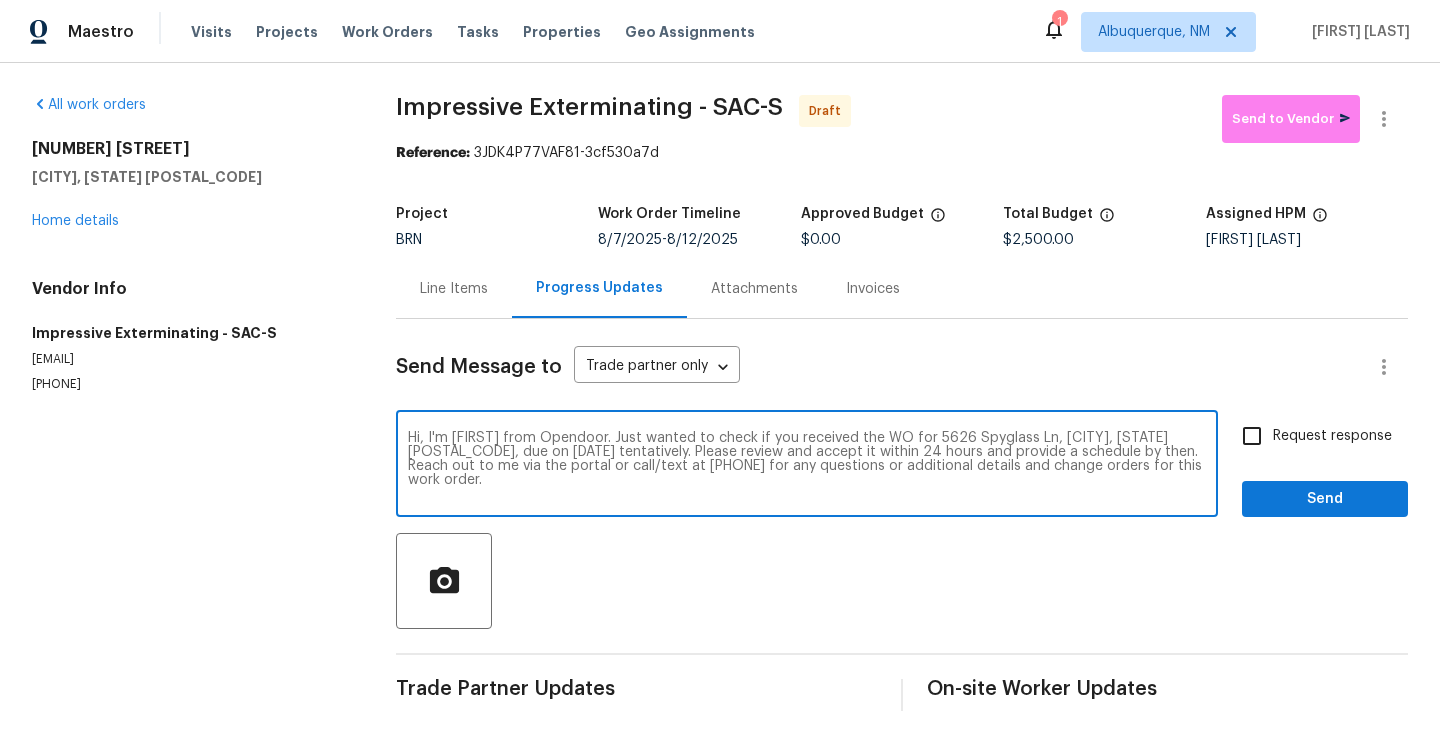 click on "Hi, I'm Roushan from Opendoor. Just wanted to check if you received the WO for 5626 Spyglass Ln, Citrus Heights, CA 95610, due on 07/12/2025 tentatively. Please review and accept it within 24 hours and provide a schedule by then. Reach out to me via the portal or call/text at 650-800-9524 for any questions or additional details and change orders for this work order." at bounding box center [807, 466] 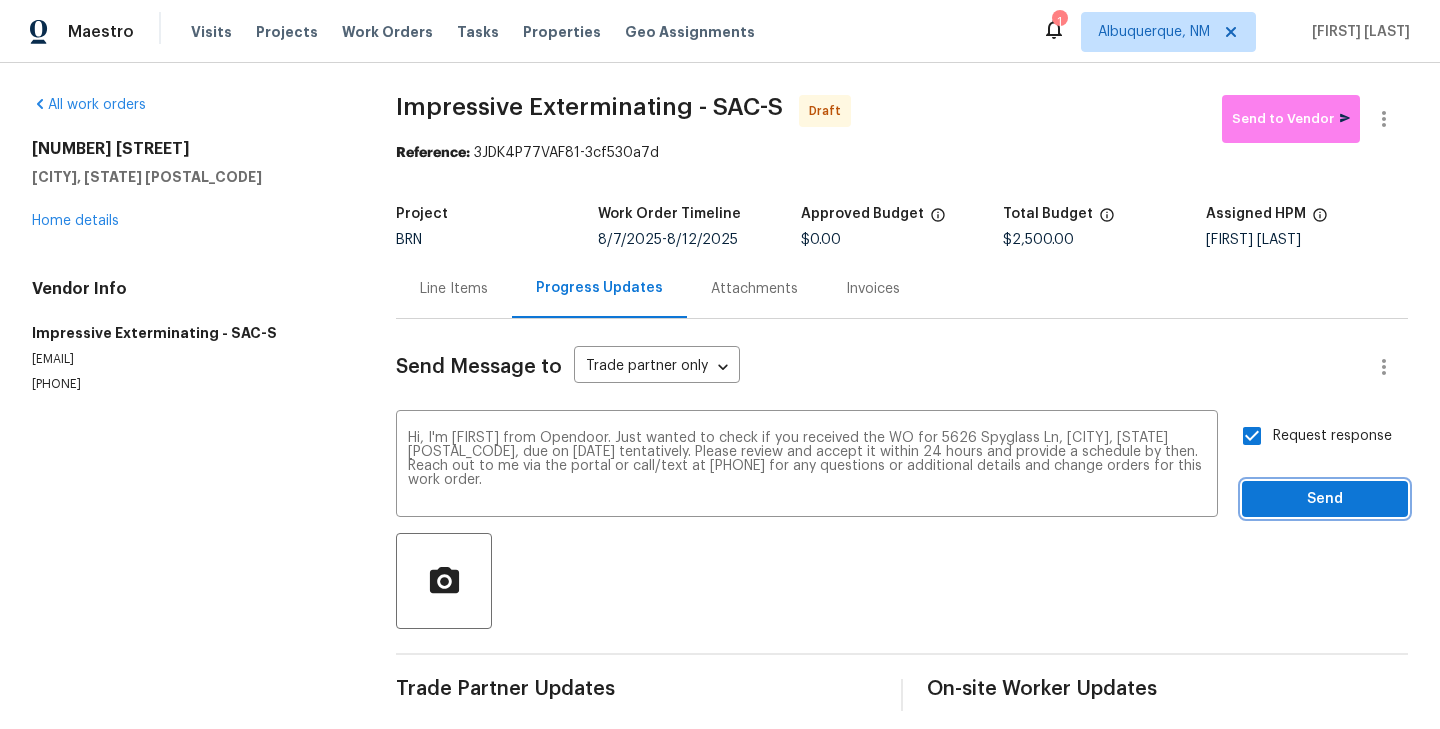 click on "Send" at bounding box center (1325, 499) 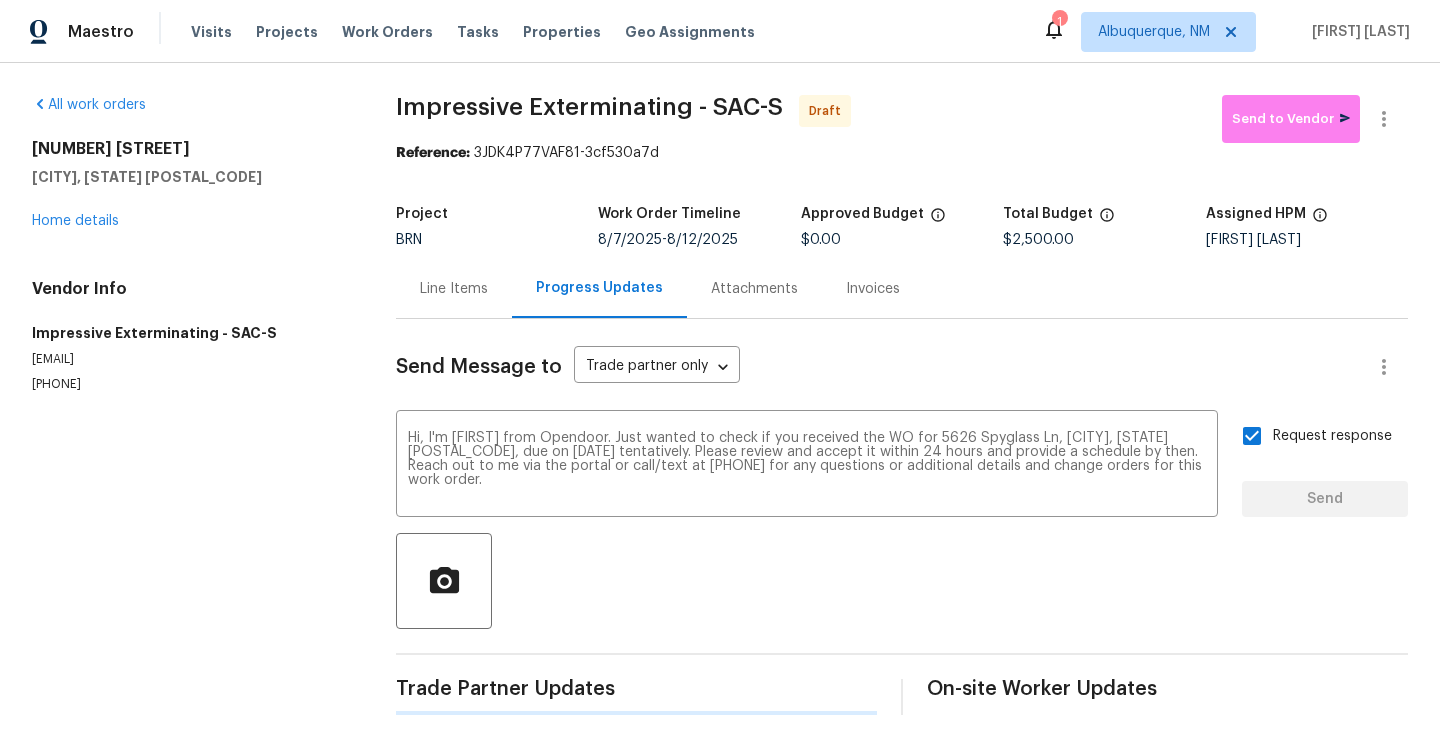 type 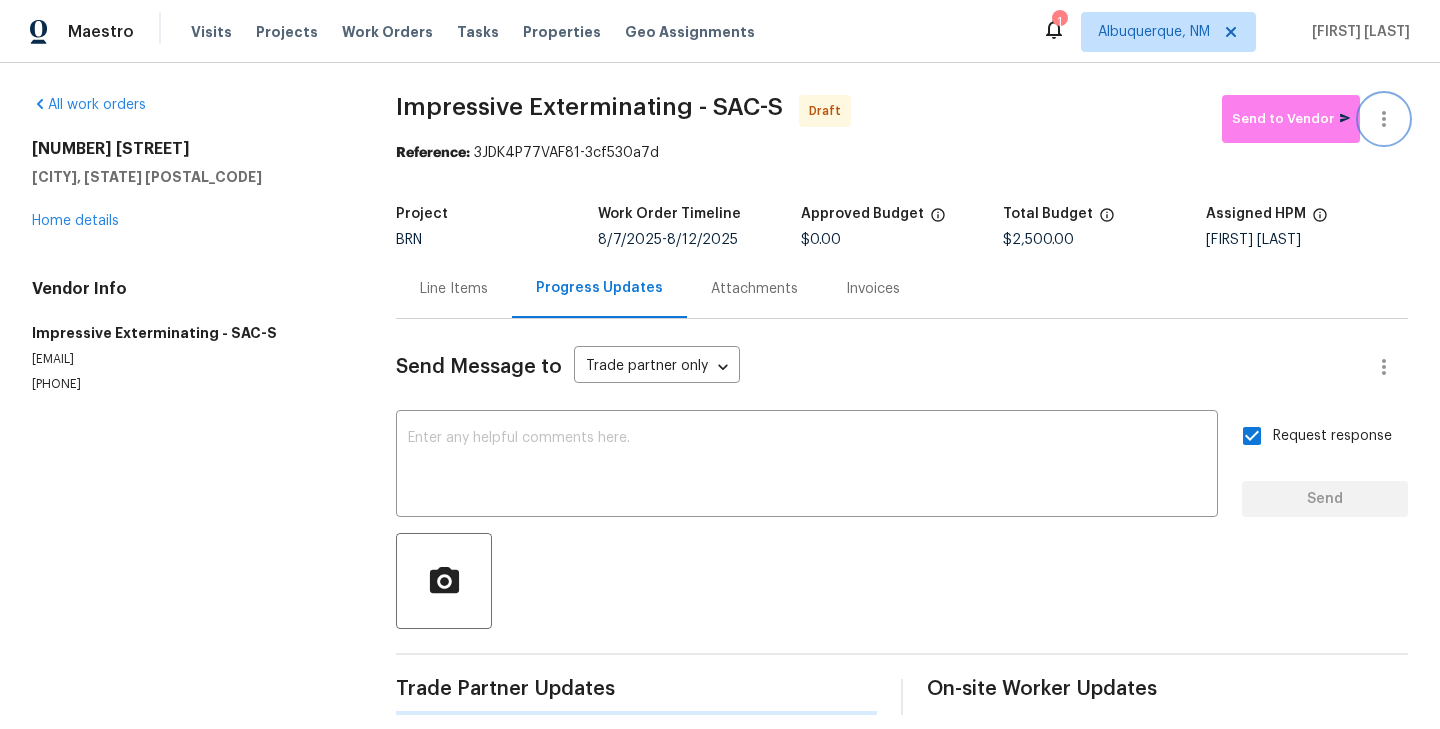 click 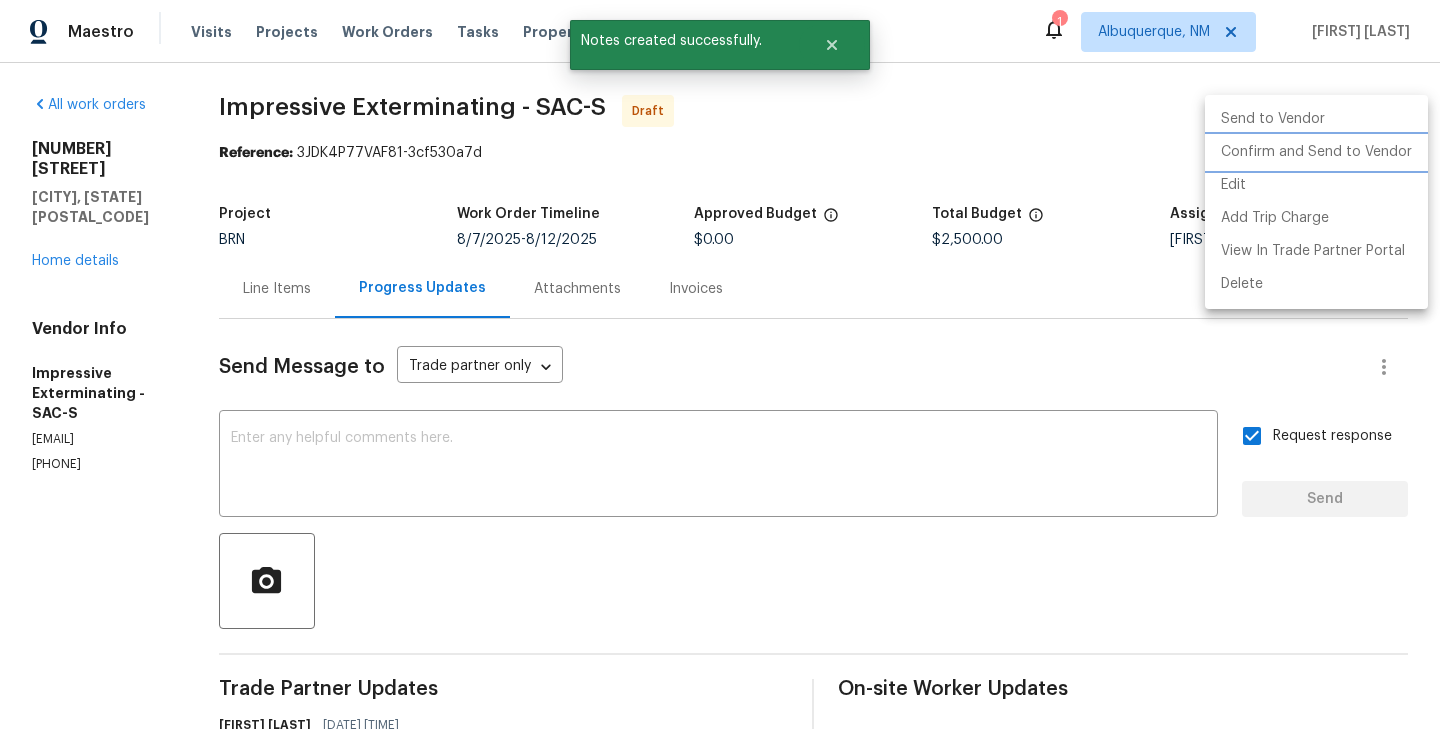 click on "Confirm and Send to Vendor" at bounding box center (1316, 152) 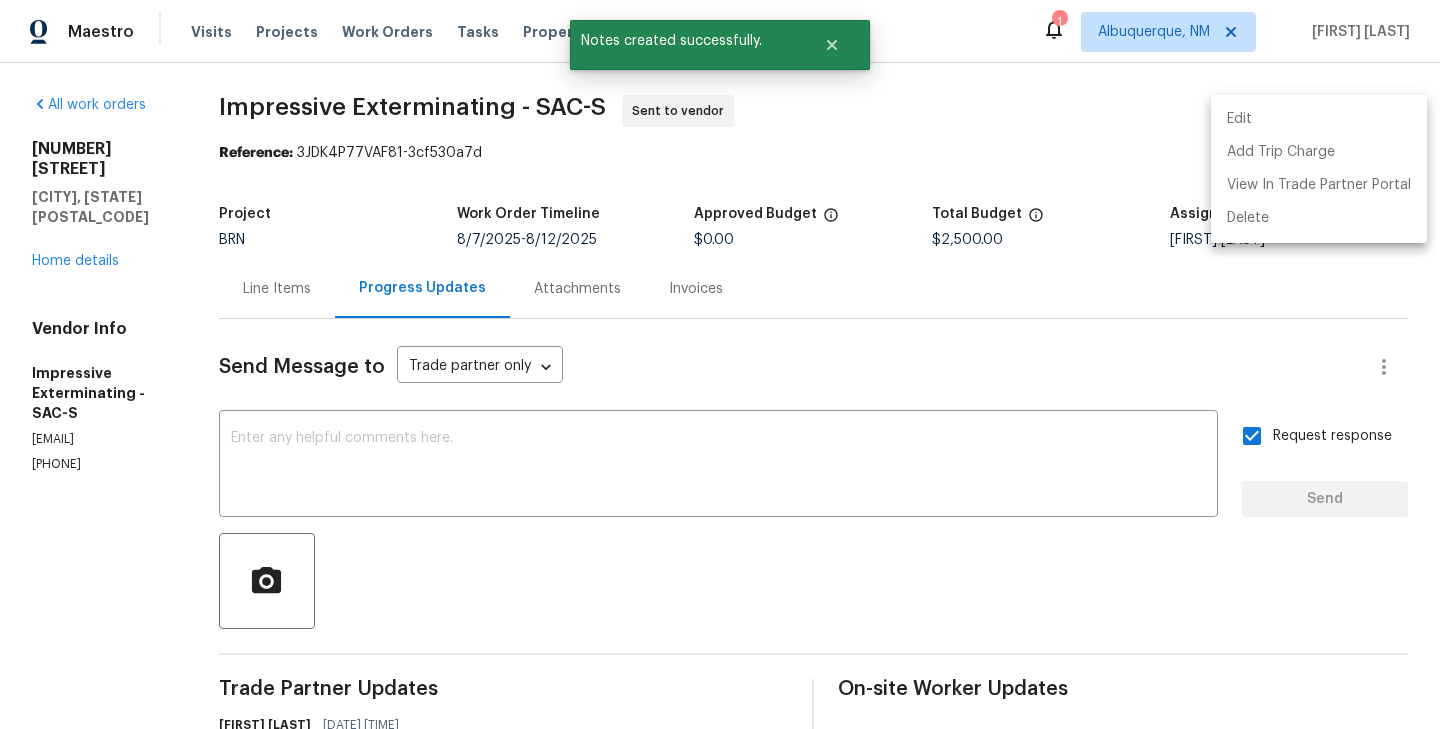 click at bounding box center [720, 364] 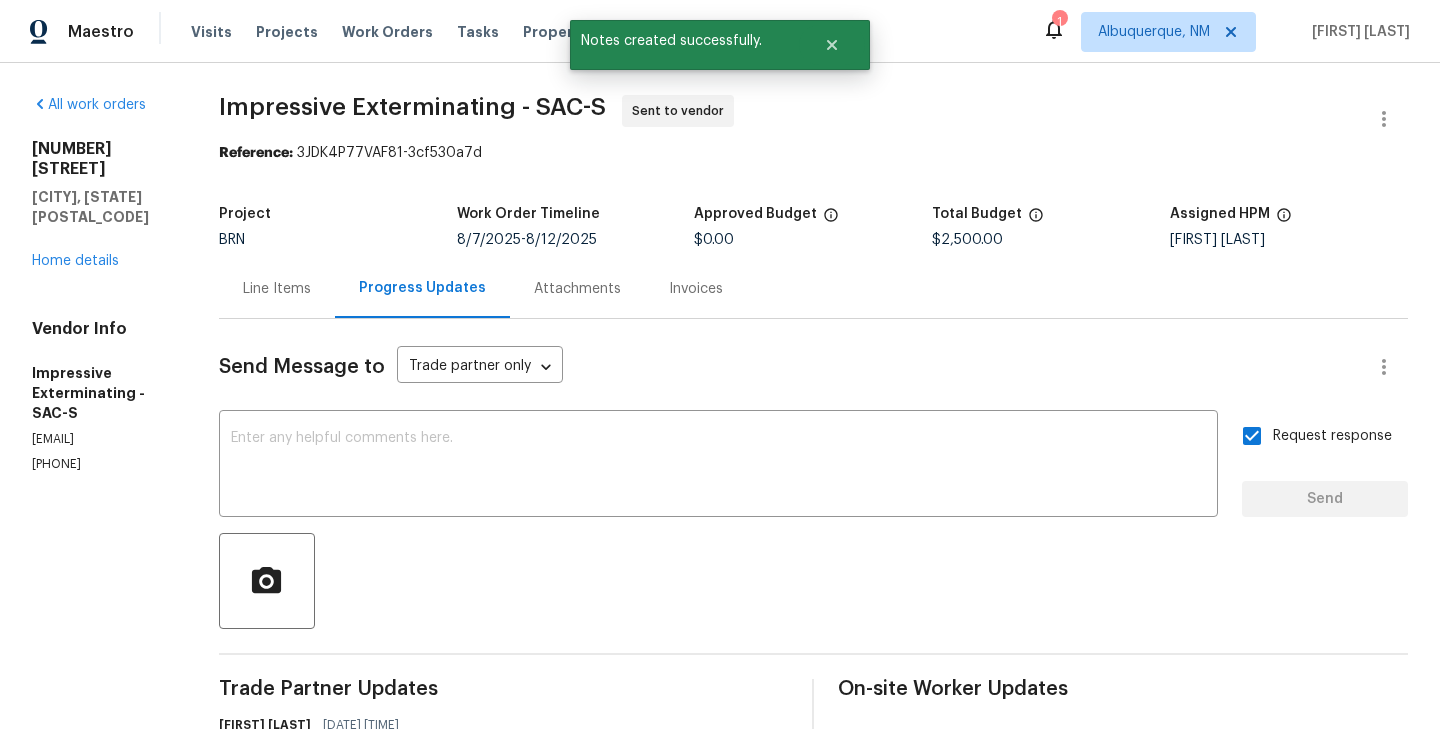 click on "Line Items" at bounding box center [277, 289] 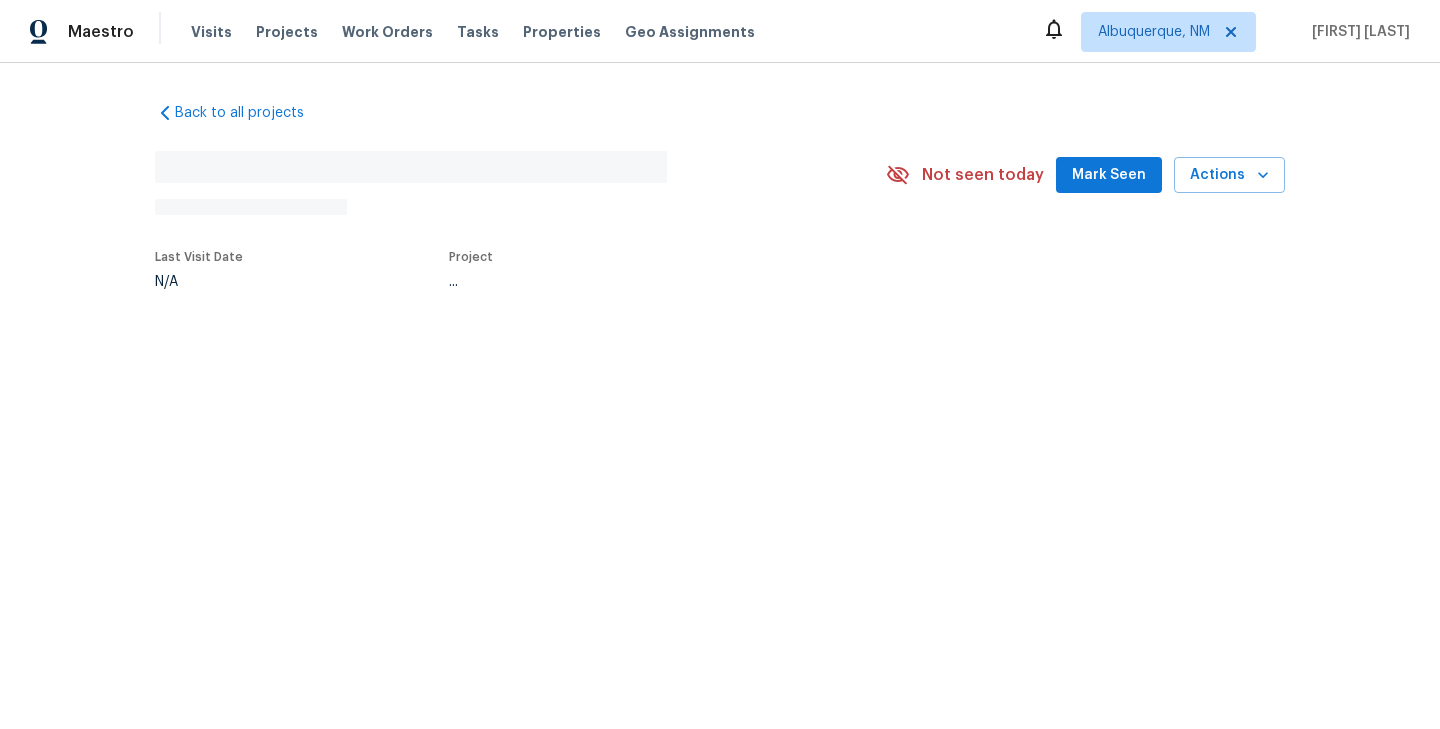 scroll, scrollTop: 0, scrollLeft: 0, axis: both 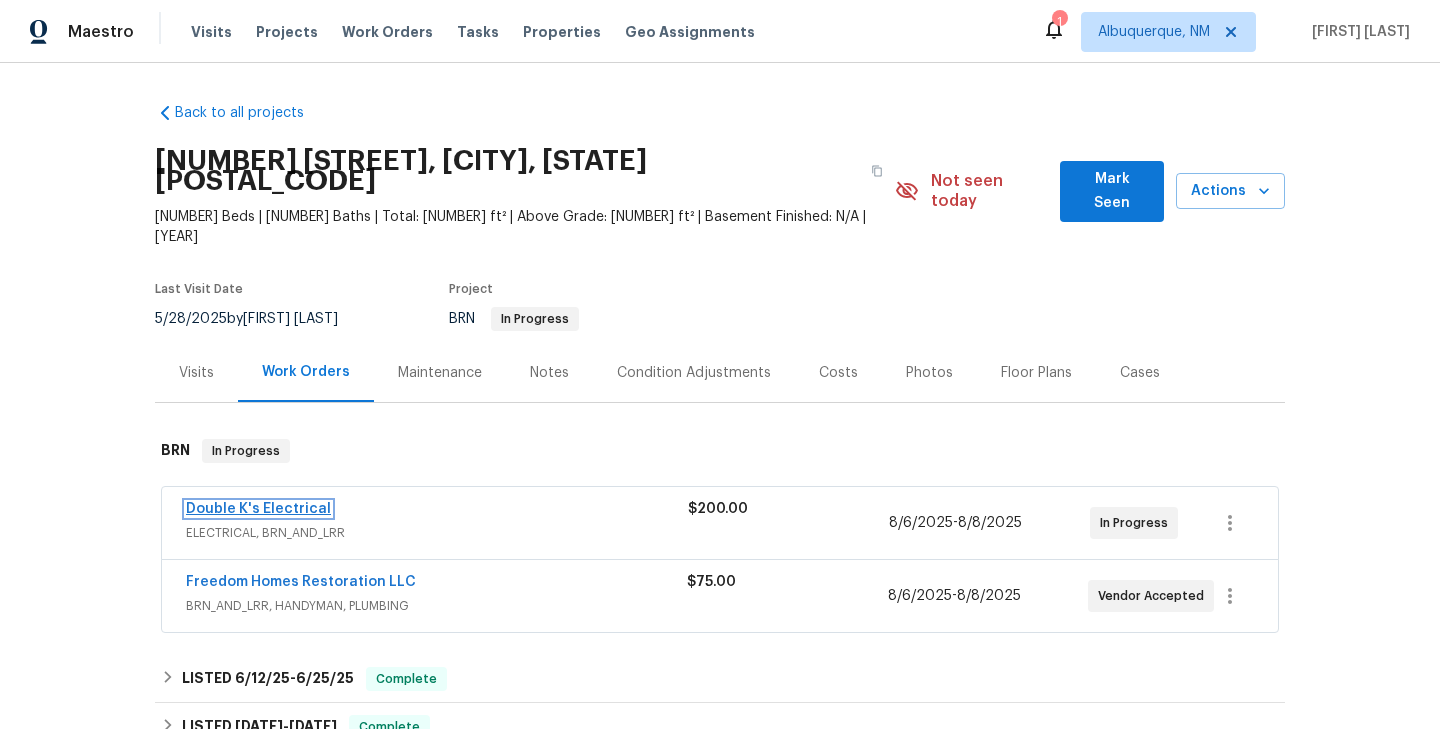 click on "Double K's Electrical" at bounding box center [258, 509] 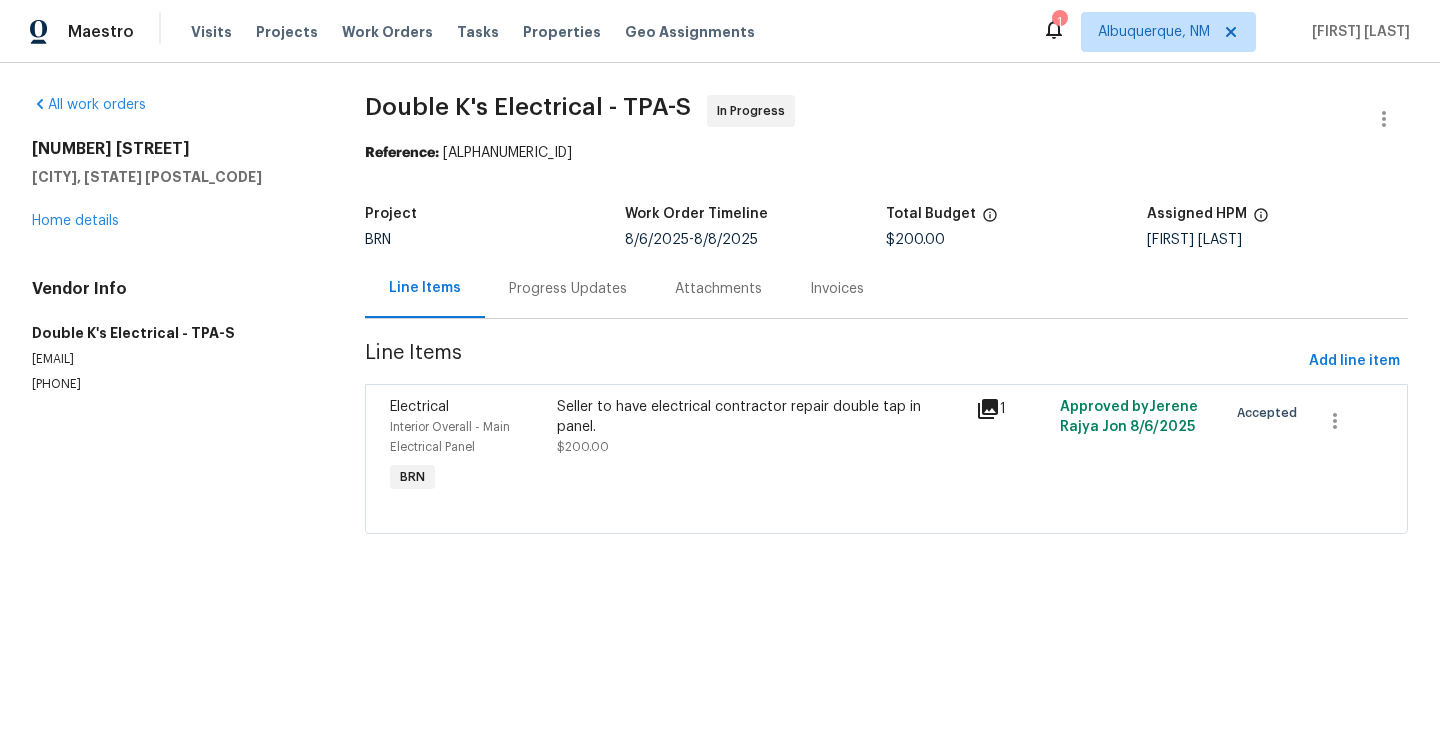 click on "Interior Overall - Main Electrical Panel" at bounding box center [468, 437] 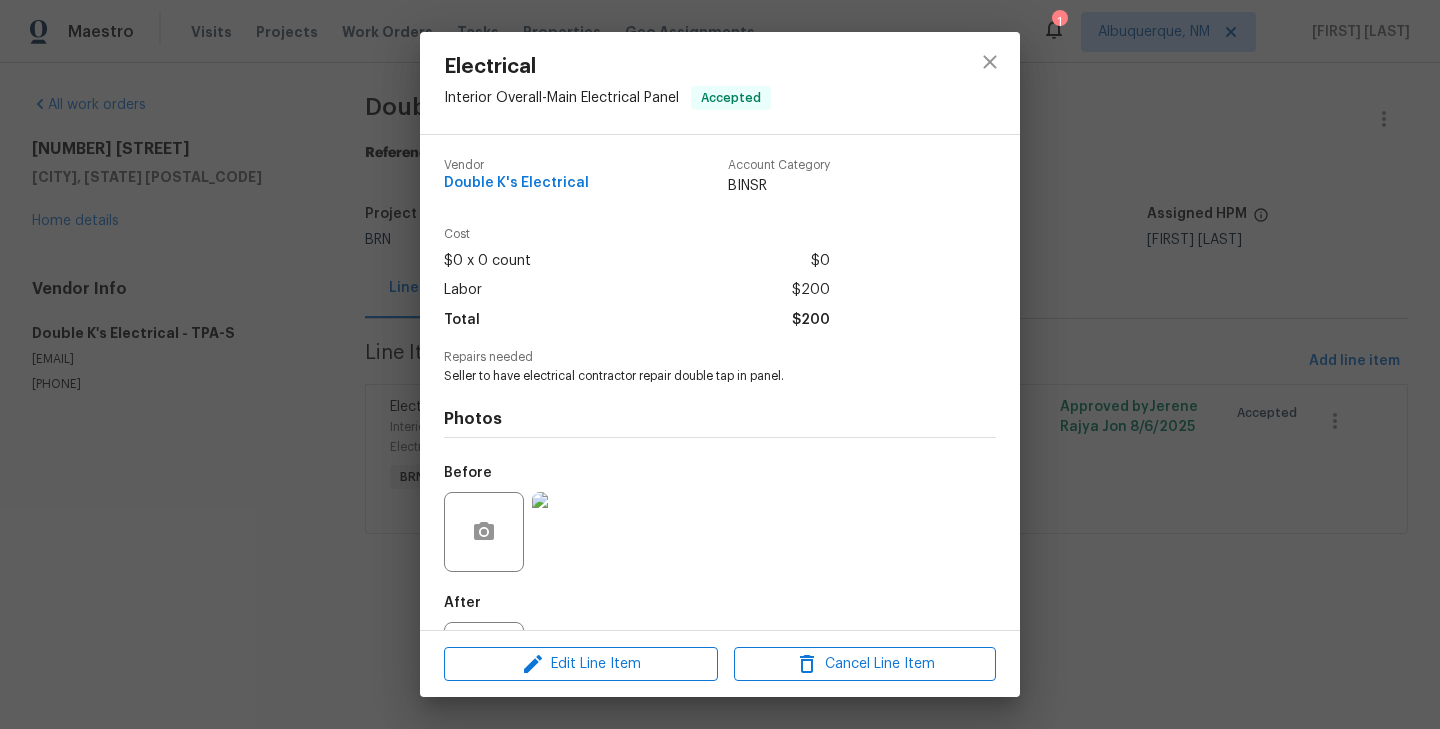 scroll, scrollTop: 92, scrollLeft: 0, axis: vertical 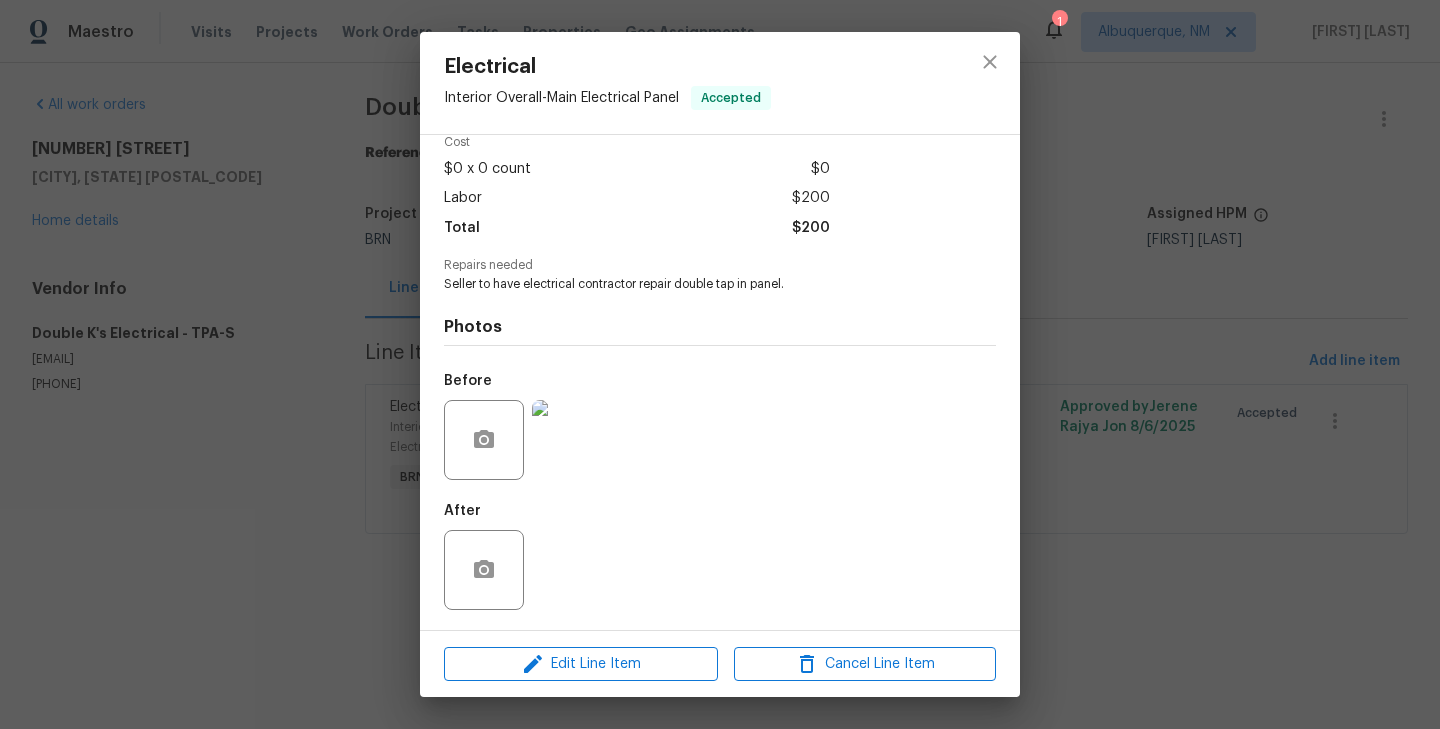 click at bounding box center [572, 440] 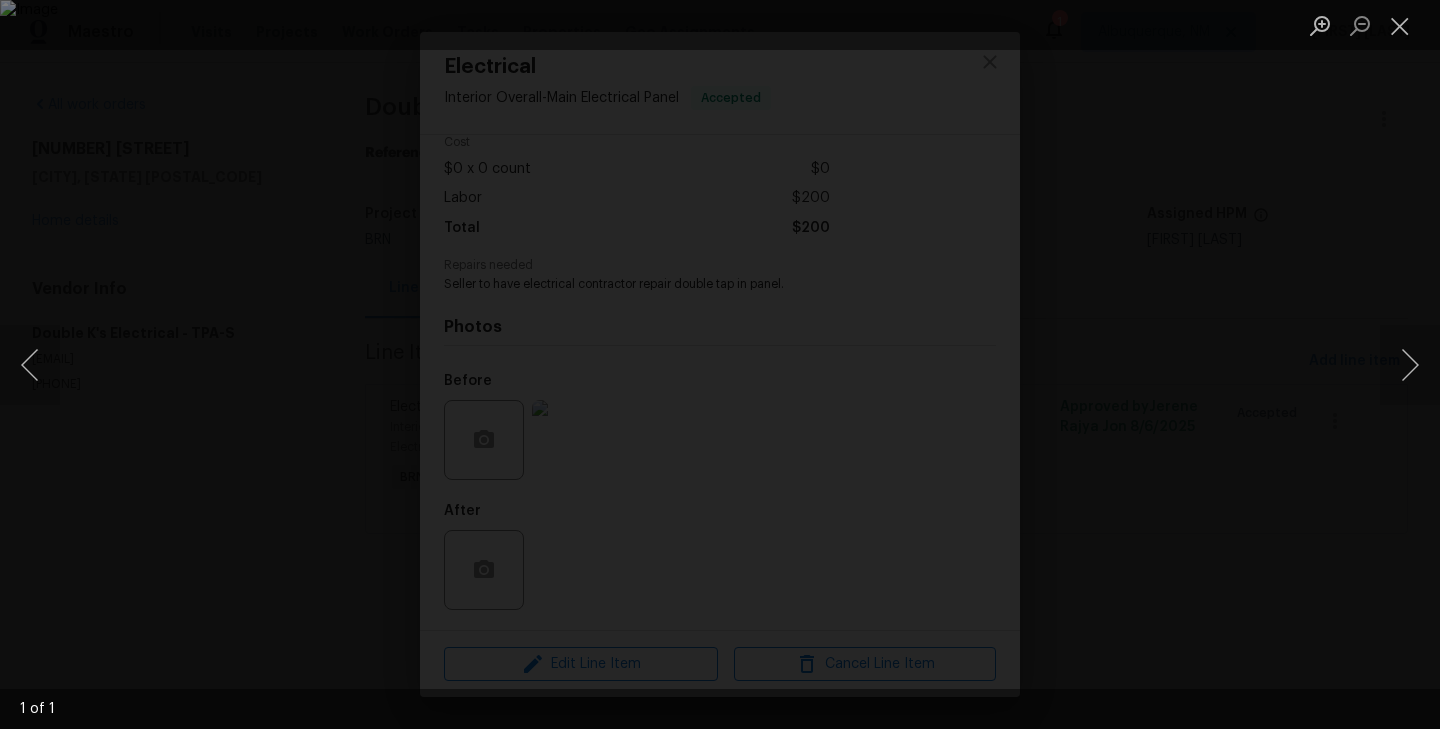 click at bounding box center [720, 364] 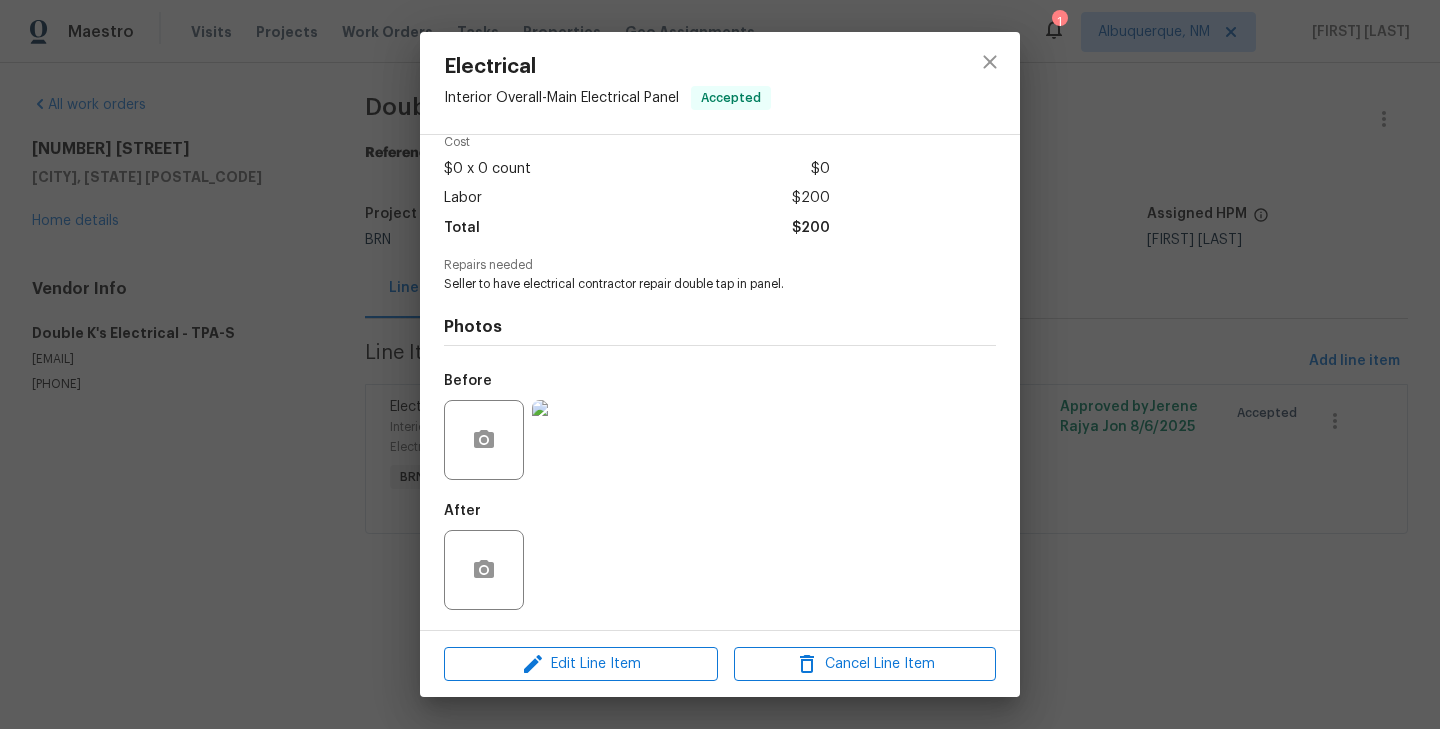 click on "Electrical Interior Overall  -  Main Electrical Panel Accepted Vendor Double K's Electrical Account Category BINSR Cost $0 x 0 count $0 Labor $200 Total $200 Repairs needed Seller to have electrical contractor repair double tap in panel. Photos Before After  Edit Line Item  Cancel Line Item" at bounding box center (720, 364) 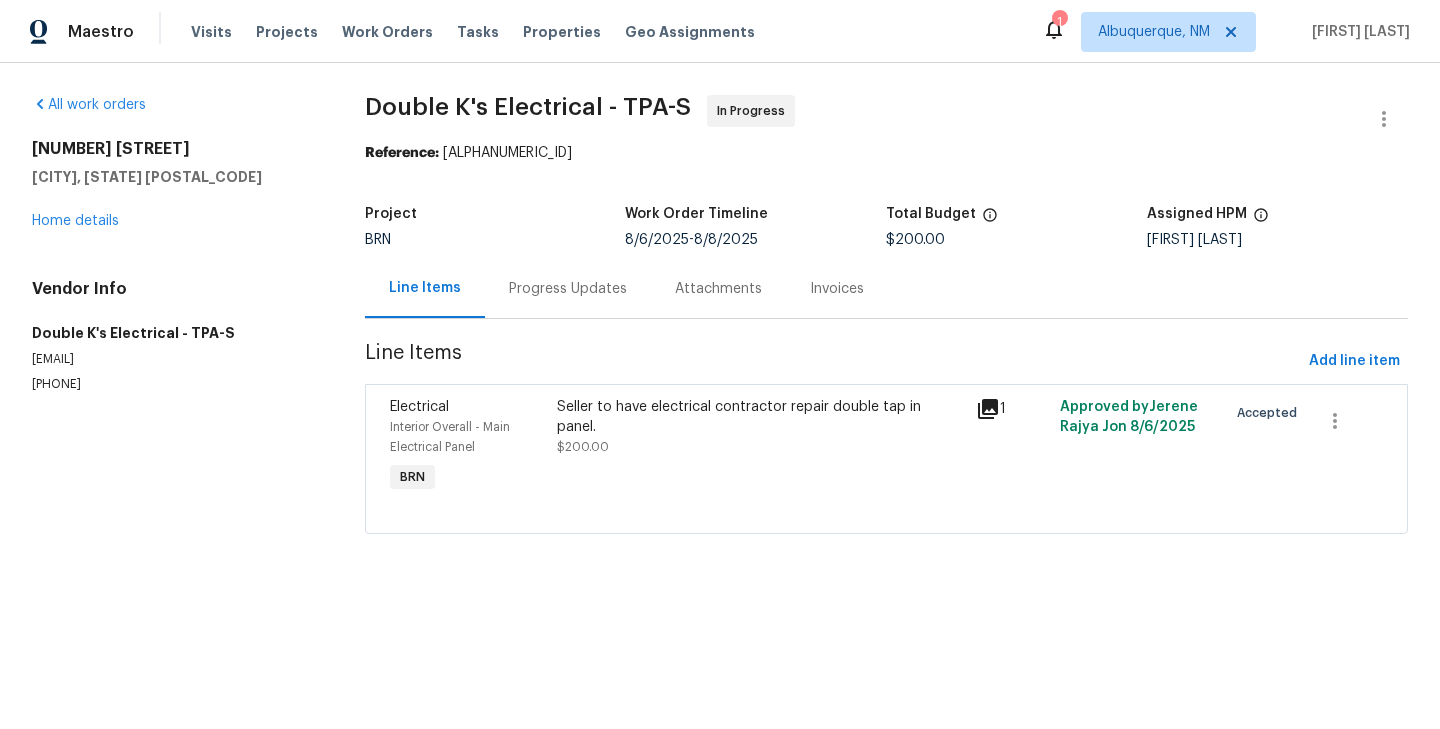 click on "Progress Updates" at bounding box center (568, 288) 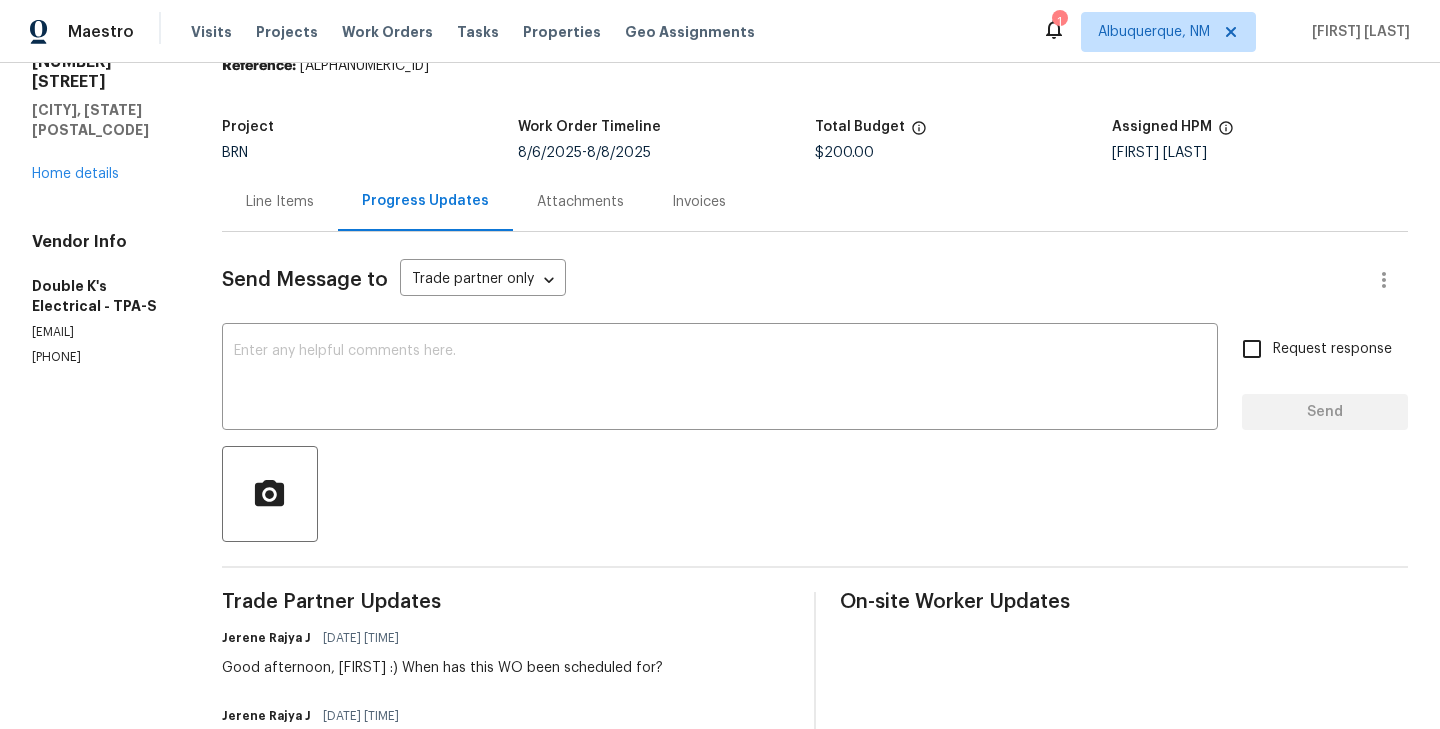 scroll, scrollTop: 79, scrollLeft: 0, axis: vertical 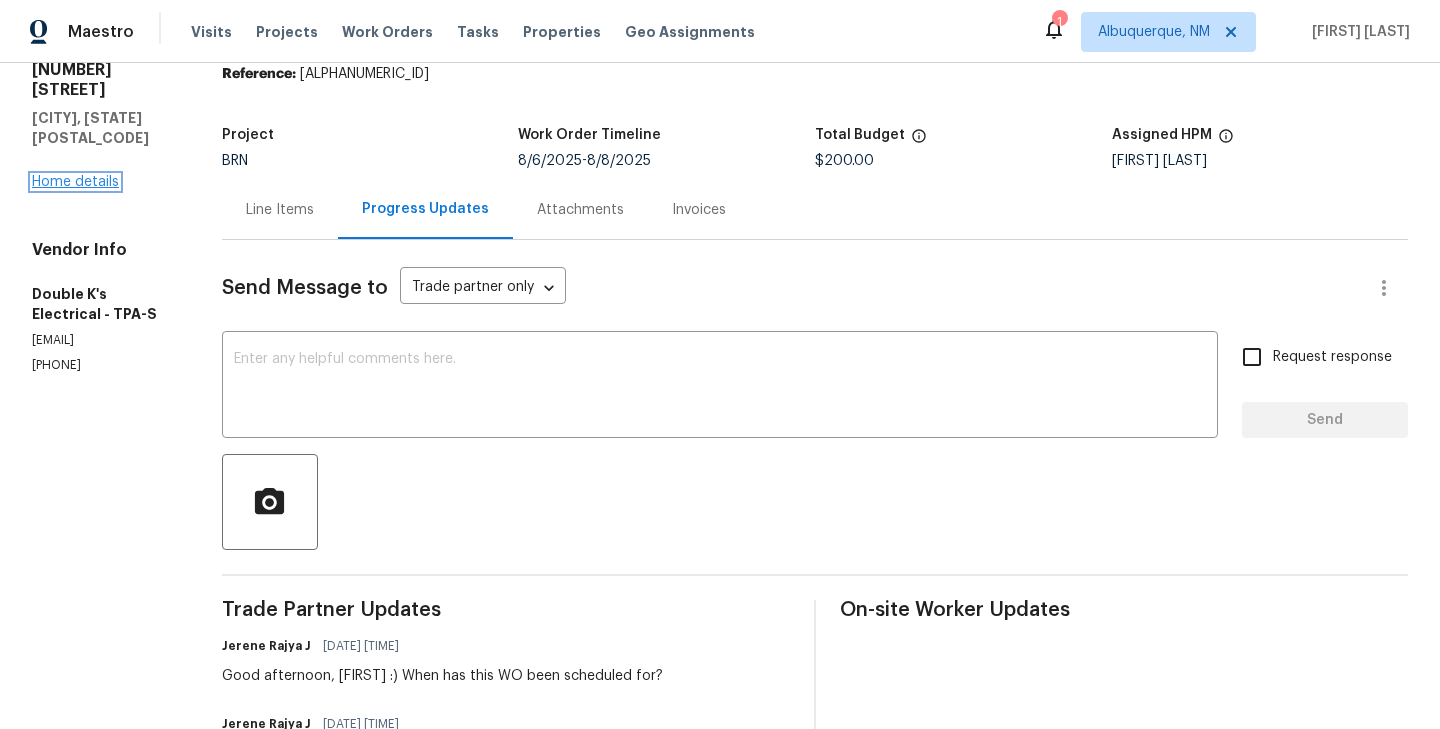 click on "Home details" at bounding box center (75, 182) 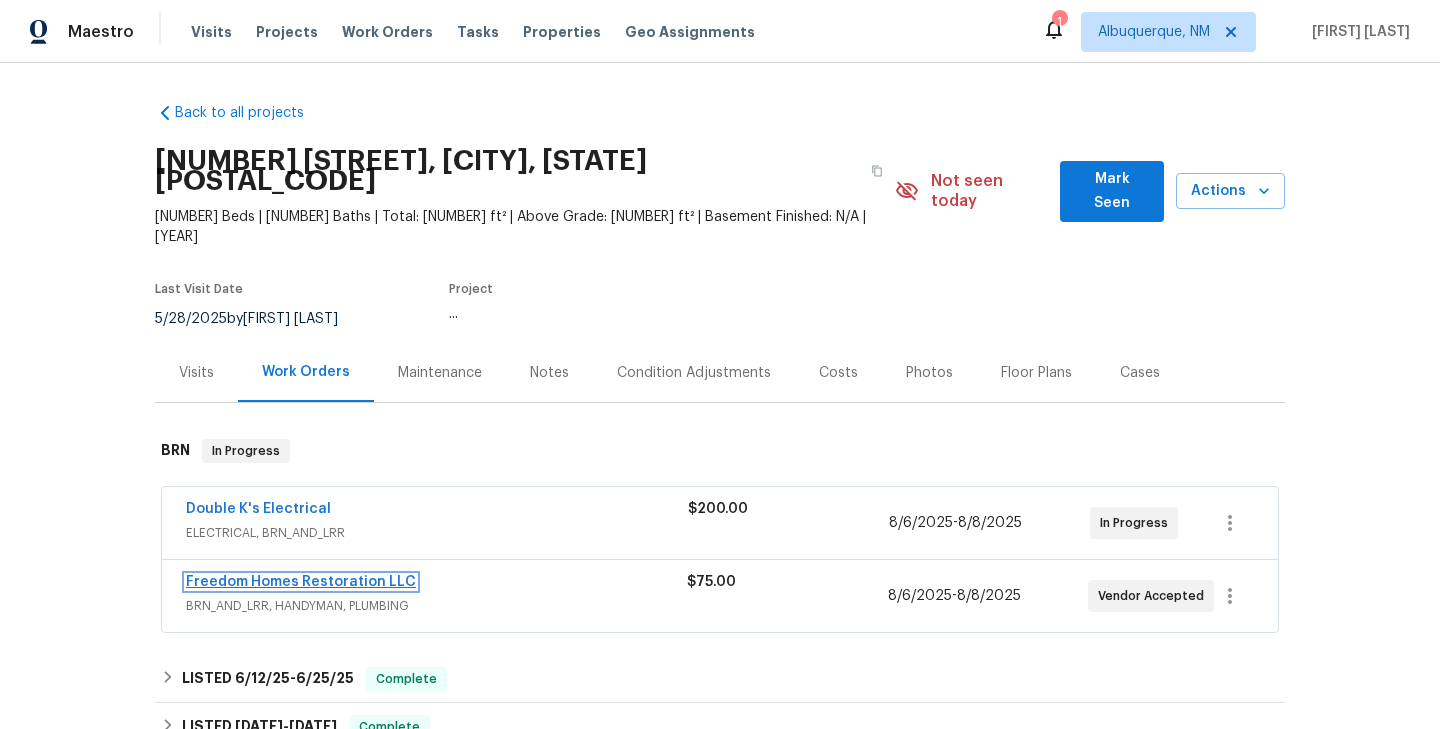 click on "Freedom Homes Restoration LLC" at bounding box center (301, 582) 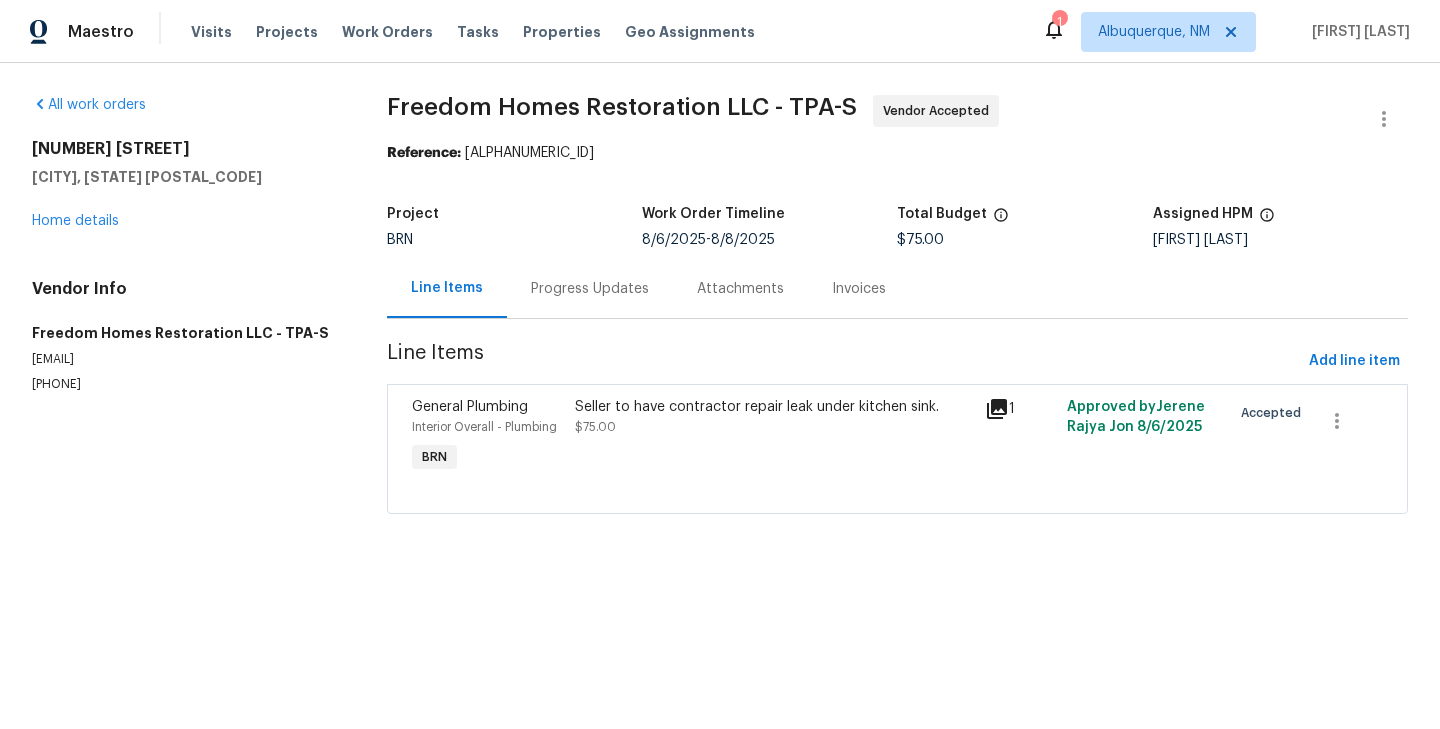 click on "Progress Updates" at bounding box center [590, 288] 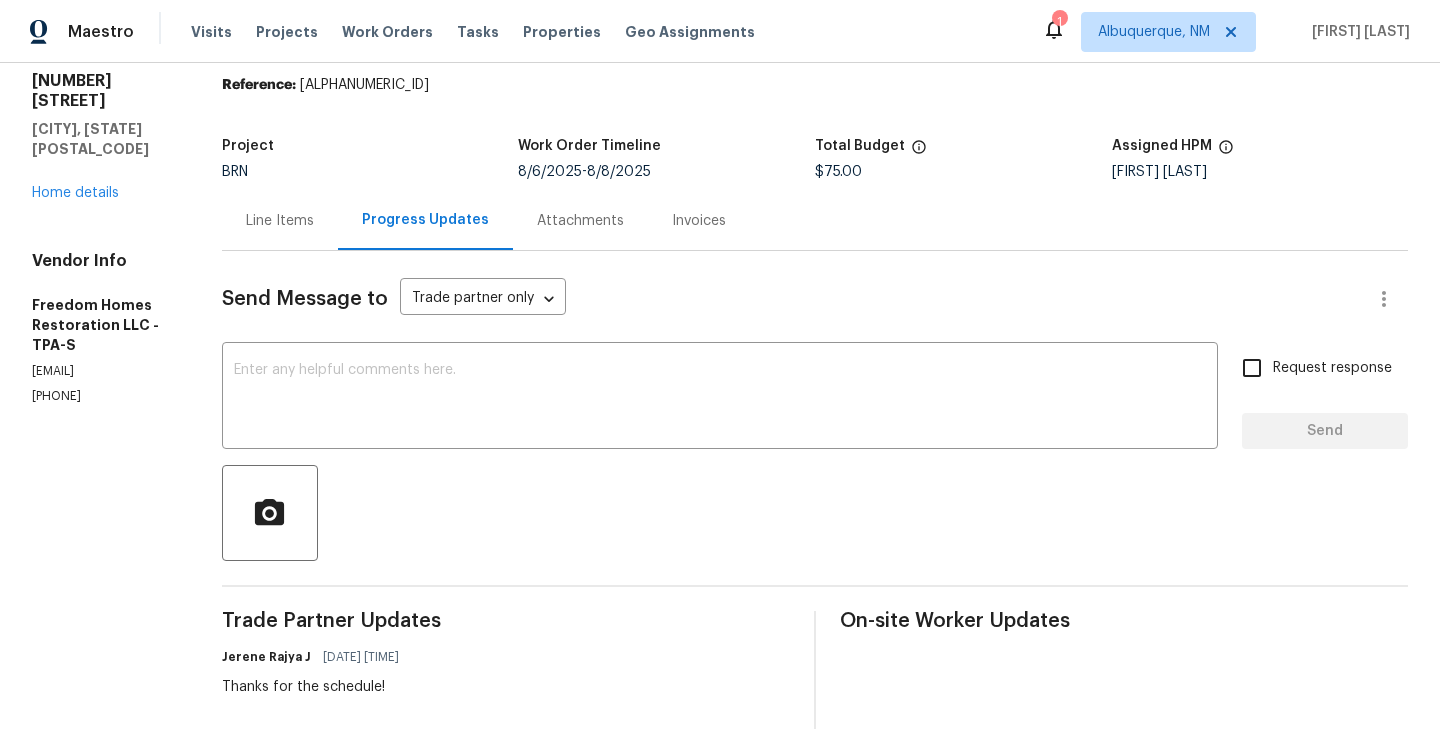 scroll, scrollTop: 0, scrollLeft: 0, axis: both 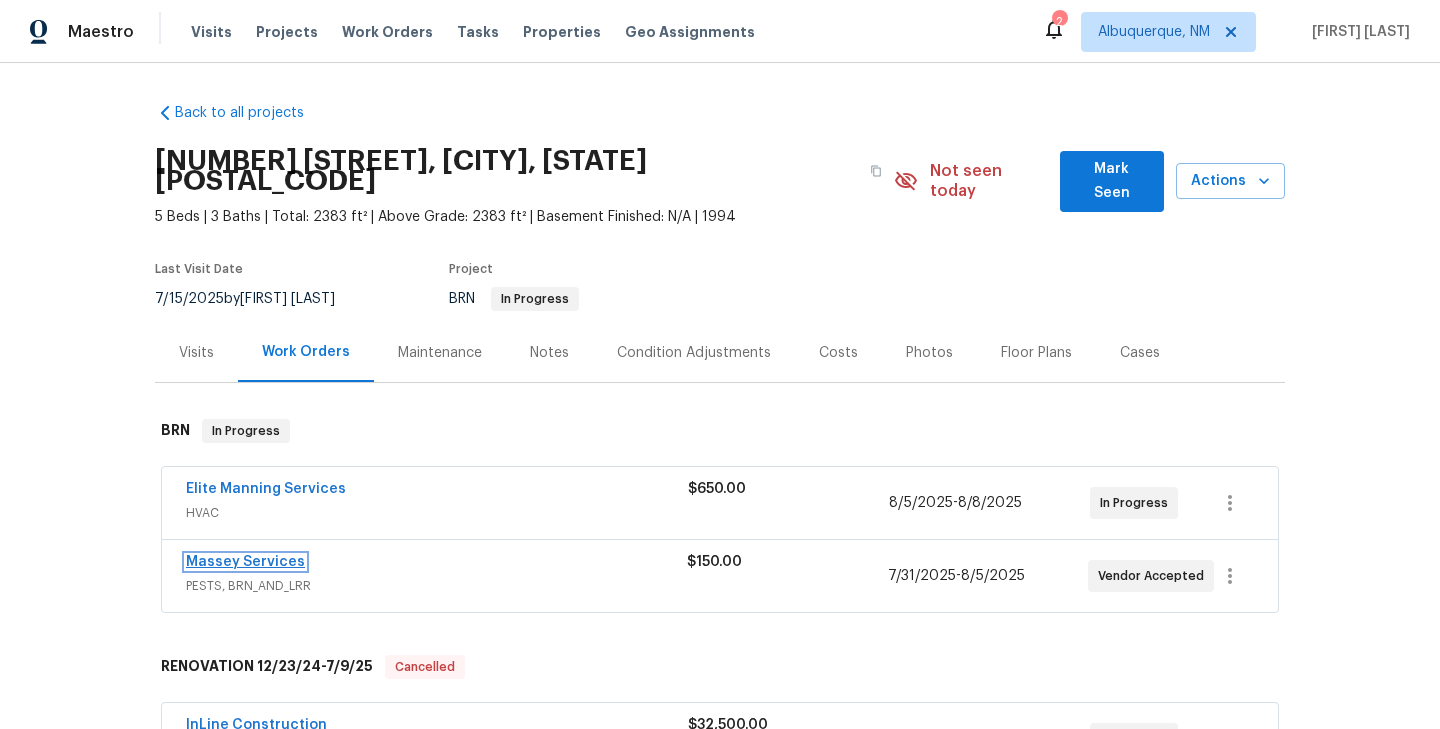 click on "Massey Services" at bounding box center [245, 562] 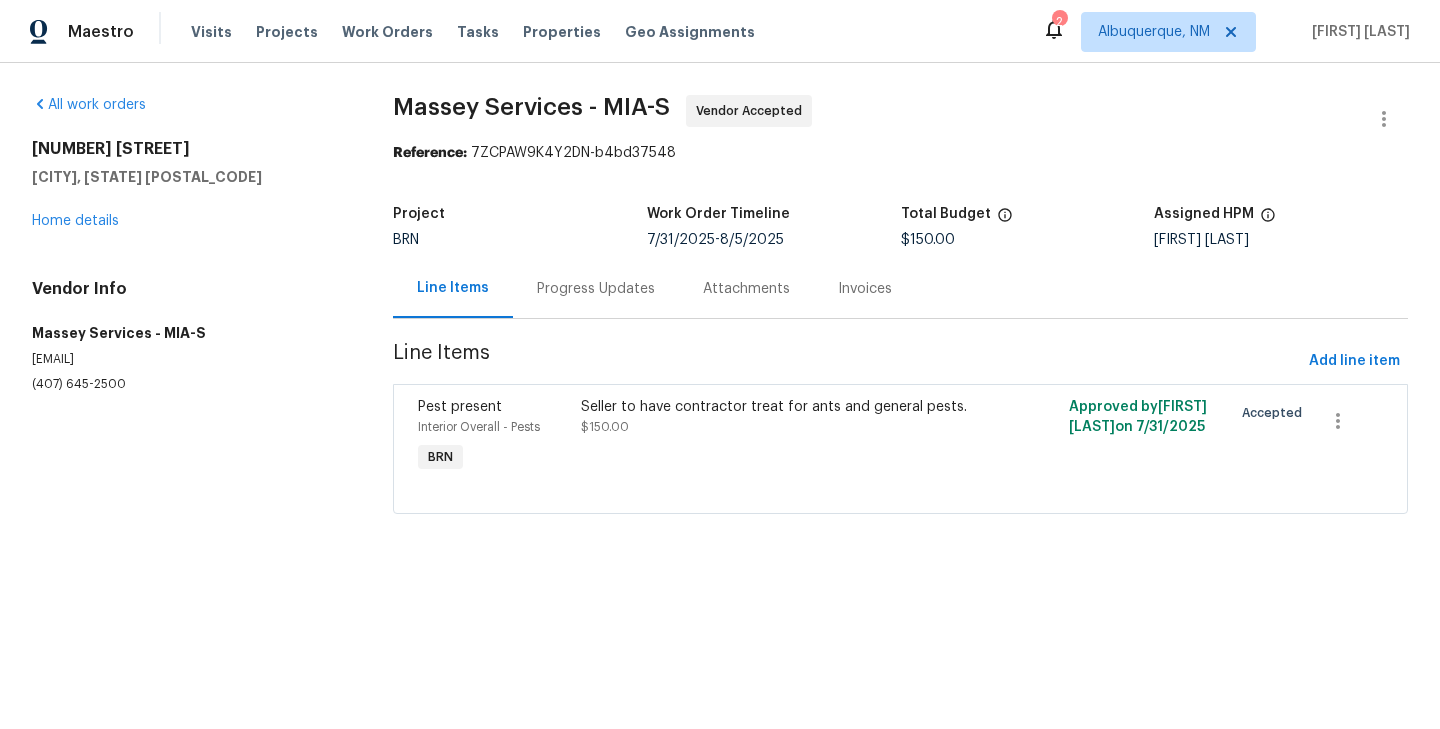 click on "Progress Updates" at bounding box center (596, 288) 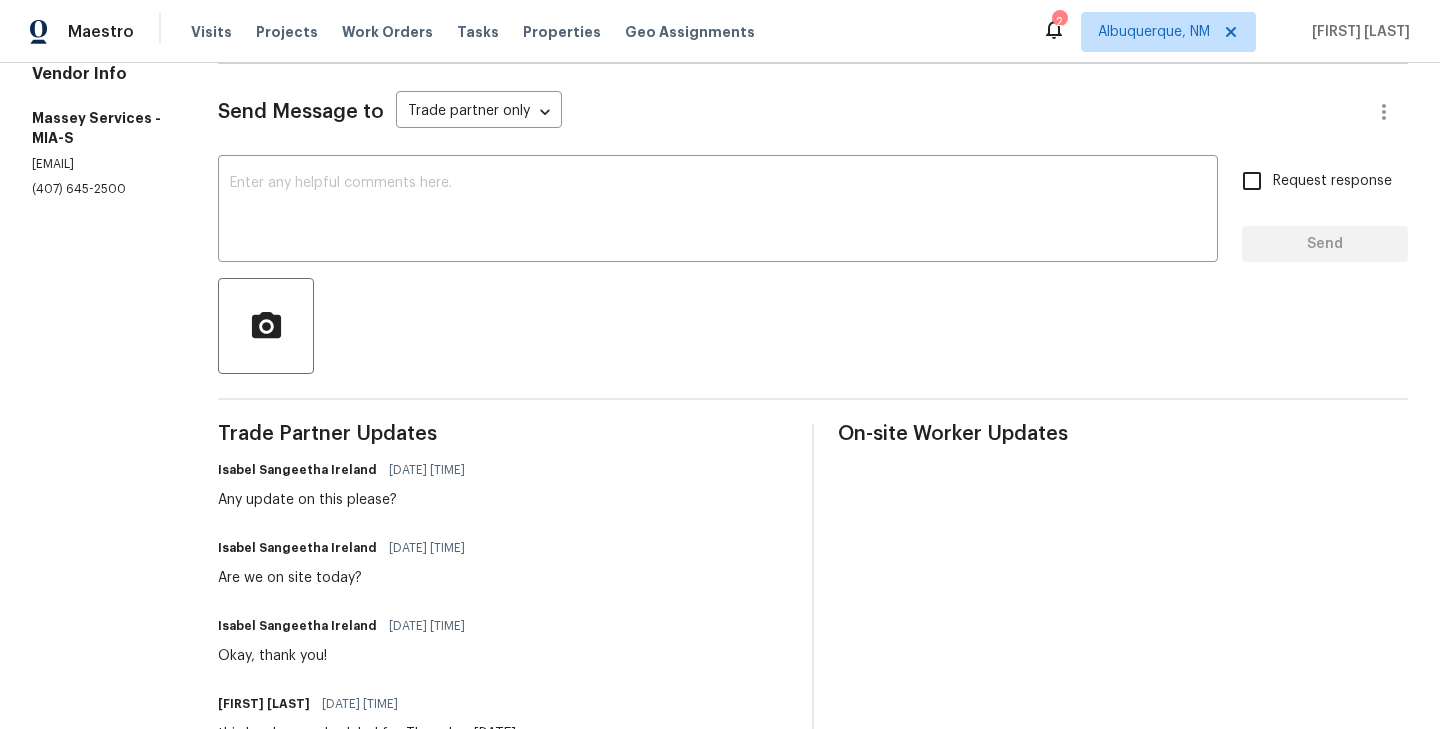 scroll, scrollTop: 0, scrollLeft: 0, axis: both 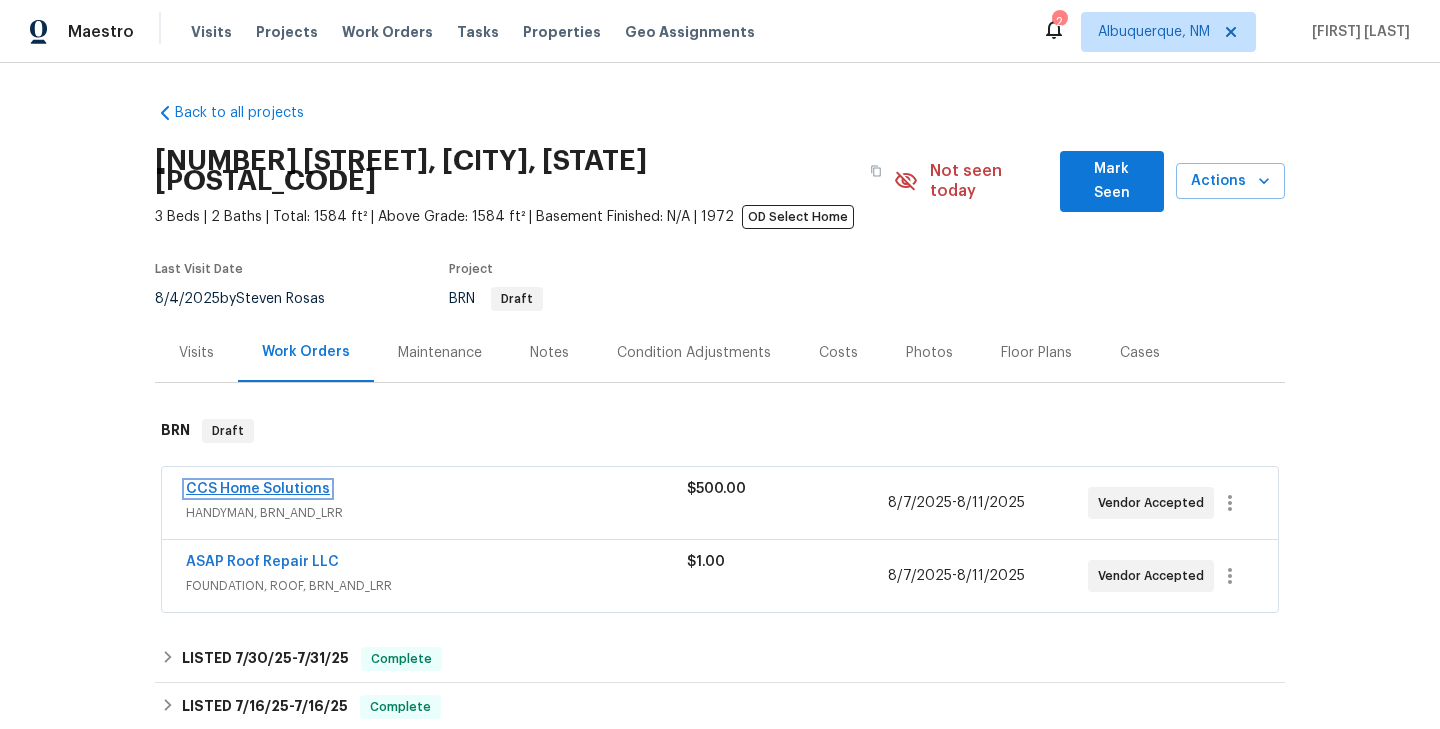 click on "CCS Home Solutions" at bounding box center (258, 489) 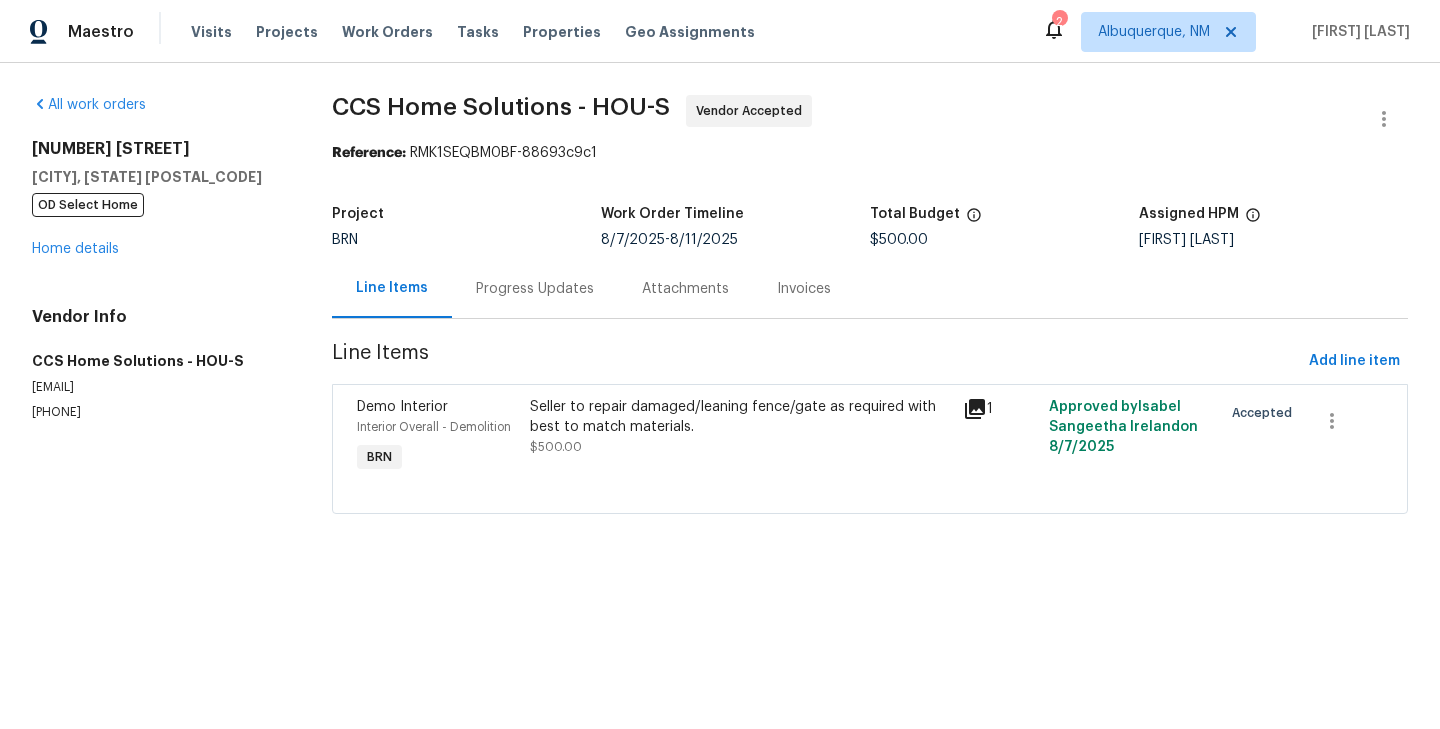 click on "Interior Overall - Demolition" at bounding box center [437, 427] 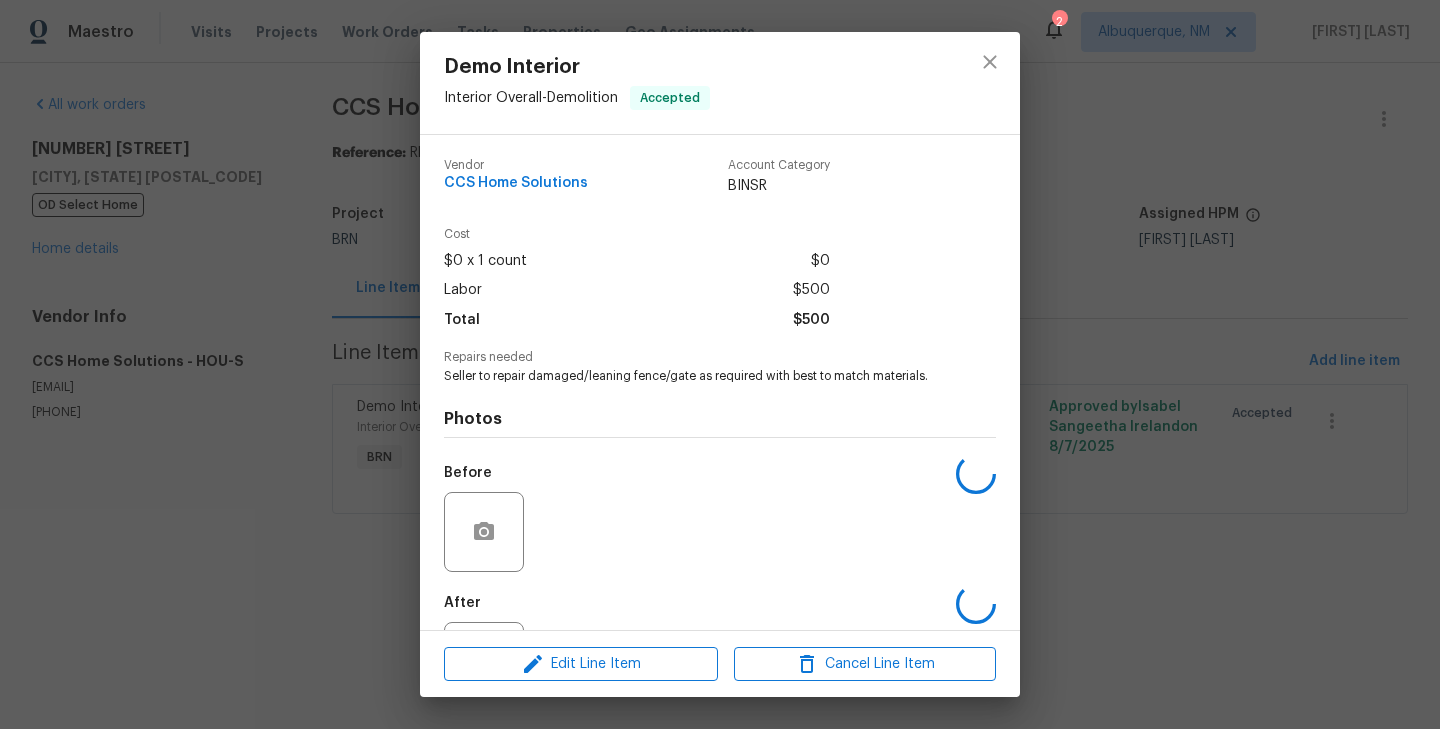 scroll, scrollTop: 92, scrollLeft: 0, axis: vertical 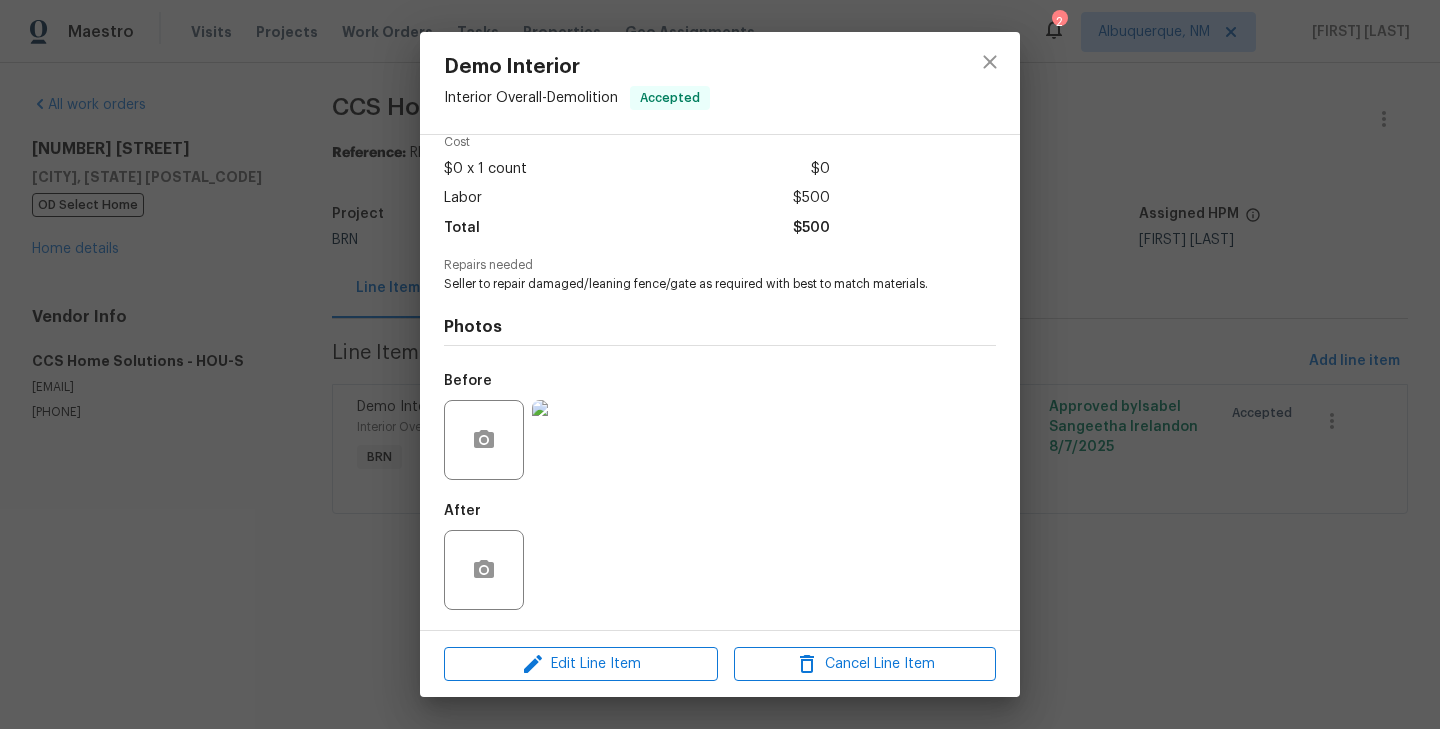 click at bounding box center [572, 440] 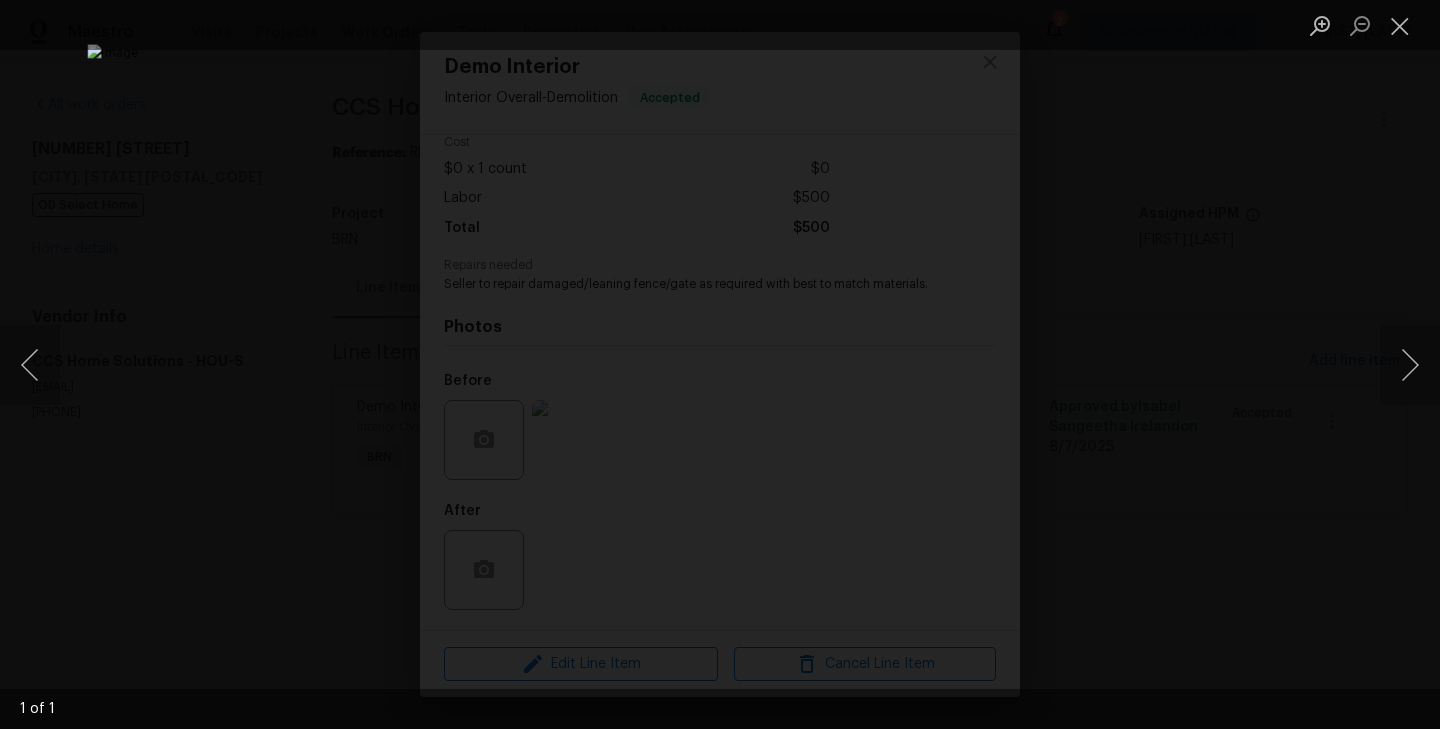 click at bounding box center [720, 364] 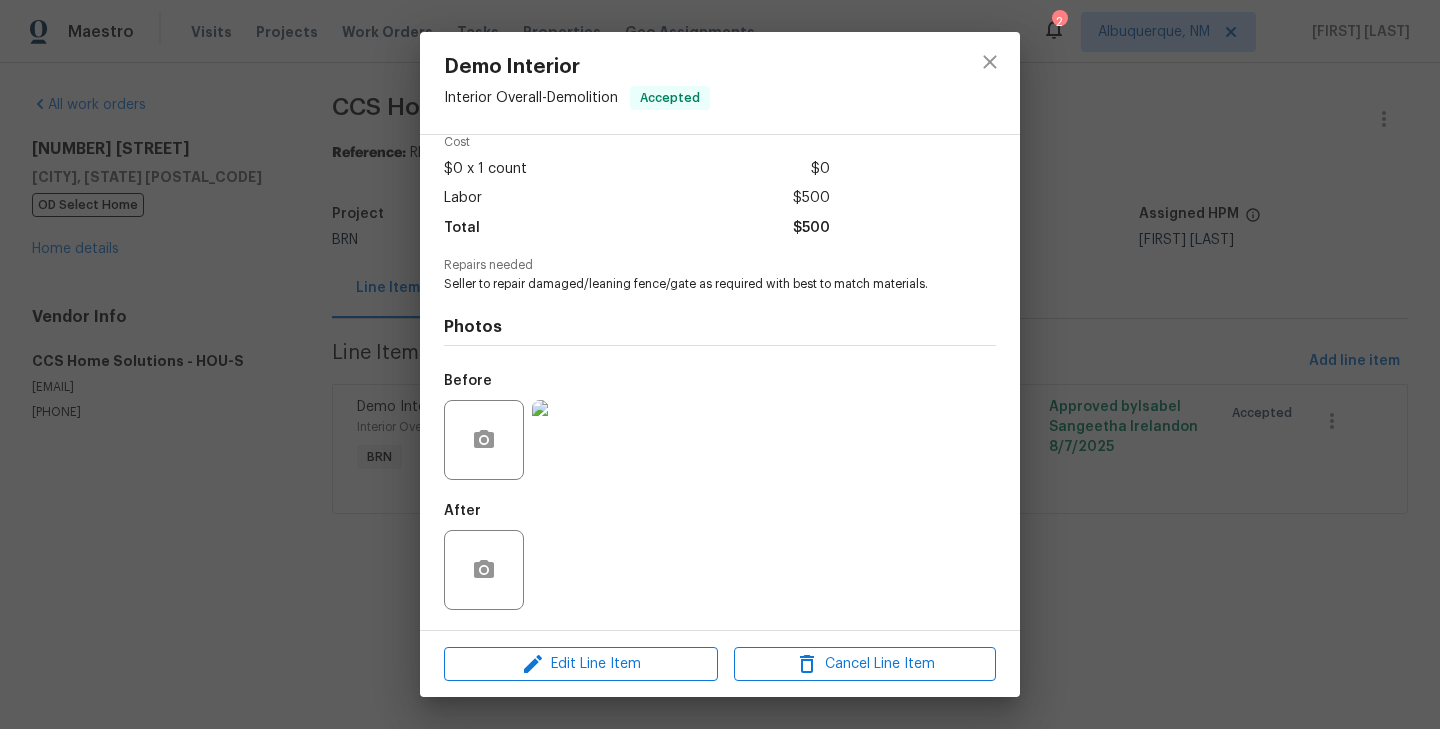 click on "Demo Interior Interior Overall  -  Demolition Accepted Vendor CCS Home Solutions Account Category BINSR Cost $0 x 1 count $0 Labor $500 Total $500 Repairs needed Seller to repair damaged/leaning fence/gate as required with best to match materials. Photos Before After  Edit Line Item  Cancel Line Item" at bounding box center [720, 364] 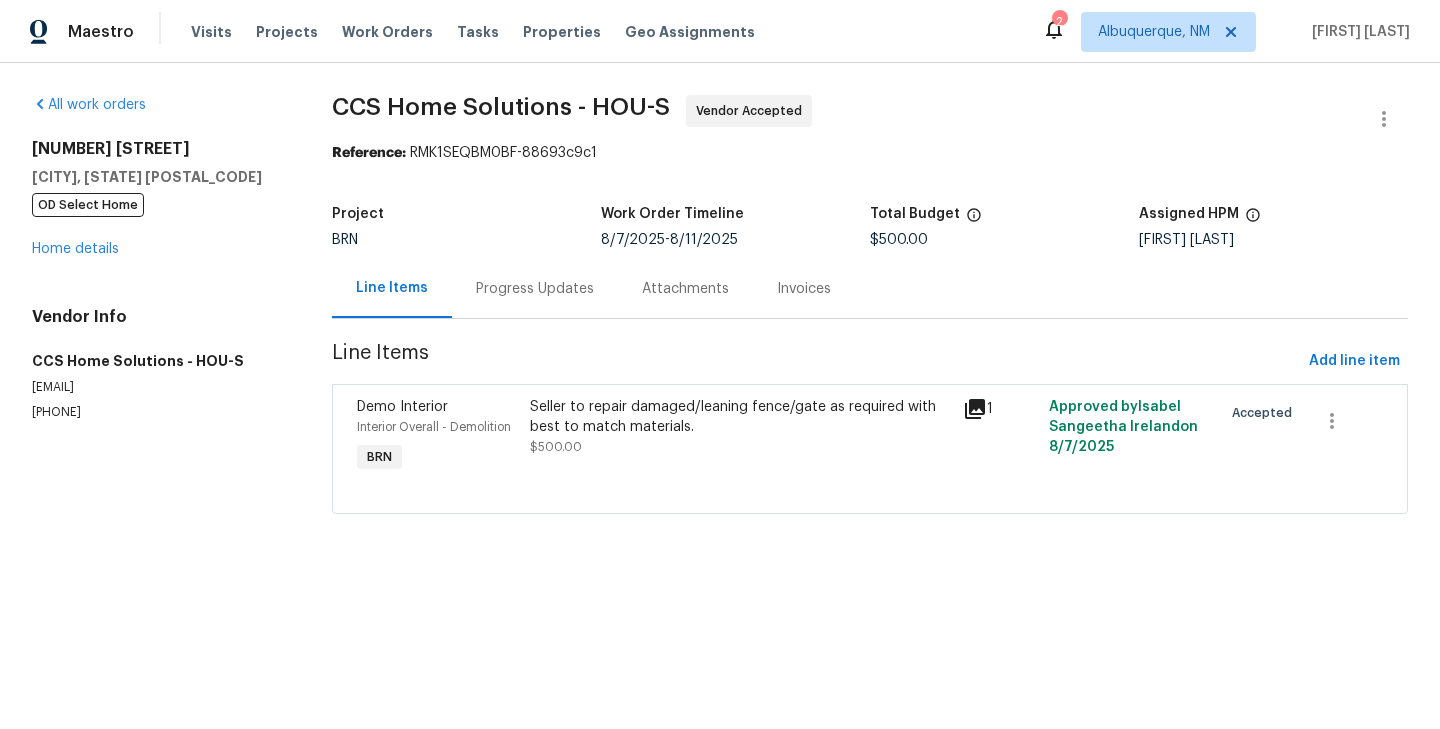 click on "Progress Updates" at bounding box center (535, 289) 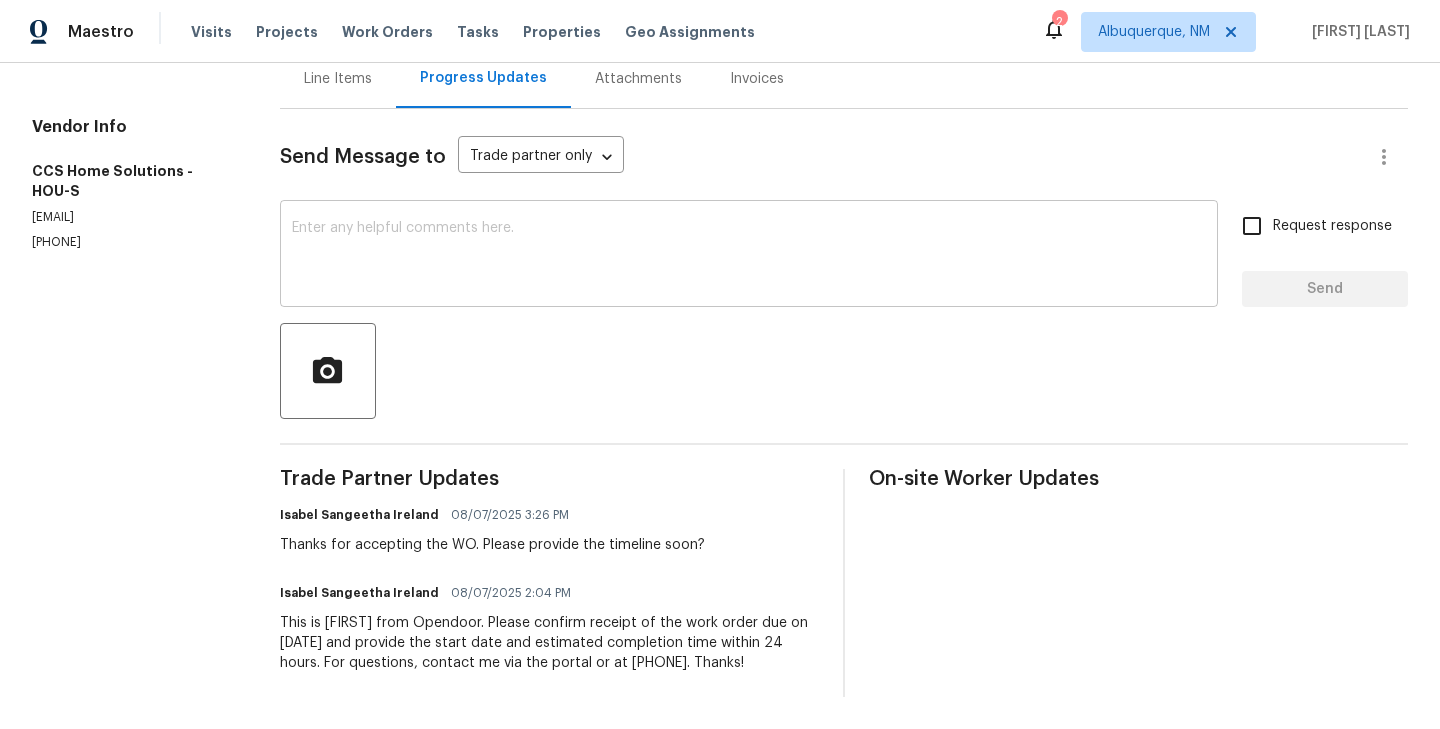 scroll, scrollTop: 0, scrollLeft: 0, axis: both 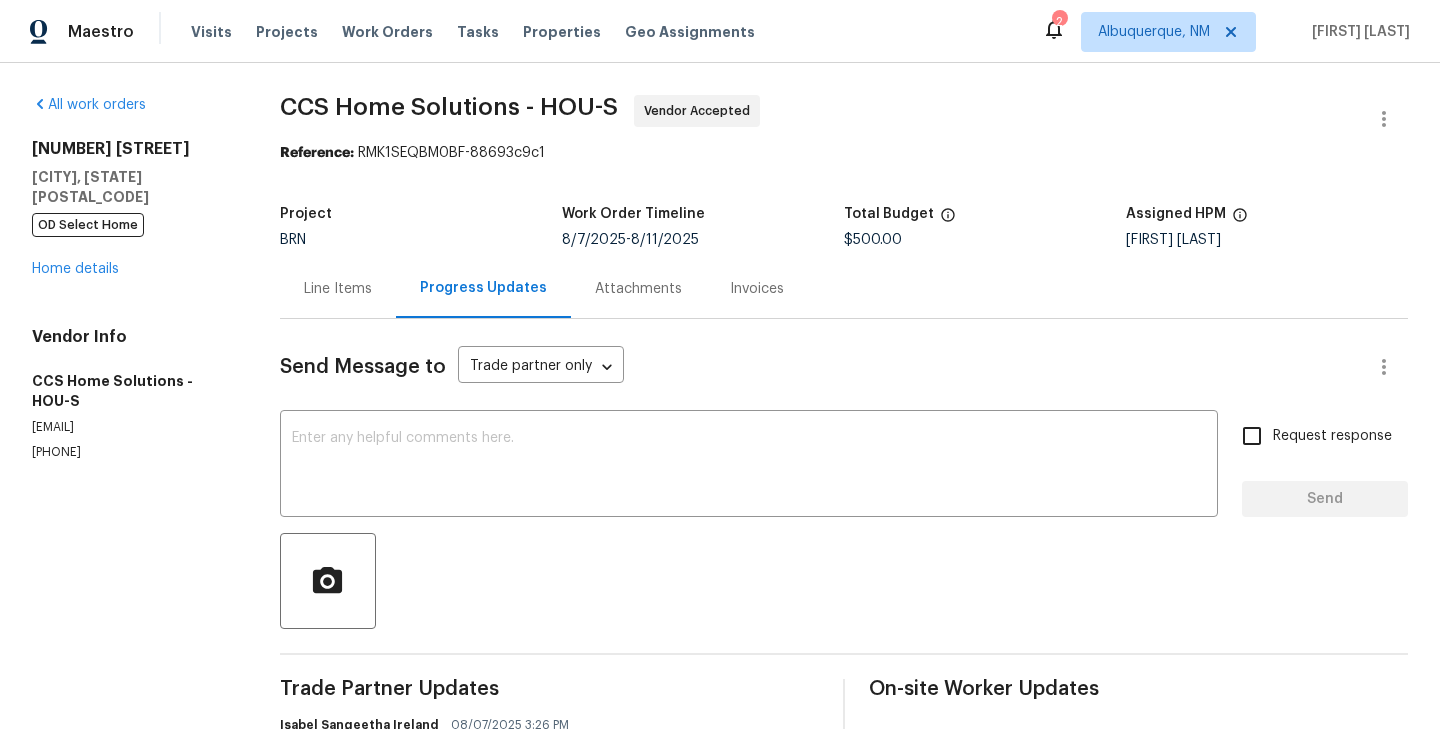 click on "Line Items" at bounding box center (338, 288) 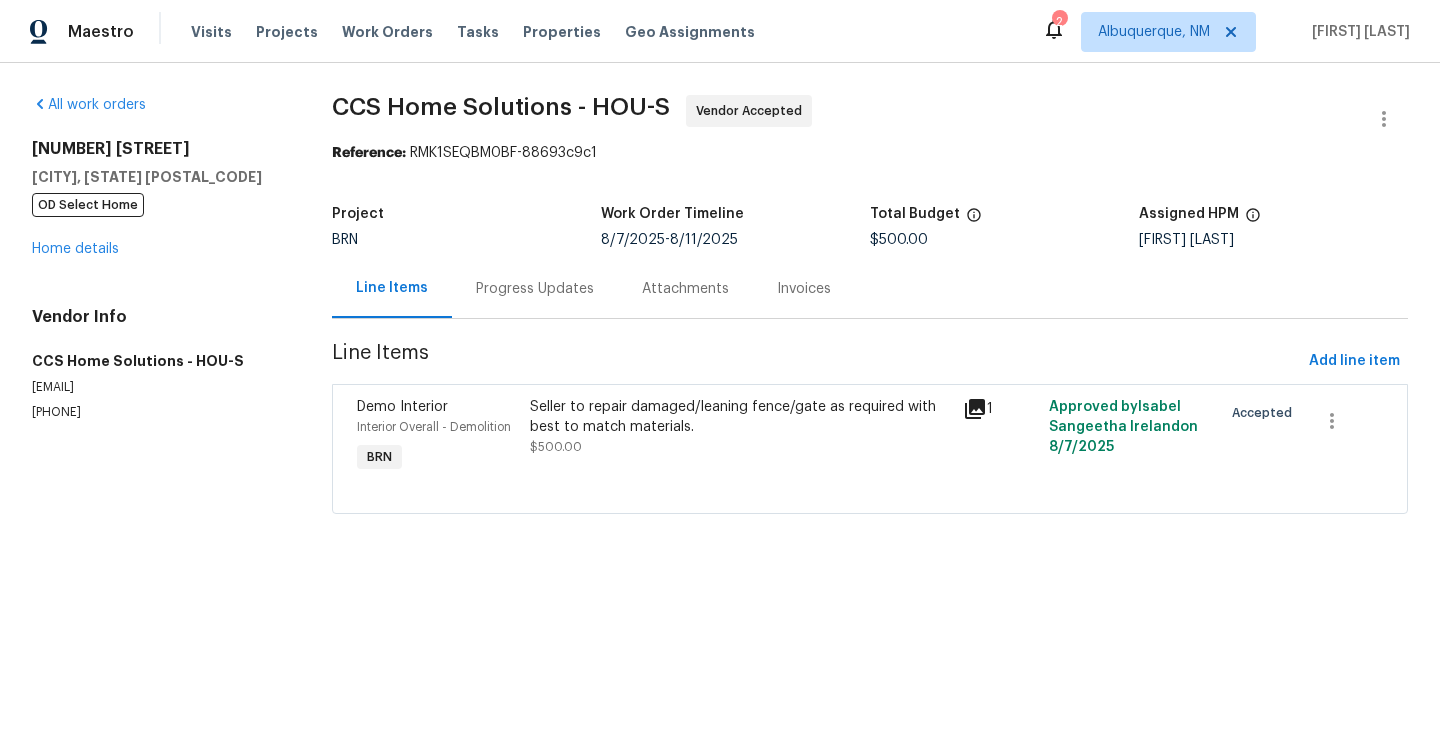 click on "Seller to repair damaged/leaning fence/gate as required with best to match materials. $500.00" at bounding box center (740, 437) 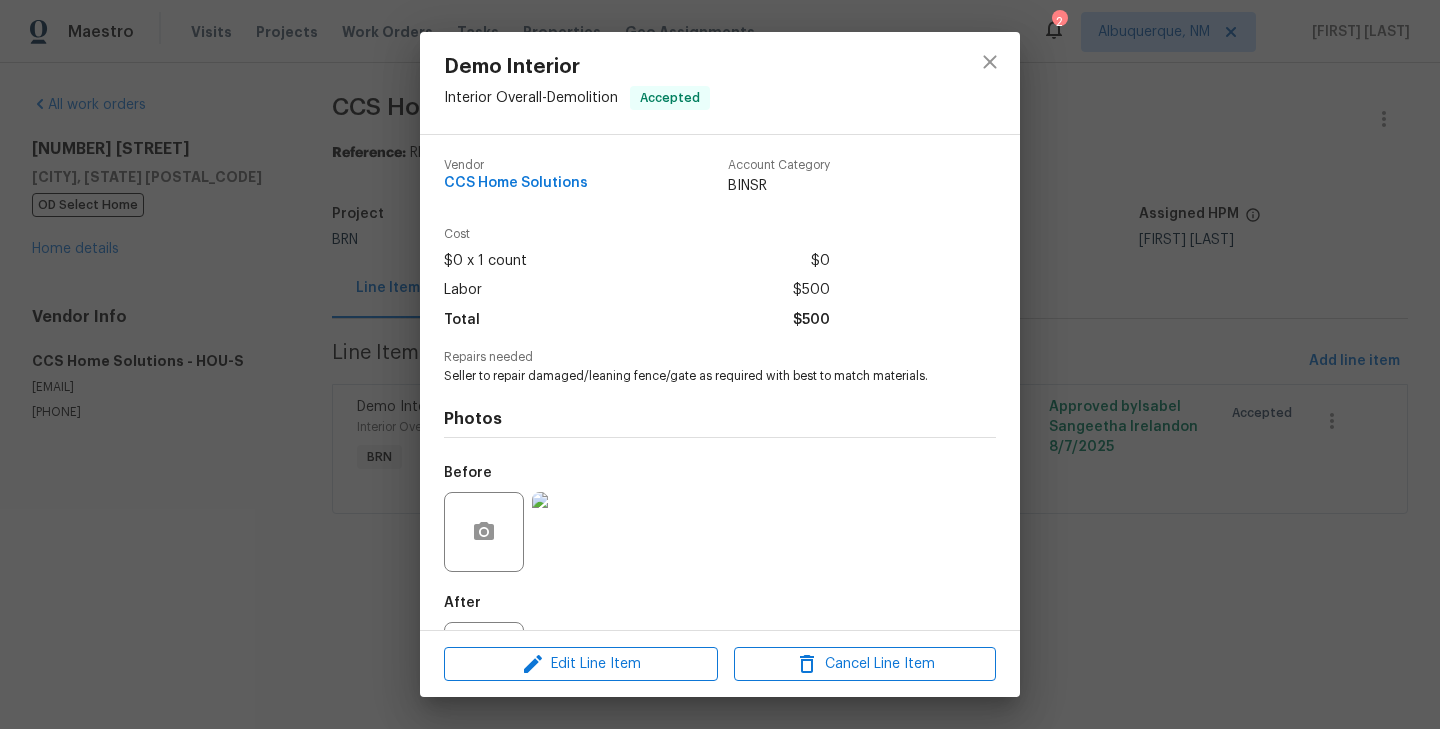 scroll, scrollTop: 92, scrollLeft: 0, axis: vertical 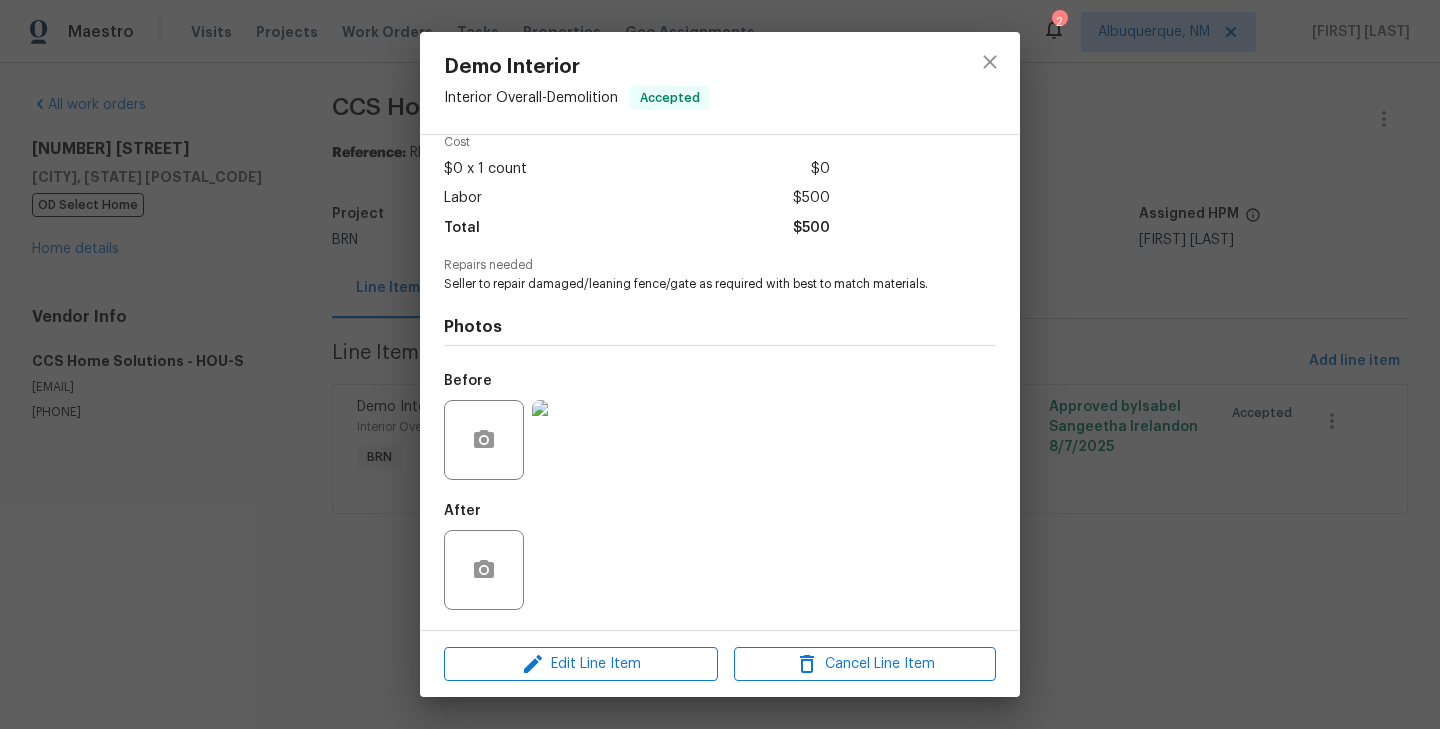 click on "Demo Interior Interior Overall  -  Demolition Accepted Vendor CCS Home Solutions Account Category BINSR Cost $0 x 1 count $0 Labor $500 Total $500 Repairs needed Seller to repair damaged/leaning fence/gate as required with best to match materials. Photos Before After  Edit Line Item  Cancel Line Item" at bounding box center [720, 364] 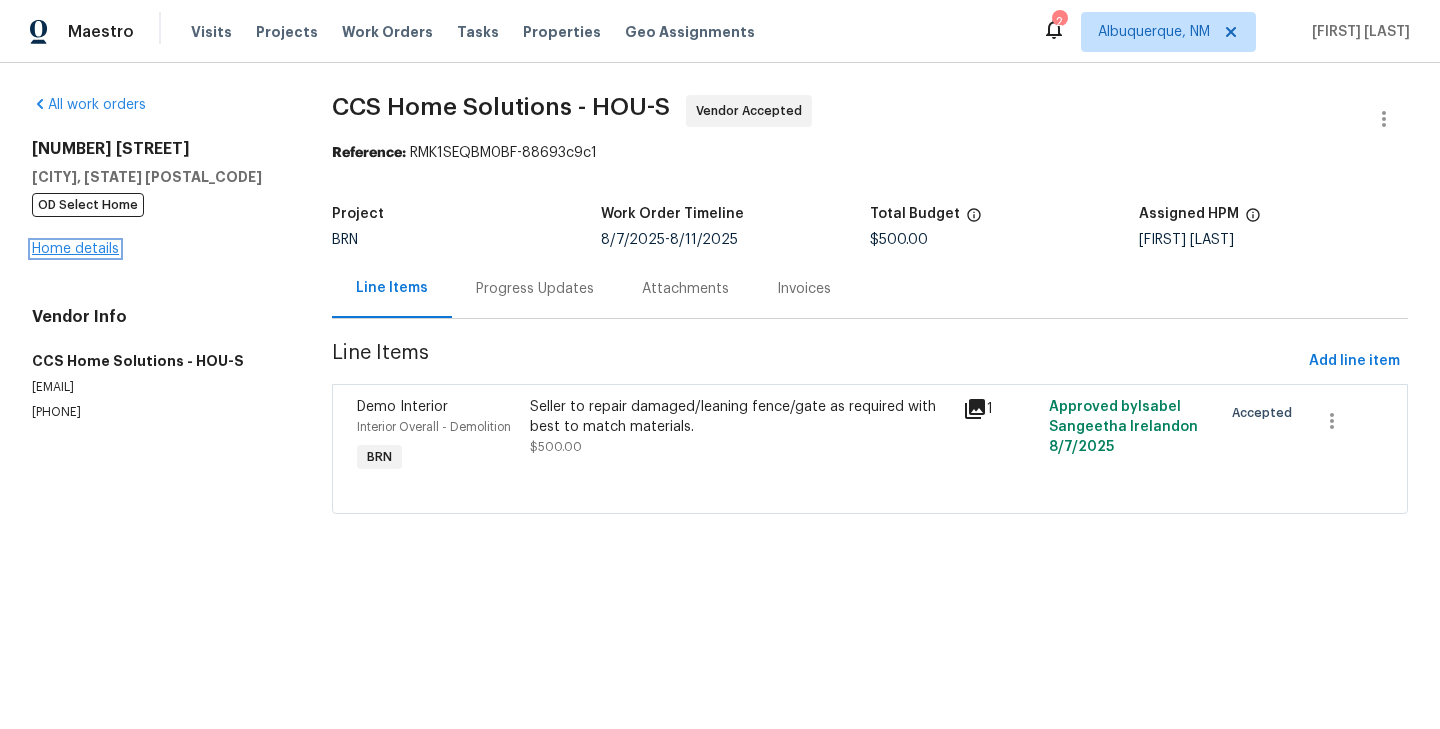 click on "Home details" at bounding box center (75, 249) 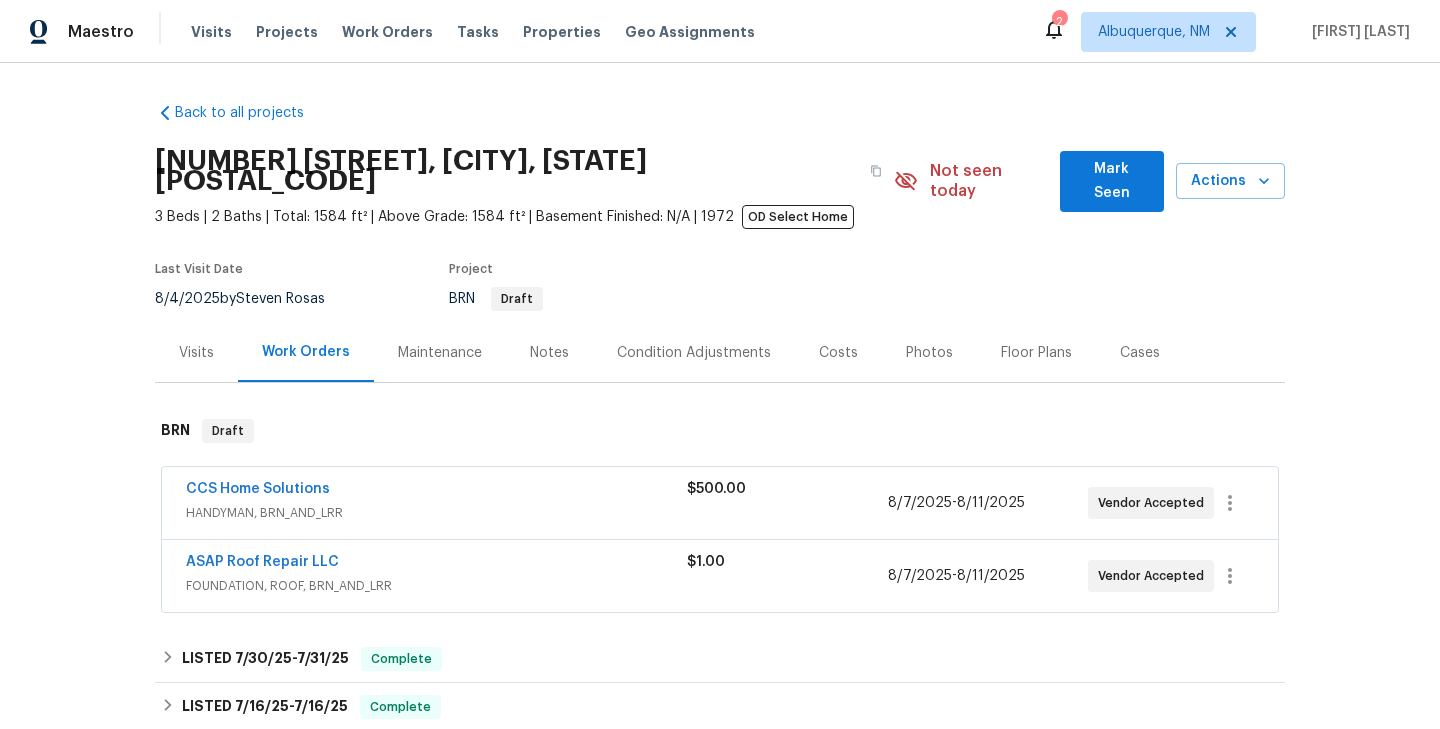 click on "CCS Home Solutions" at bounding box center (258, 489) 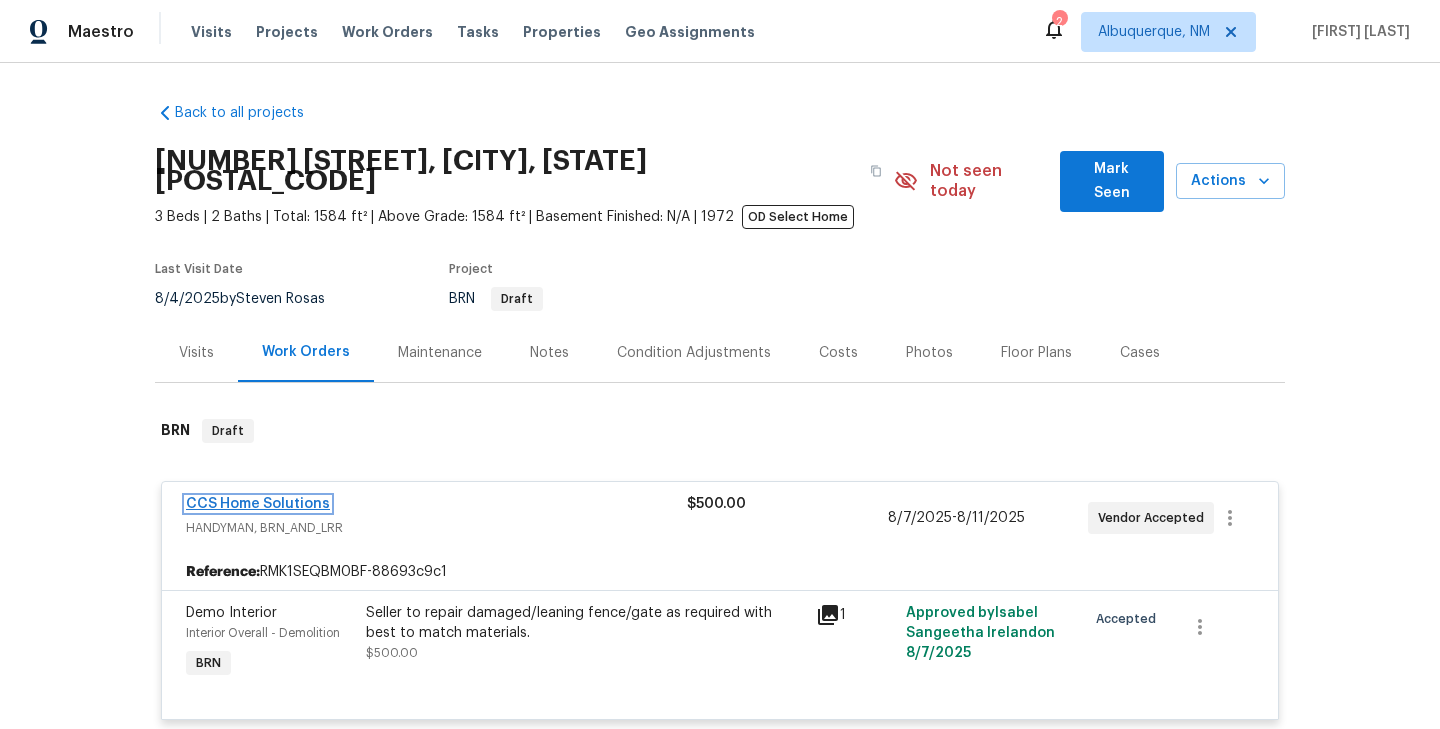 click on "CCS Home Solutions" at bounding box center [258, 504] 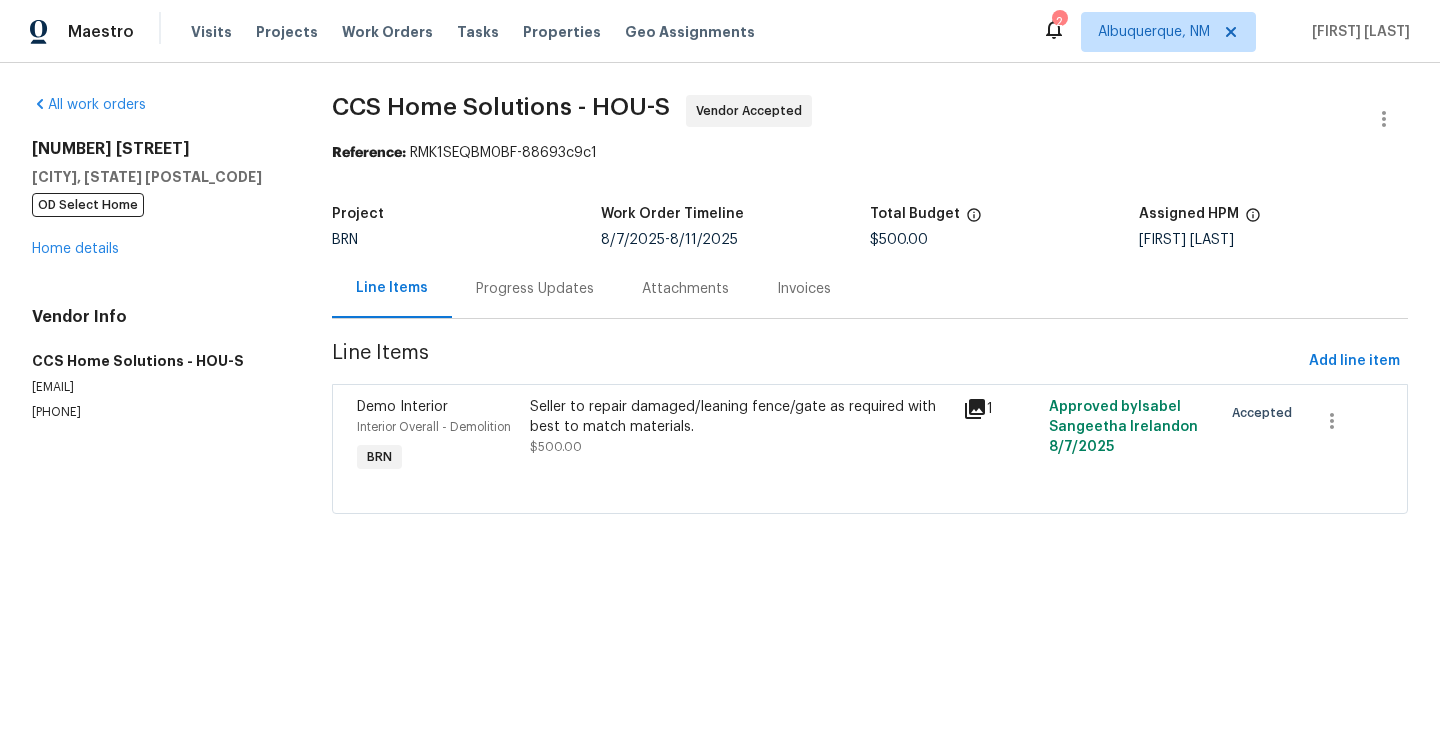 click on "Progress Updates" at bounding box center (535, 288) 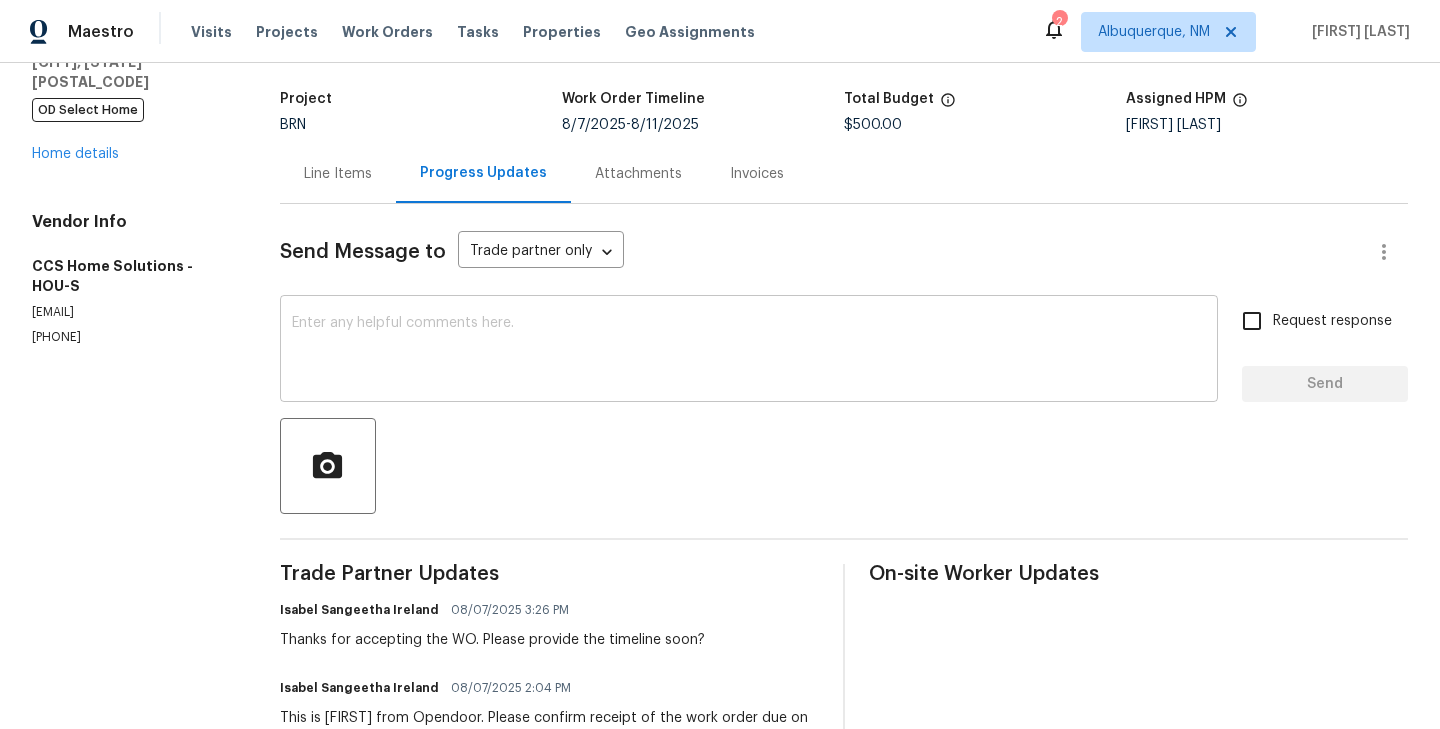 scroll, scrollTop: 0, scrollLeft: 0, axis: both 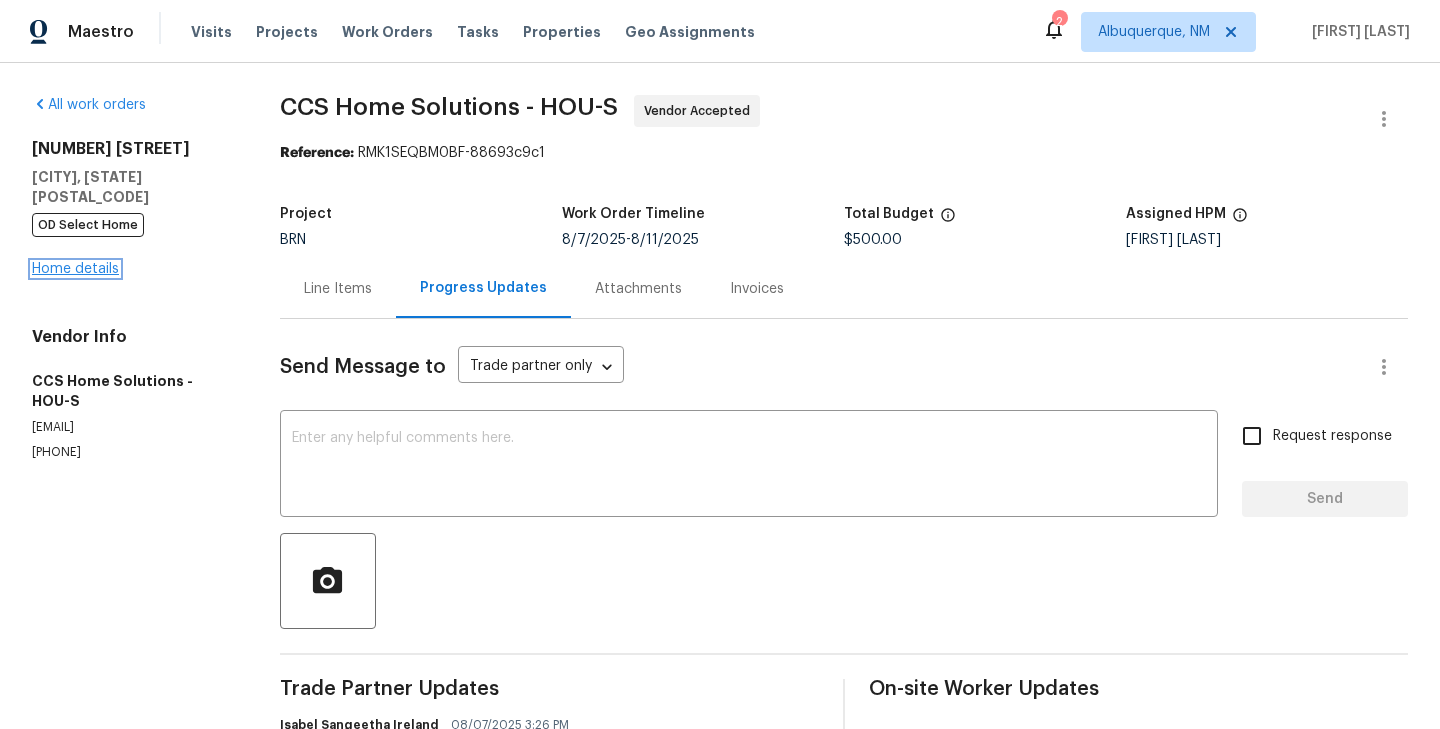 click on "Home details" at bounding box center [75, 269] 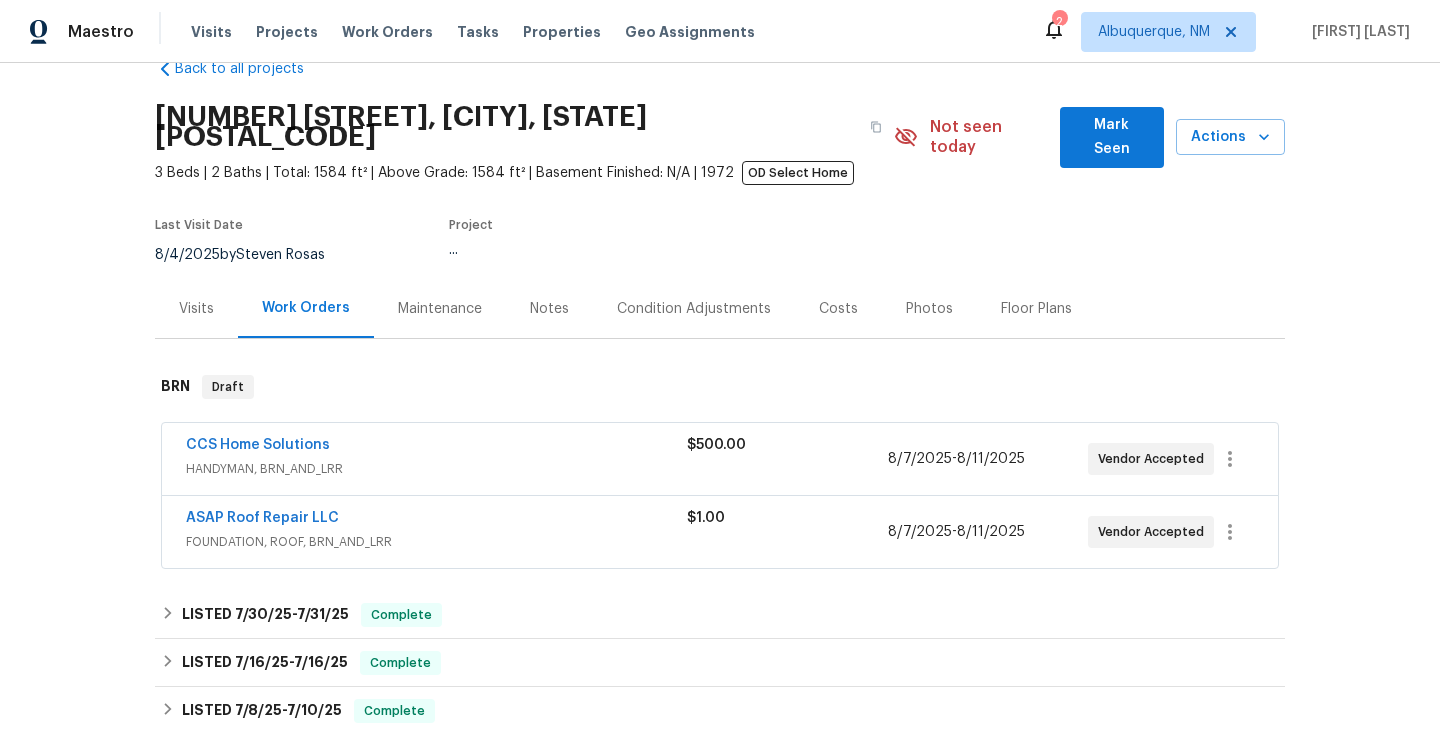 scroll, scrollTop: 93, scrollLeft: 0, axis: vertical 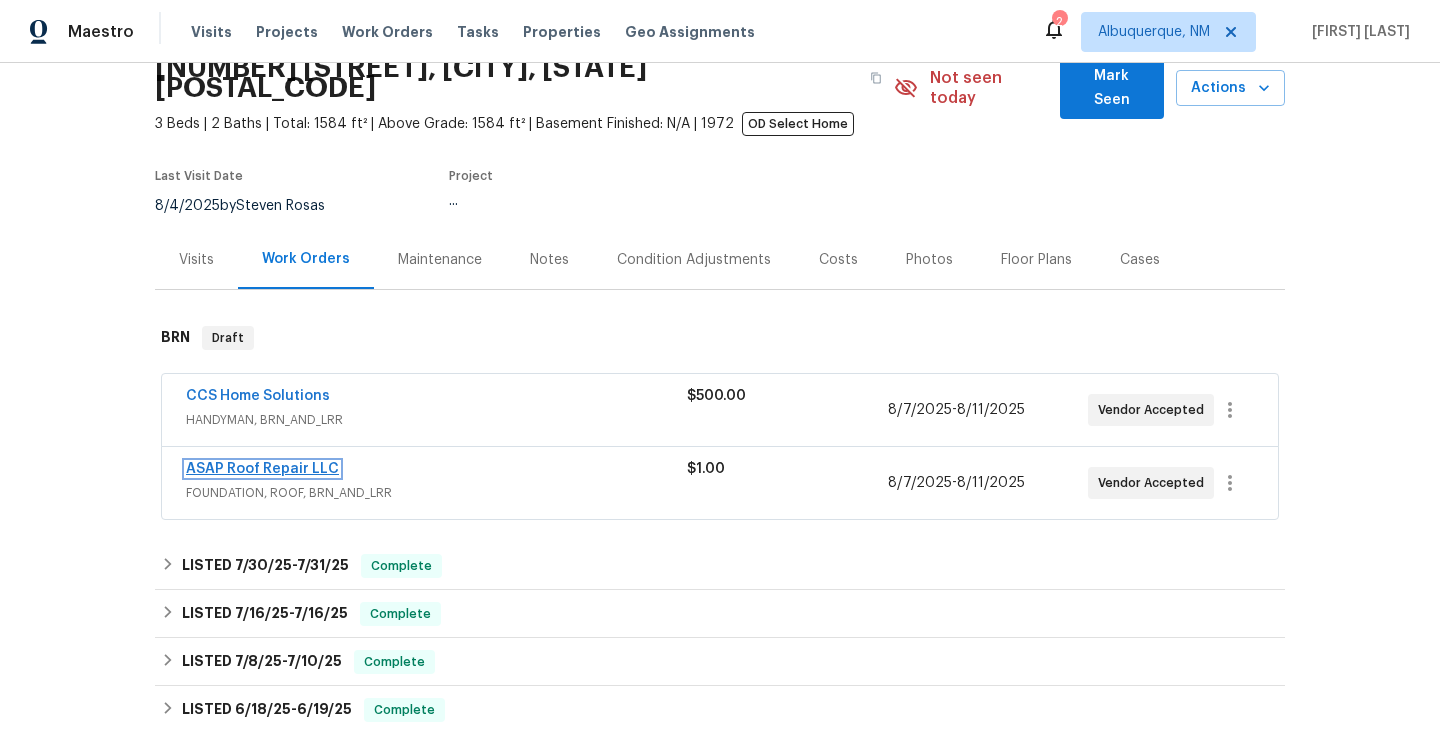 click on "ASAP Roof Repair LLC" at bounding box center [262, 469] 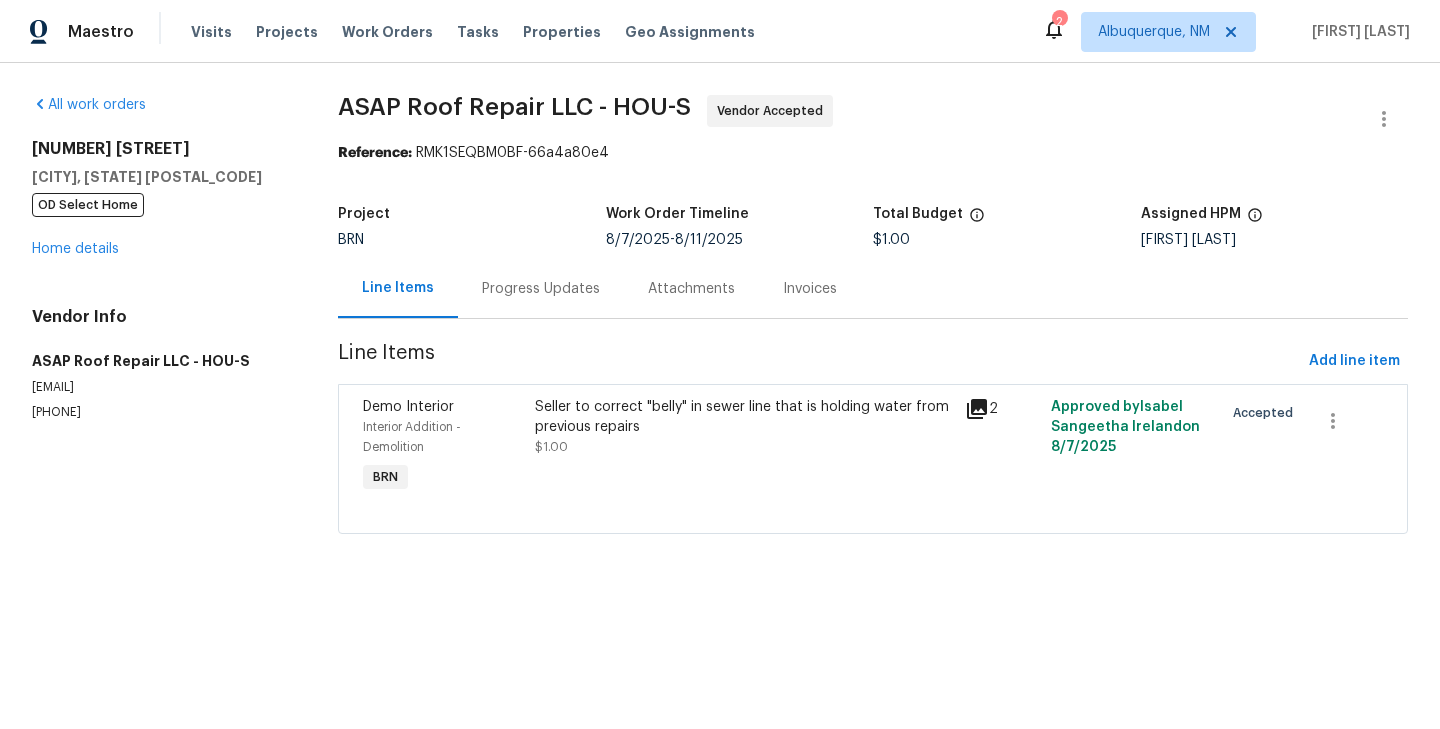 click on "Progress Updates" at bounding box center [541, 288] 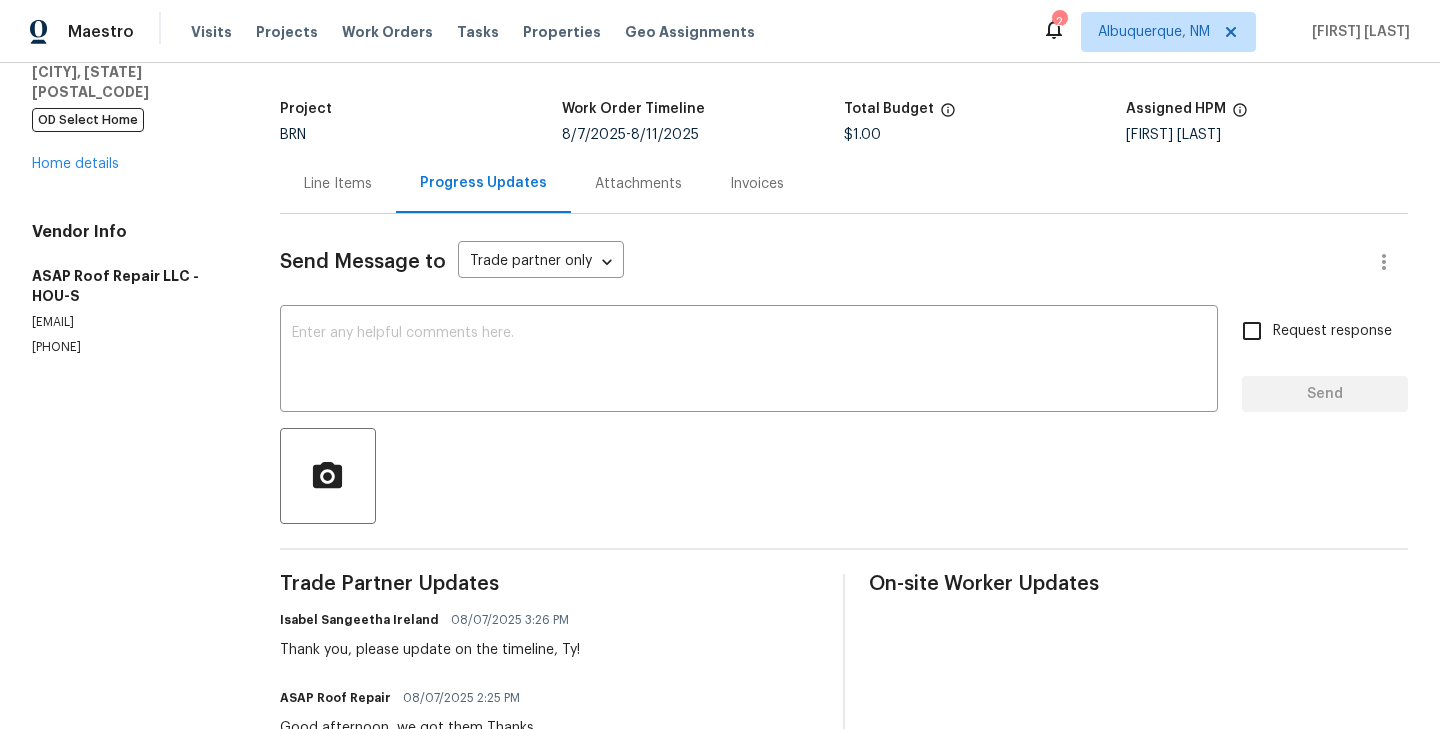 scroll, scrollTop: 23, scrollLeft: 0, axis: vertical 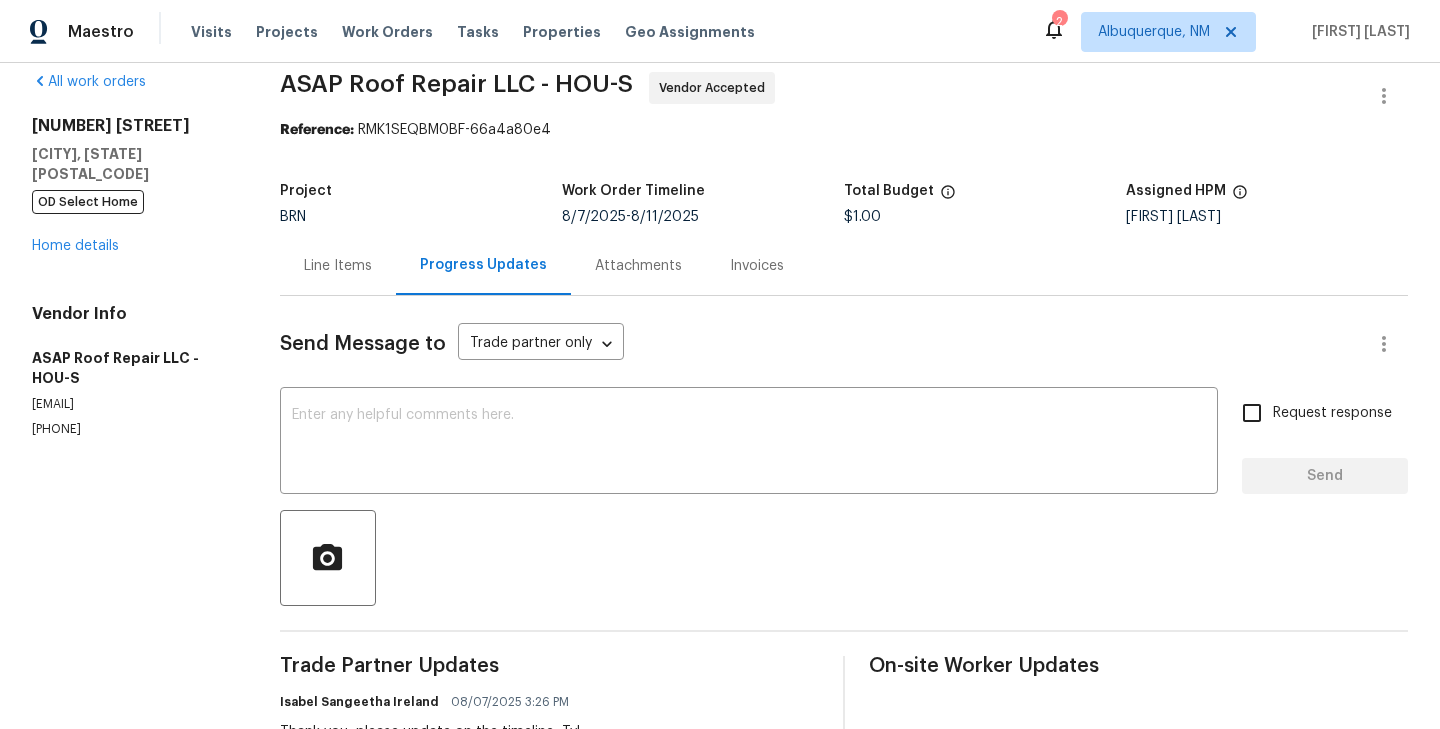 click on "Line Items" at bounding box center [338, 265] 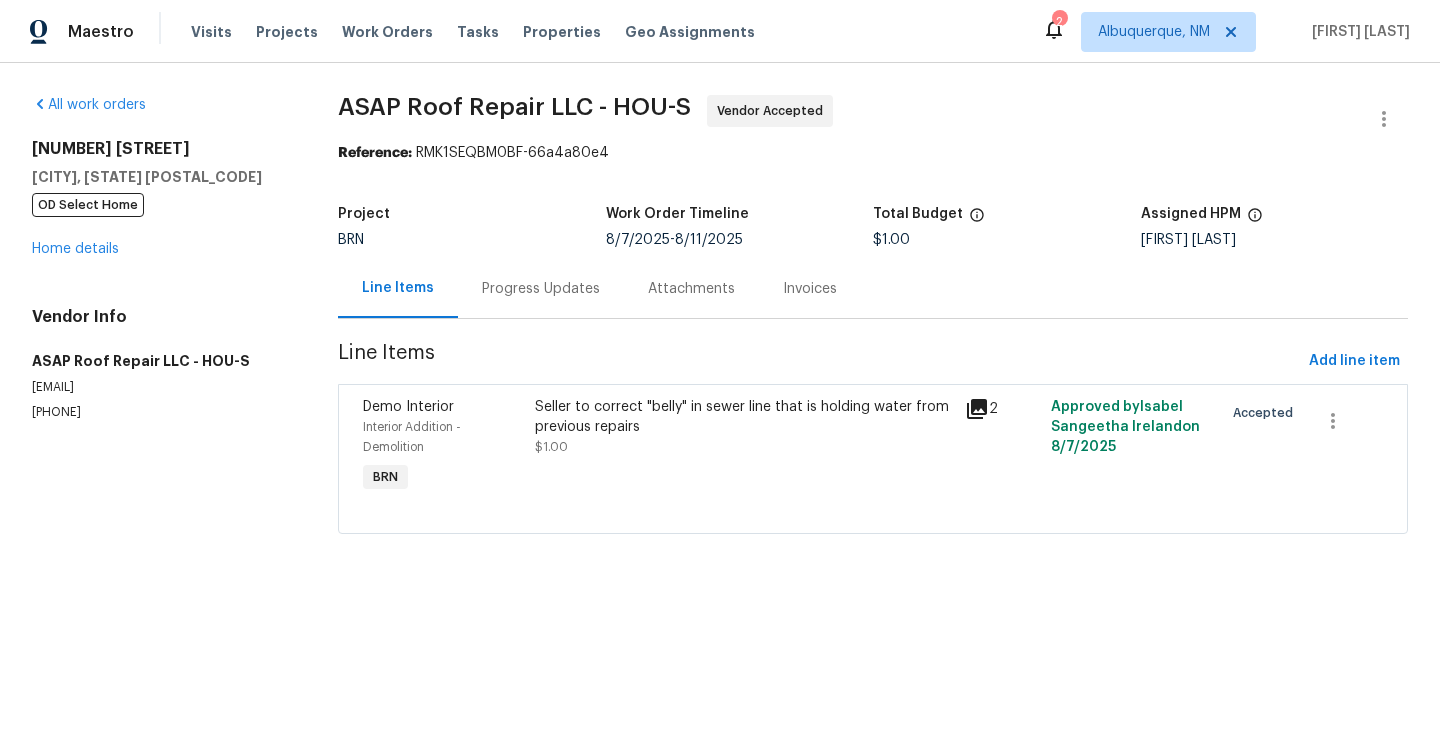 scroll, scrollTop: 0, scrollLeft: 0, axis: both 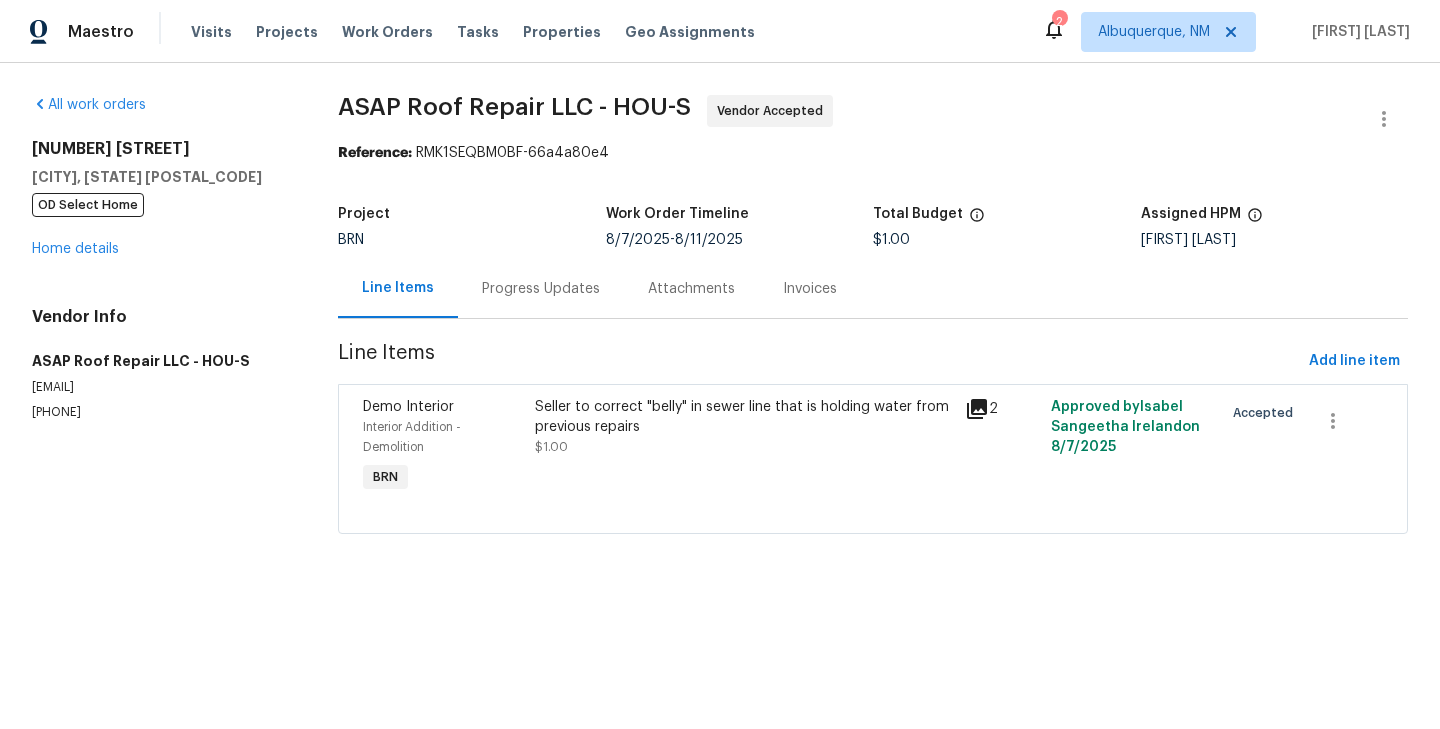 click on "Interior Addition - Demolition" at bounding box center [443, 437] 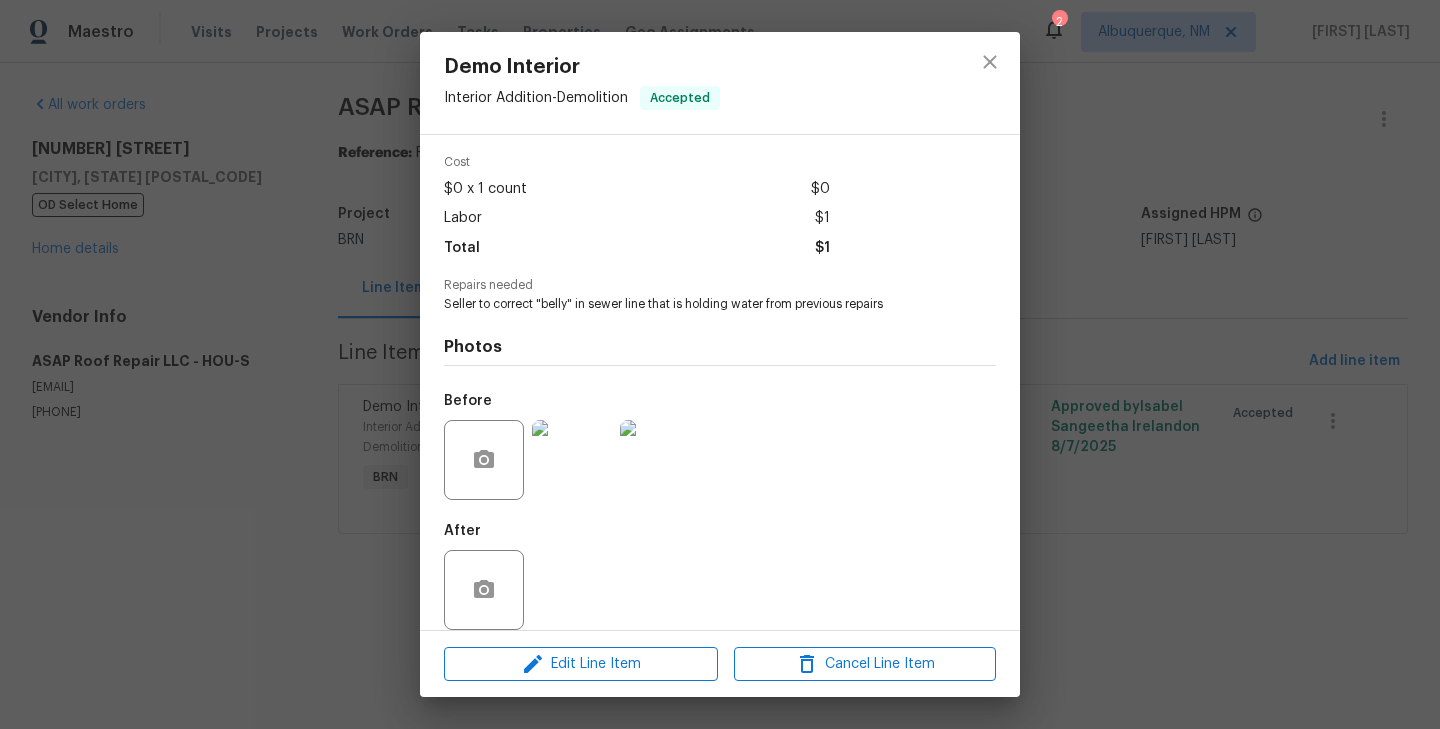 scroll, scrollTop: 92, scrollLeft: 0, axis: vertical 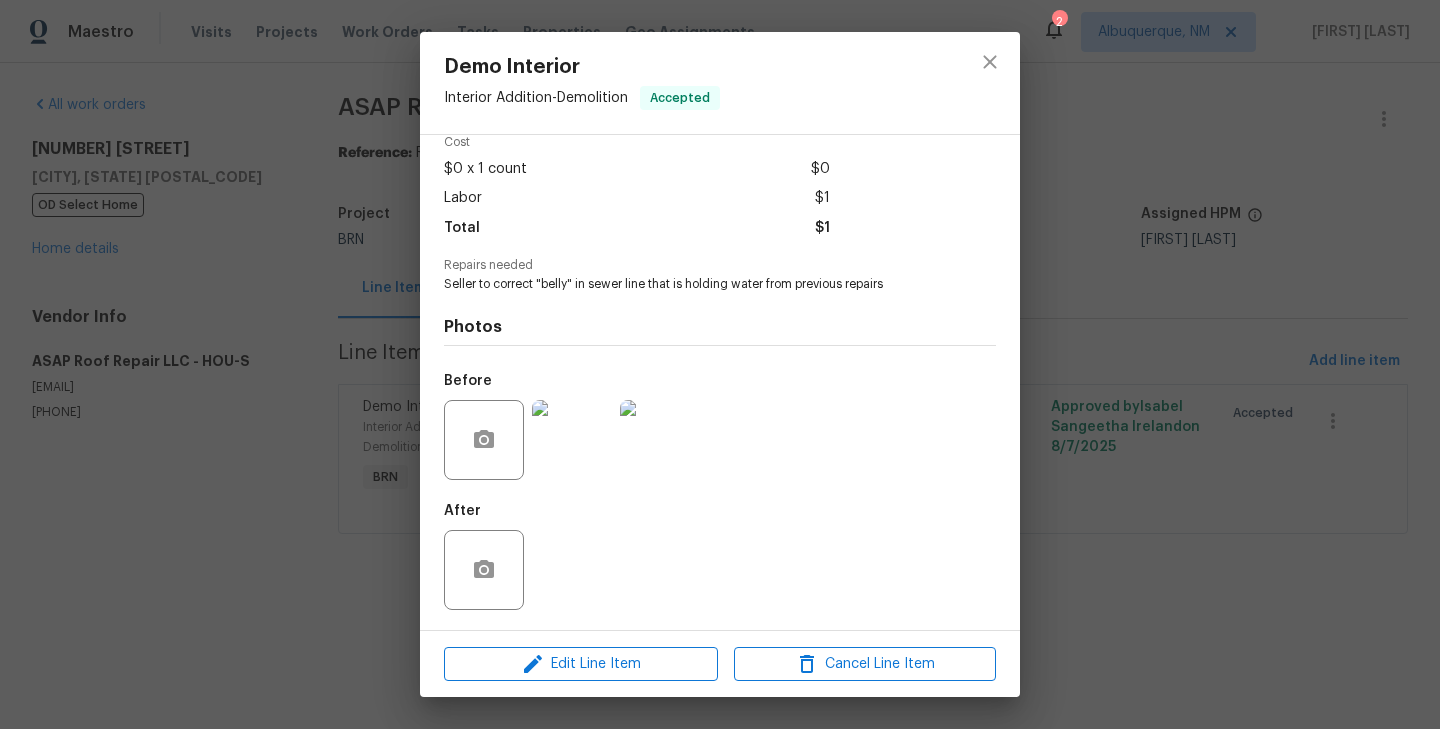 click on "Demo Interior Interior Addition  -  Demolition Accepted Vendor ASAP Roof Repair LLC Account Category BINSR Cost $0 x 1 count $0 Labor $0 Total $0 Repairs needed Seller to correct "belly" in sewer line that is holding water from previous repairs Photos Before After  Edit Line Item  Cancel Line Item" at bounding box center (720, 364) 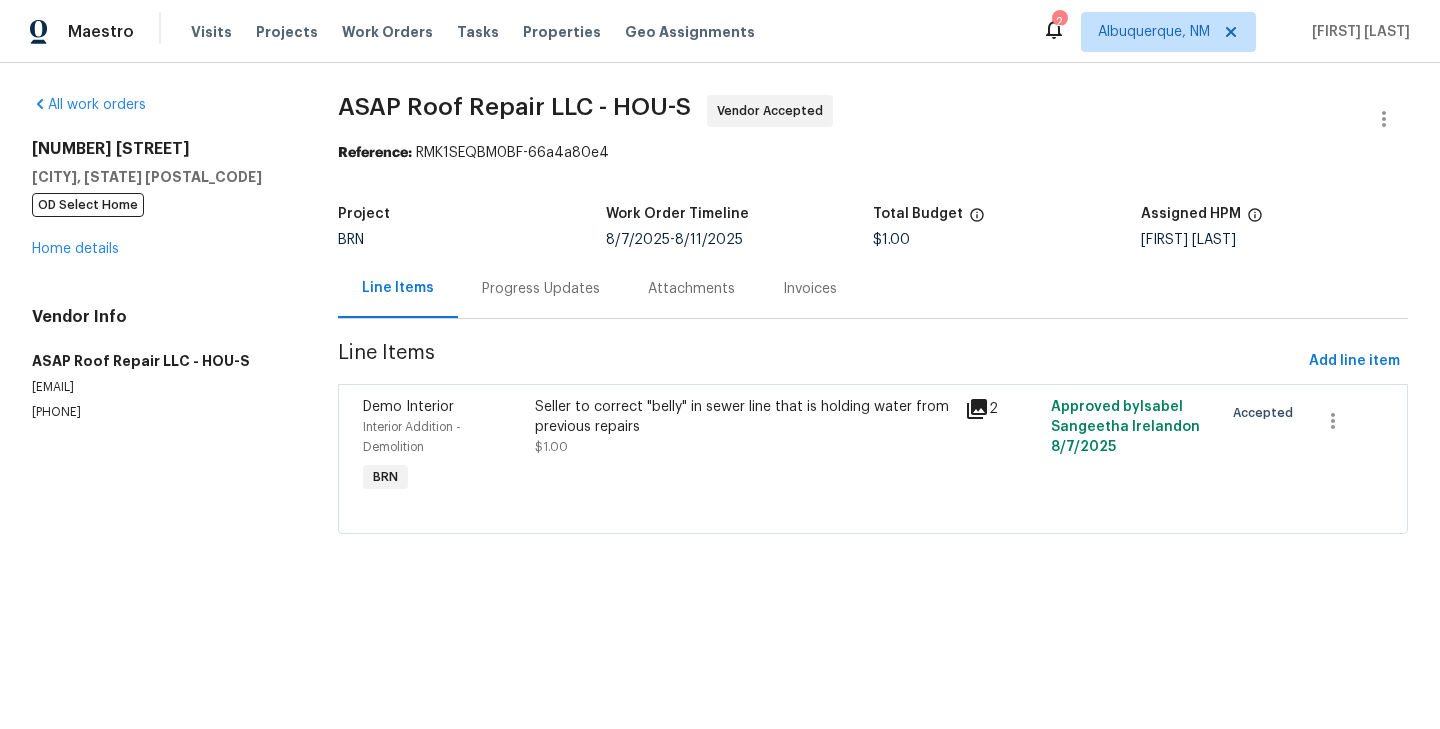 click on "Progress Updates" at bounding box center (541, 289) 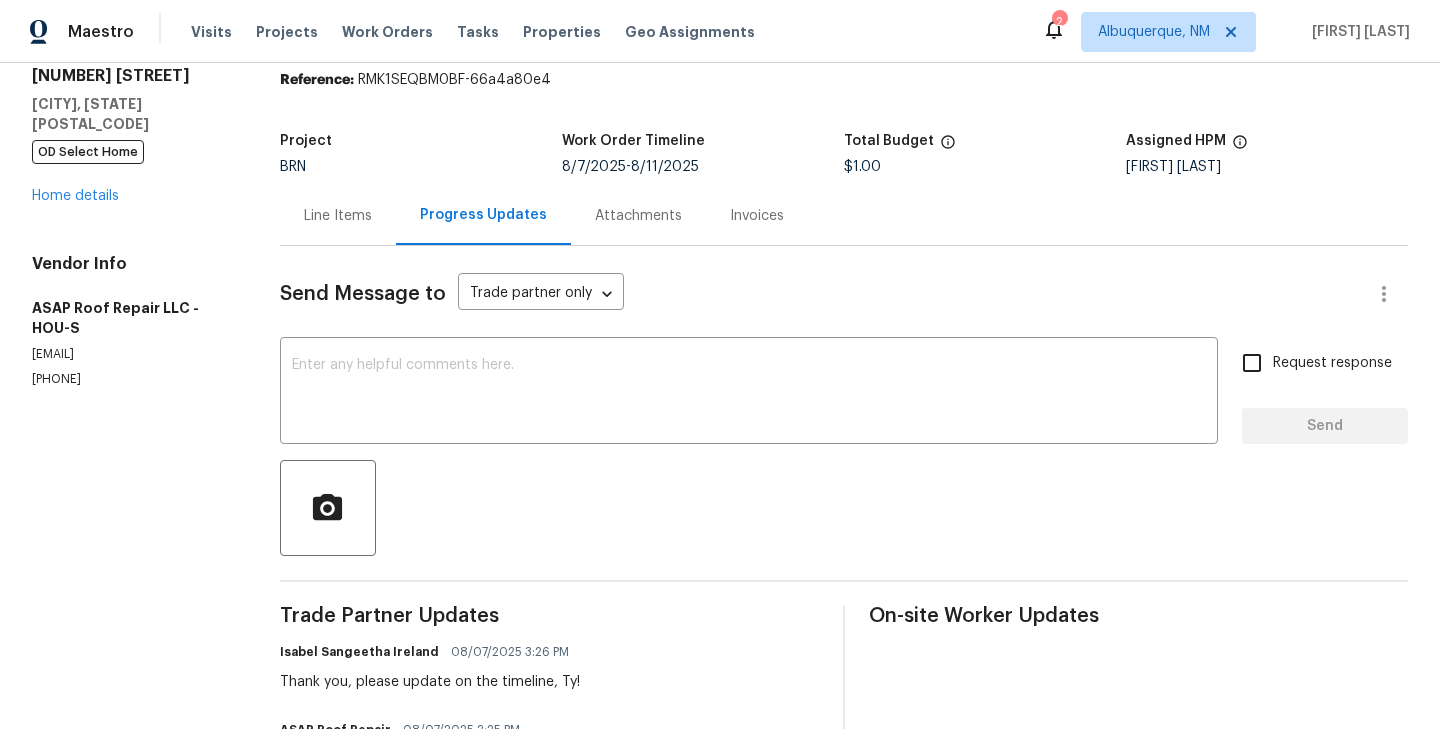 scroll, scrollTop: 7, scrollLeft: 0, axis: vertical 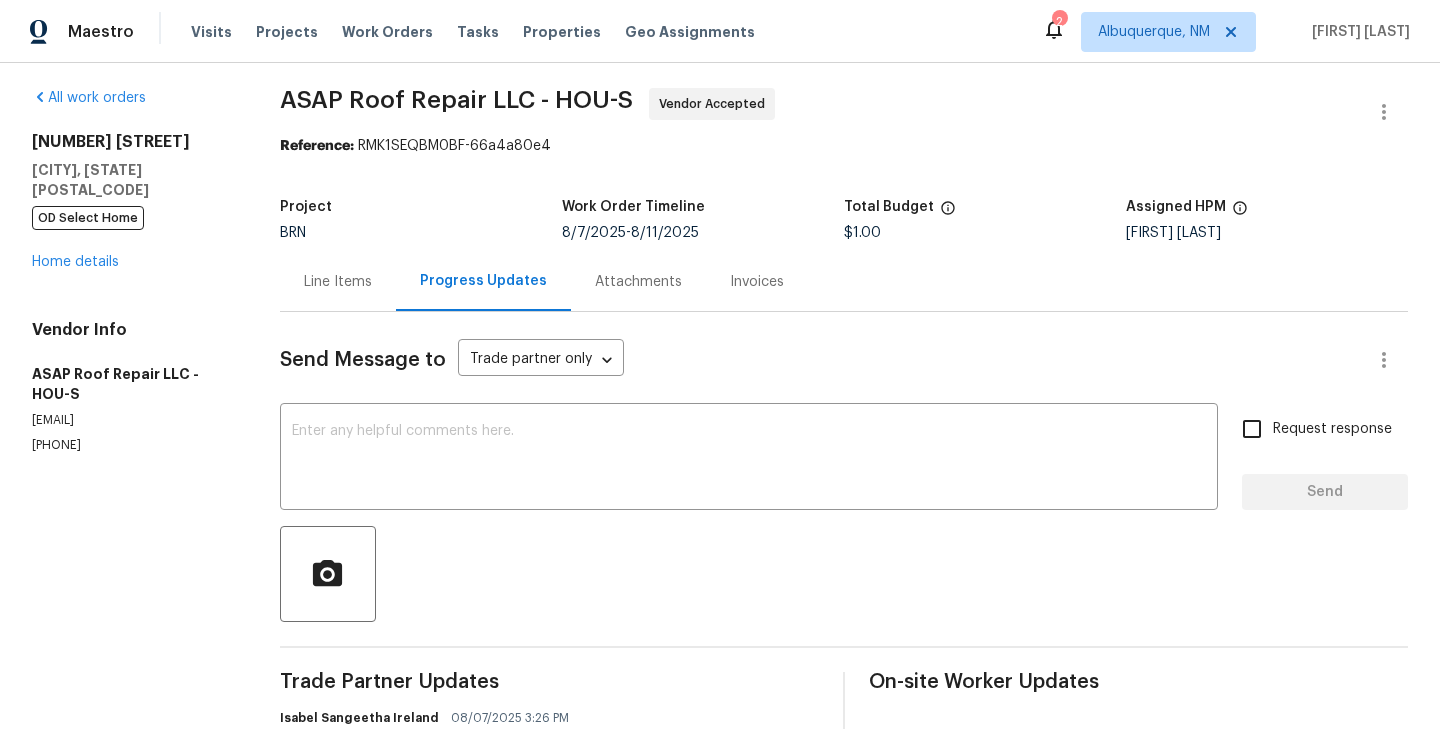 click on "Line Items" at bounding box center [338, 281] 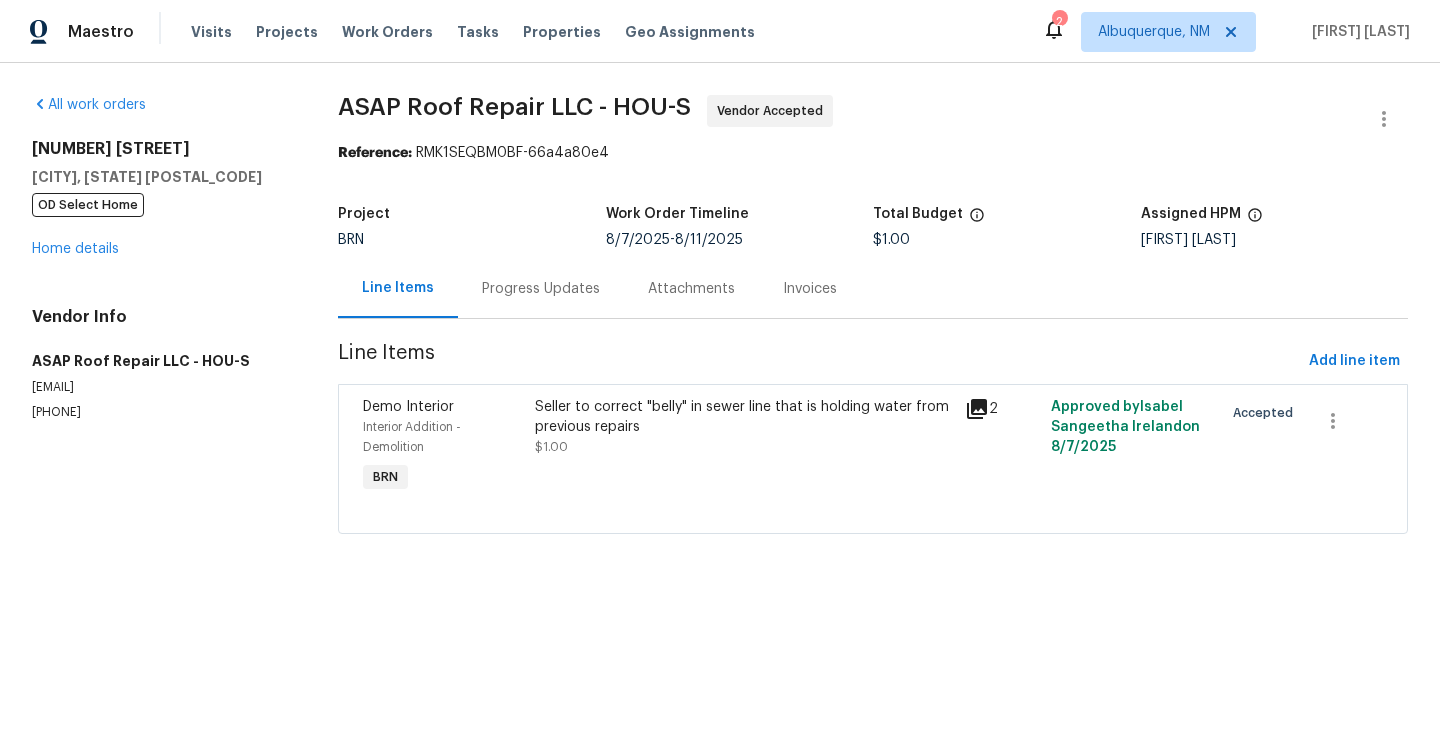 click on "Progress Updates" at bounding box center (541, 289) 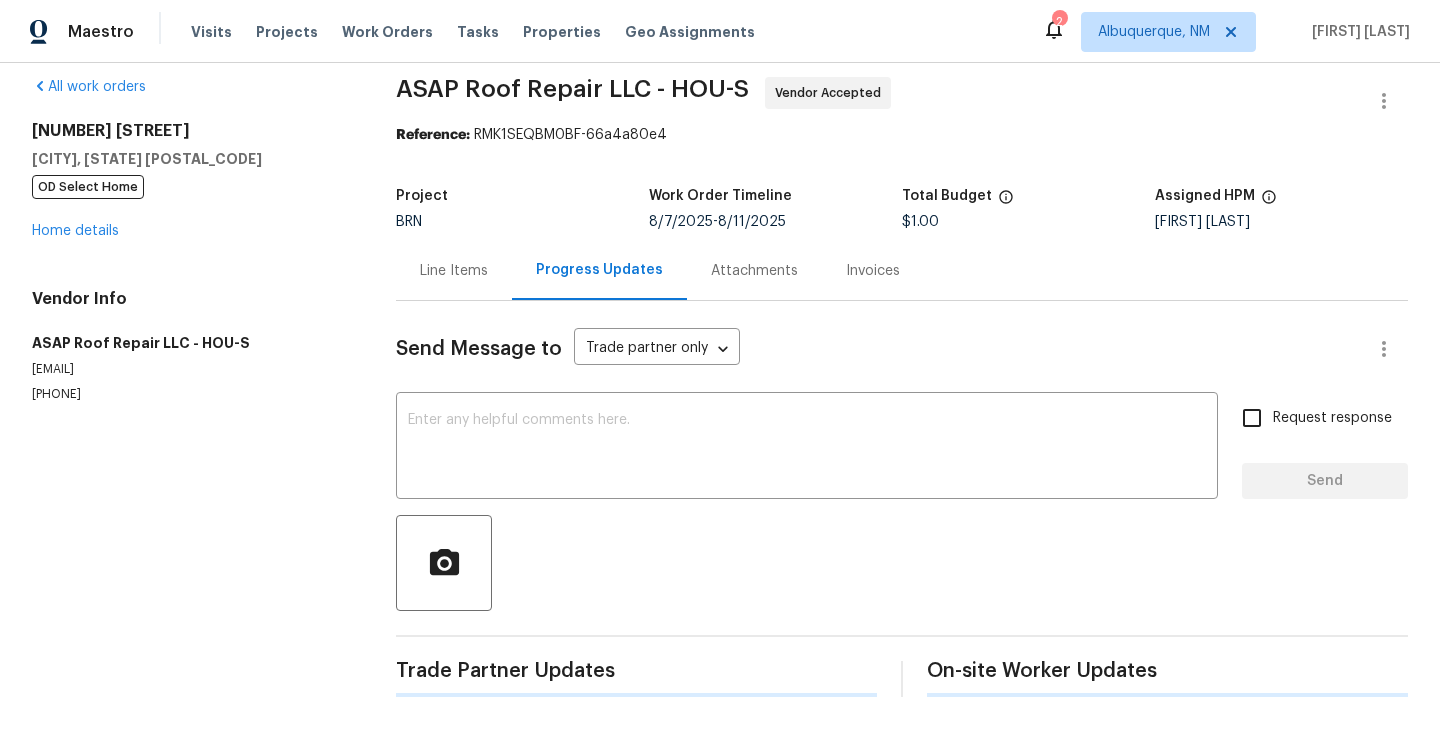 scroll, scrollTop: 288, scrollLeft: 0, axis: vertical 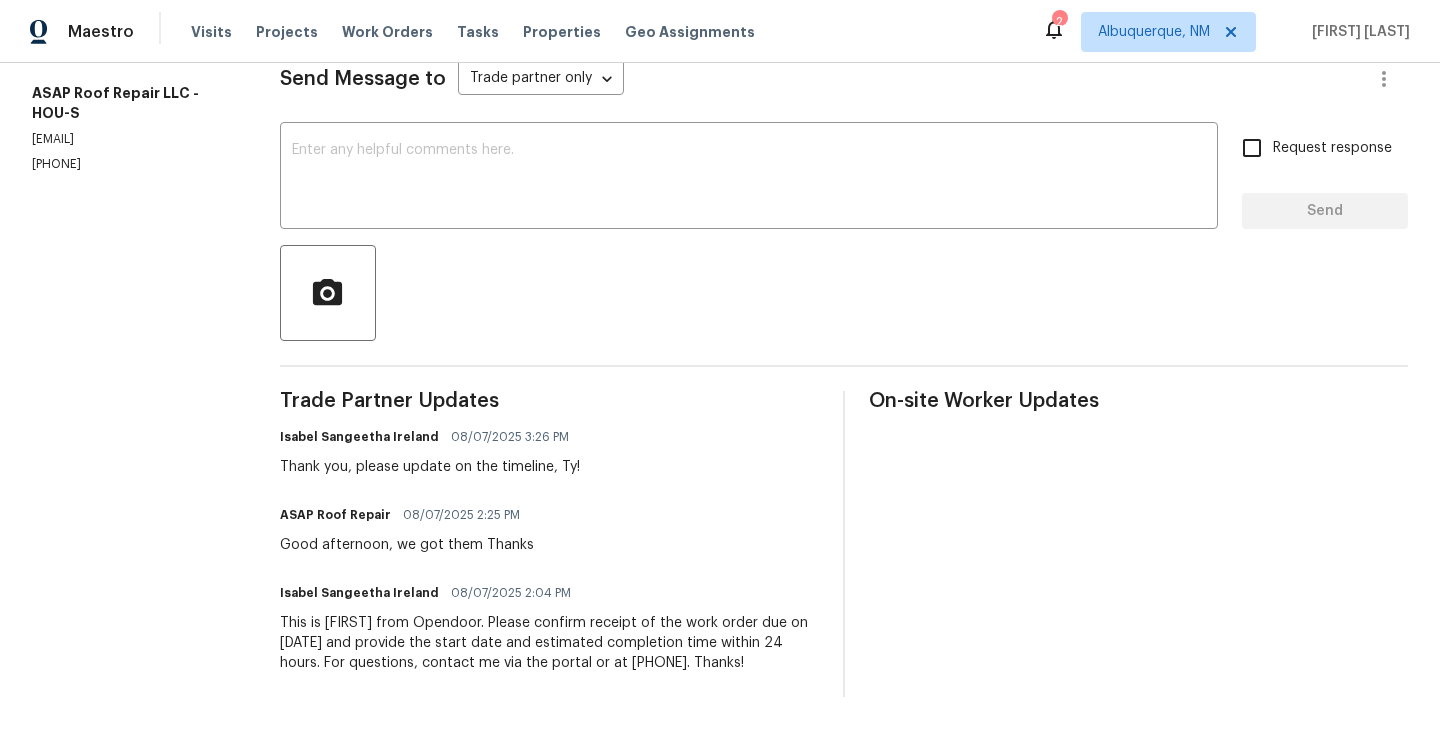 click on "This is [FIRST] from Opendoor. Please confirm receipt of the work order due on [DATE] and provide the start date and estimated completion time within 24 hours. For questions, contact me via the portal or at [PHONE]. Thanks!" at bounding box center [549, 643] 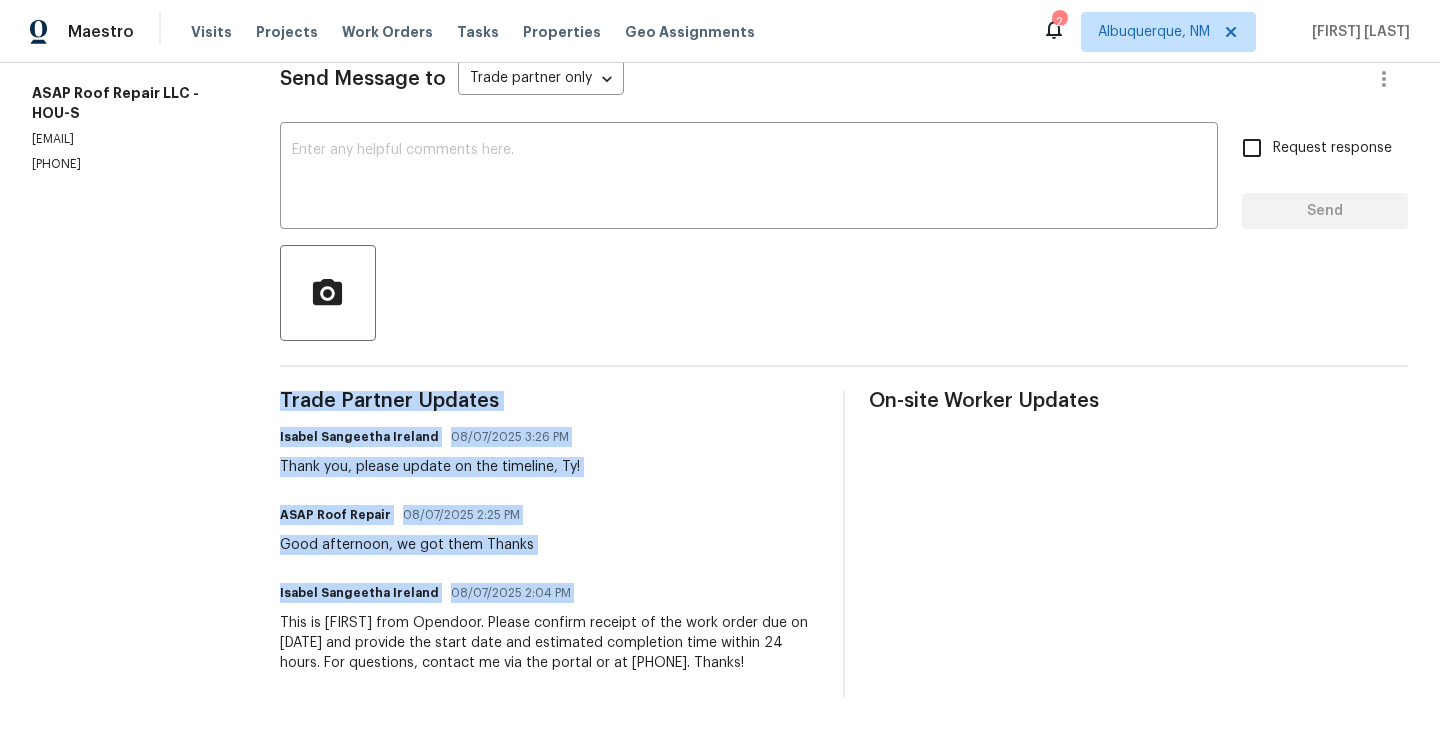 click on "This is [FIRST] from Opendoor. Please confirm receipt of the work order due on [DATE] and provide the start date and estimated completion time within 24 hours. For questions, contact me via the portal or at [PHONE]. Thanks!" at bounding box center (549, 643) 